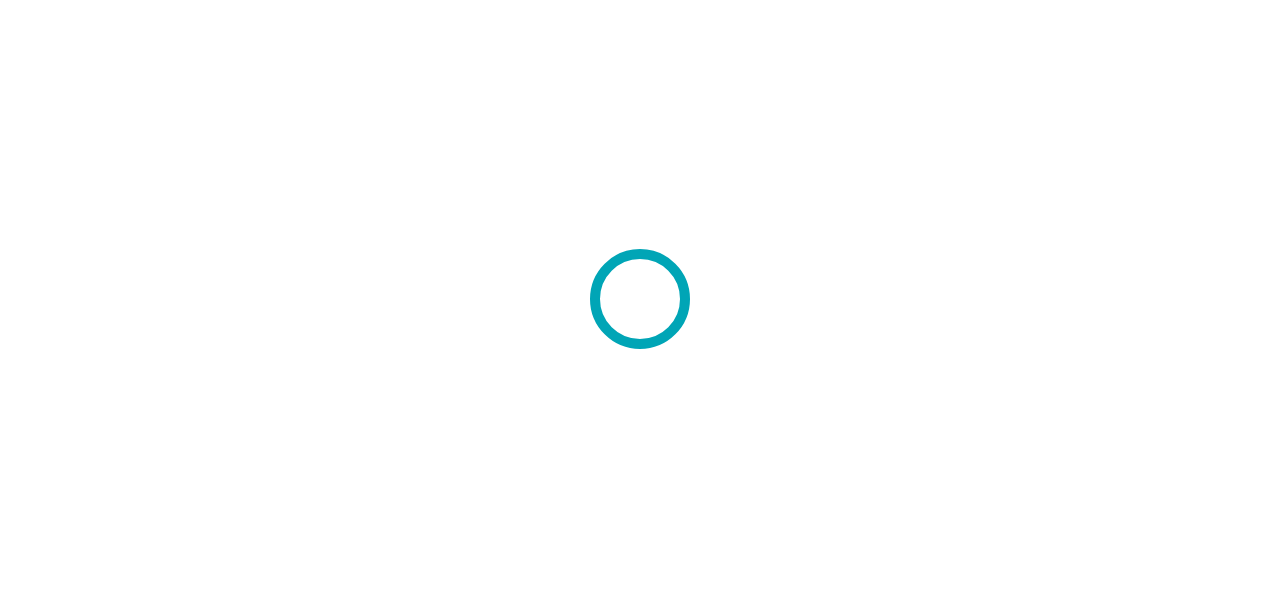 scroll, scrollTop: 0, scrollLeft: 0, axis: both 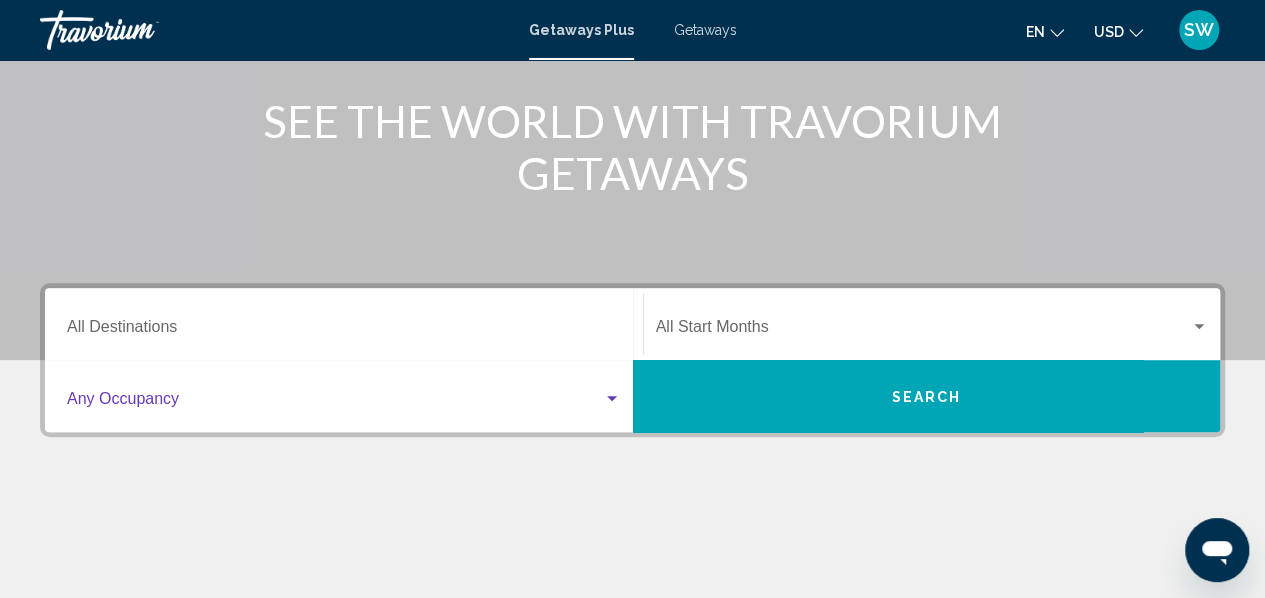 click at bounding box center (335, 403) 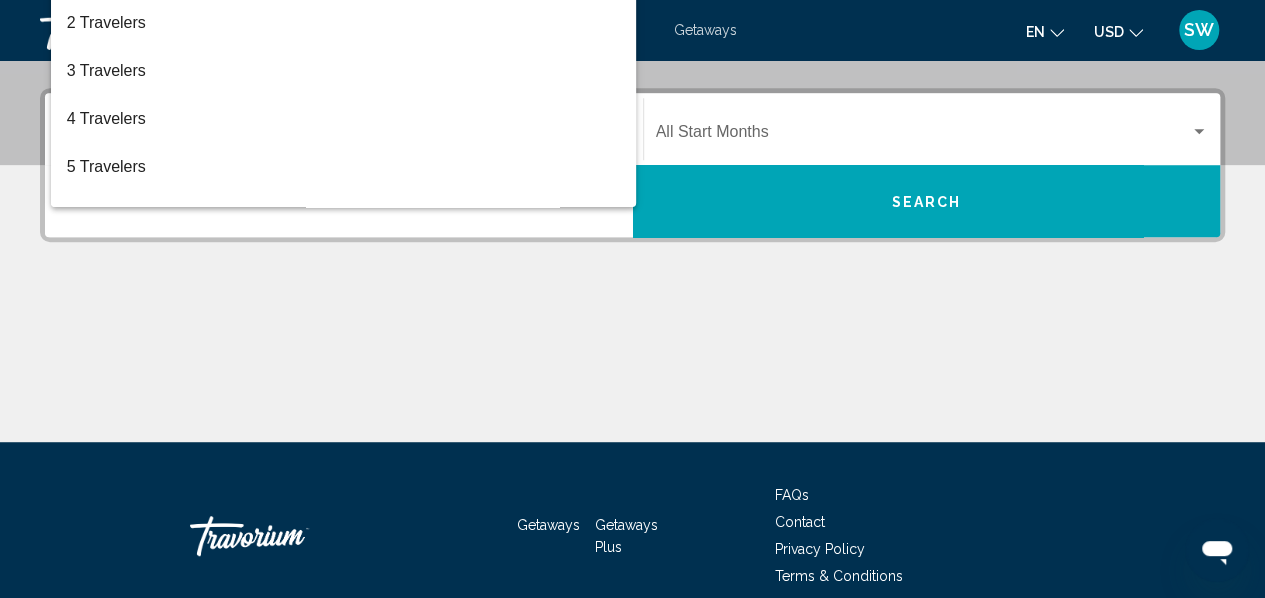 scroll, scrollTop: 458, scrollLeft: 0, axis: vertical 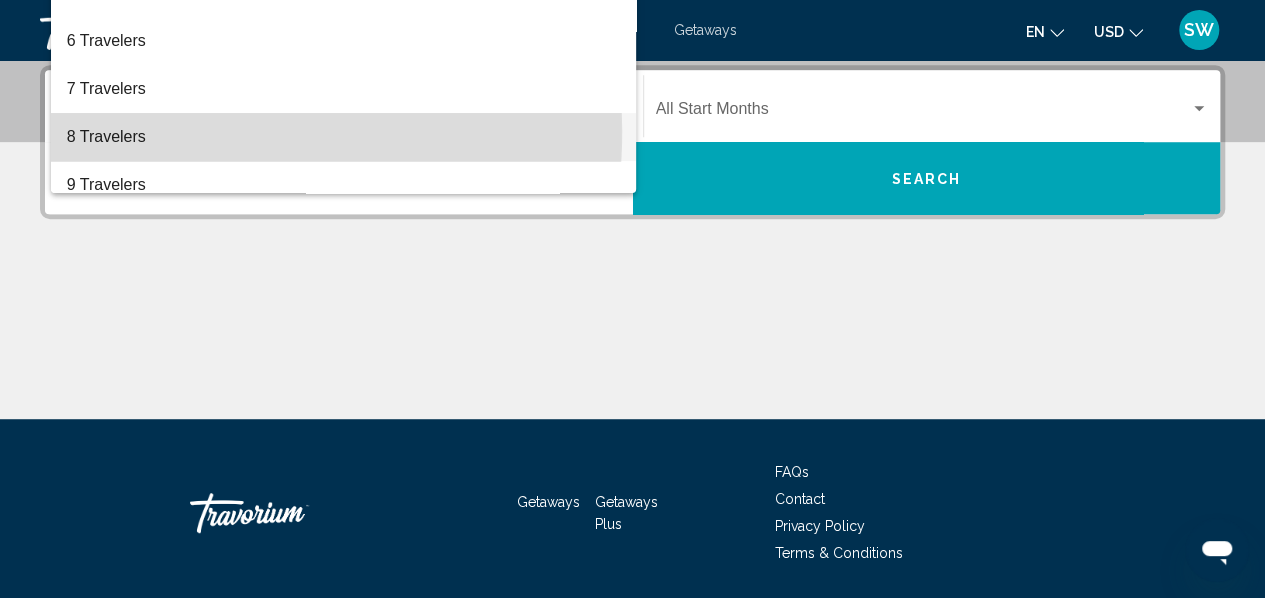 click on "8 Travelers" at bounding box center [344, 137] 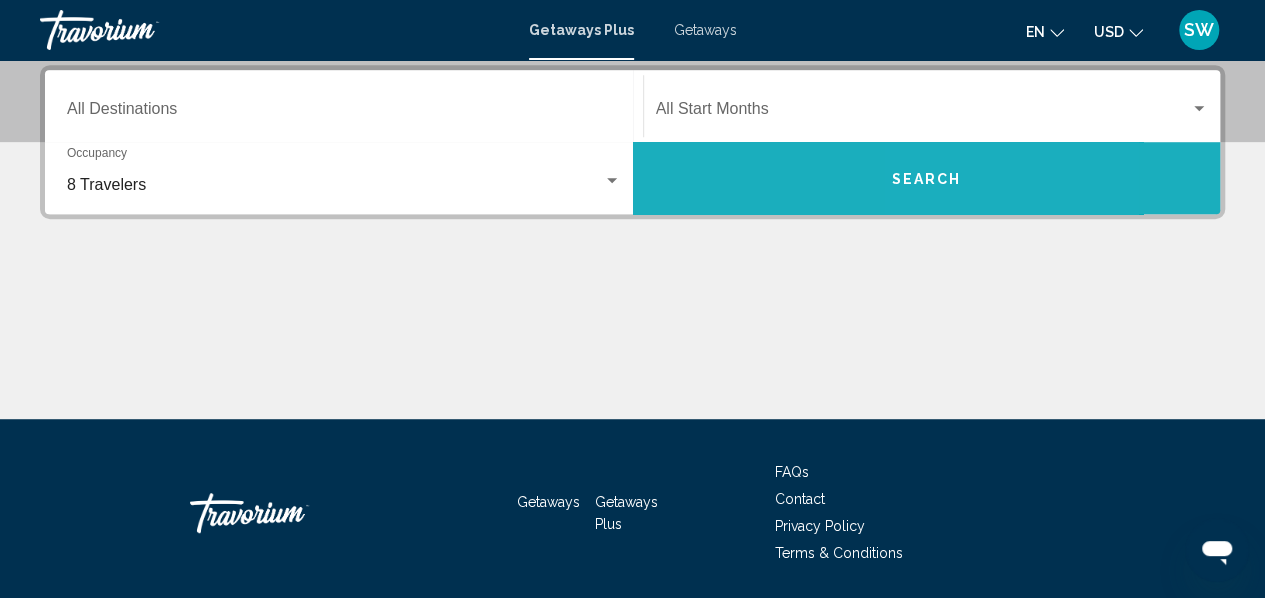 click on "Search" at bounding box center [927, 178] 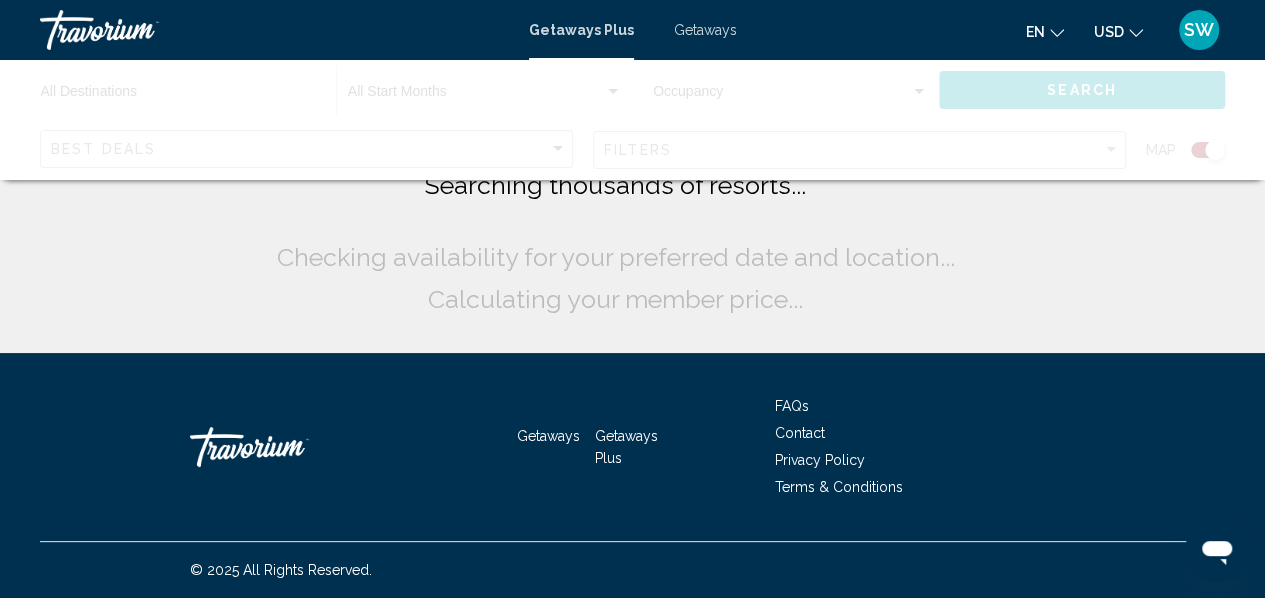 scroll, scrollTop: 0, scrollLeft: 0, axis: both 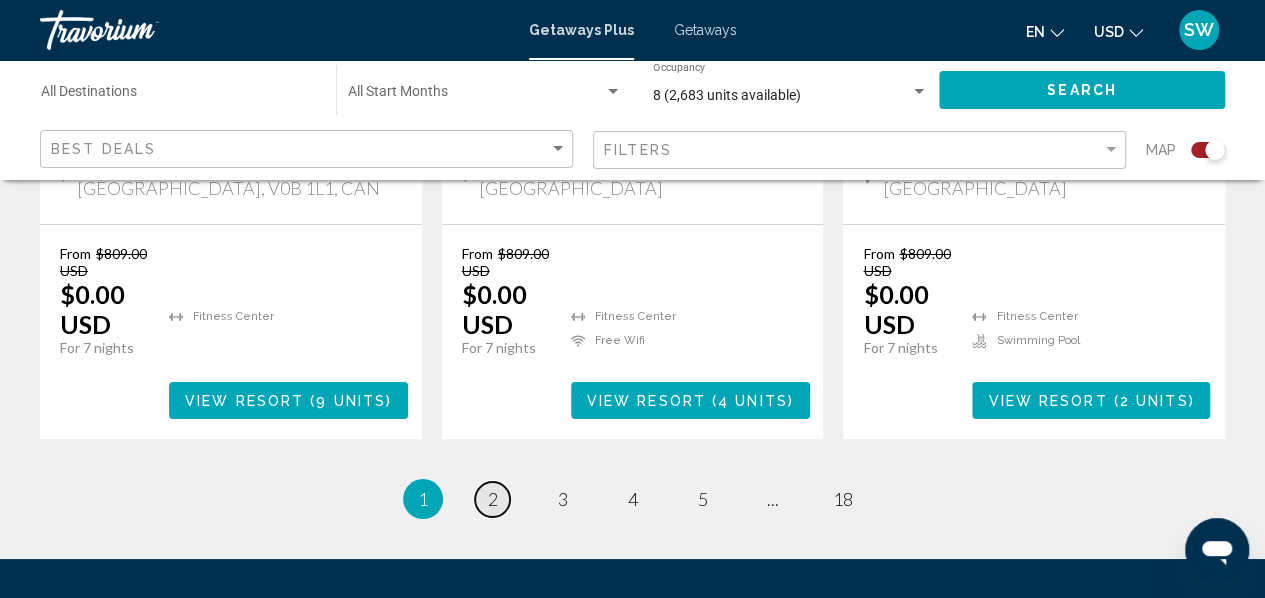 click on "page  2" at bounding box center [492, 499] 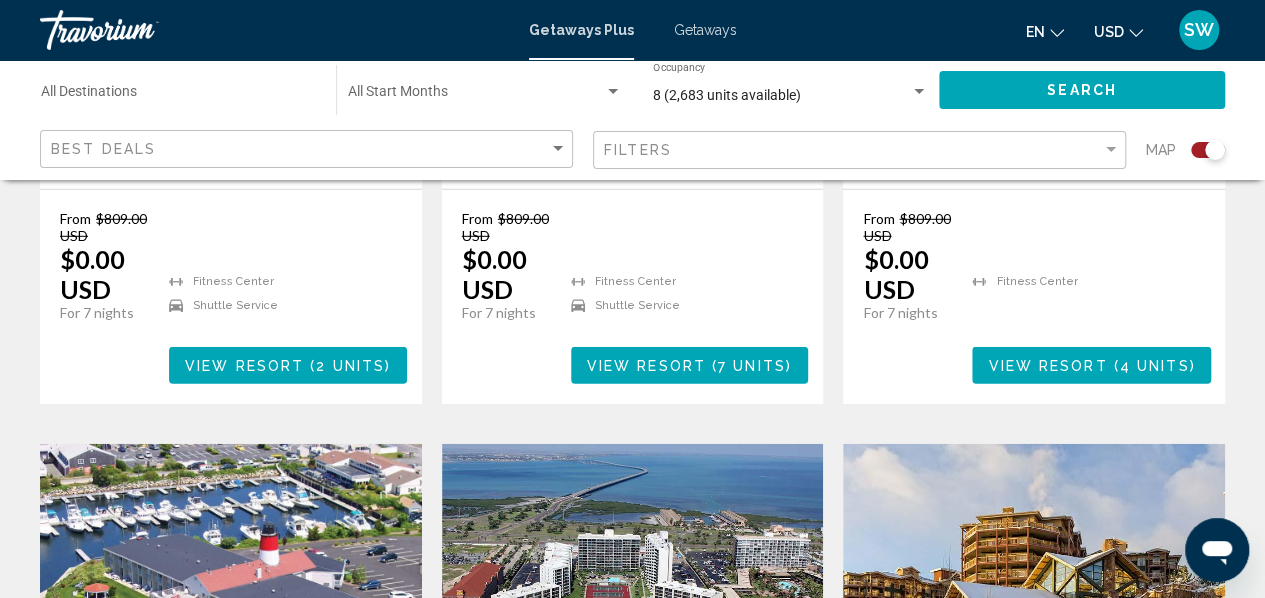scroll, scrollTop: 2788, scrollLeft: 0, axis: vertical 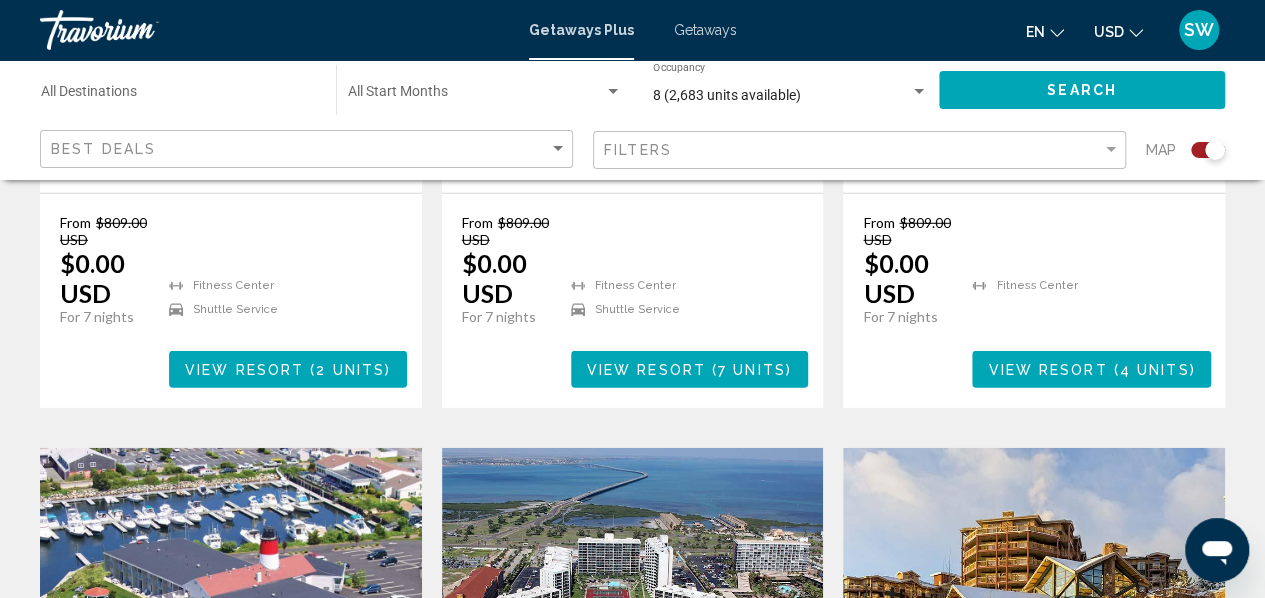 click at bounding box center [633, 608] 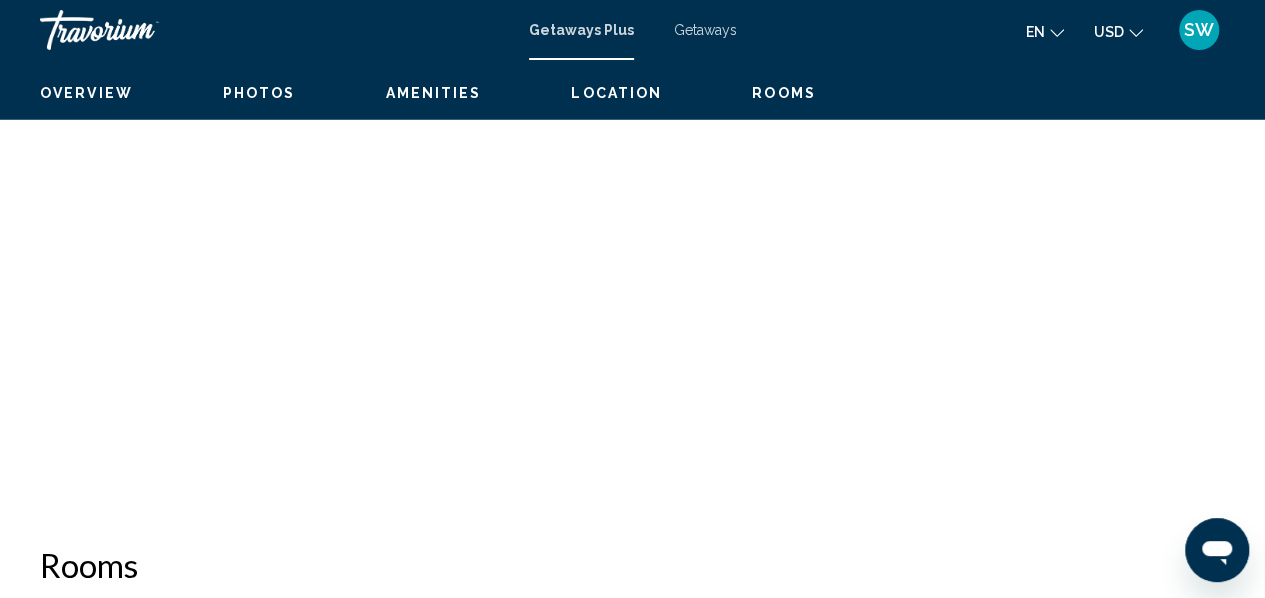 scroll, scrollTop: 236, scrollLeft: 0, axis: vertical 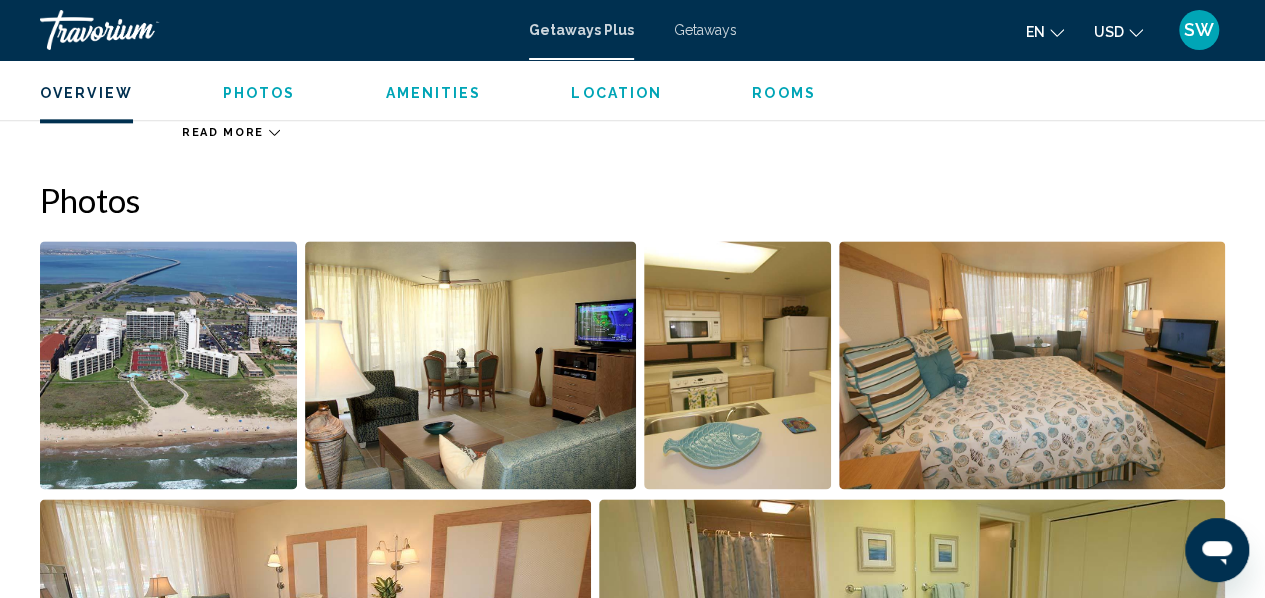 click 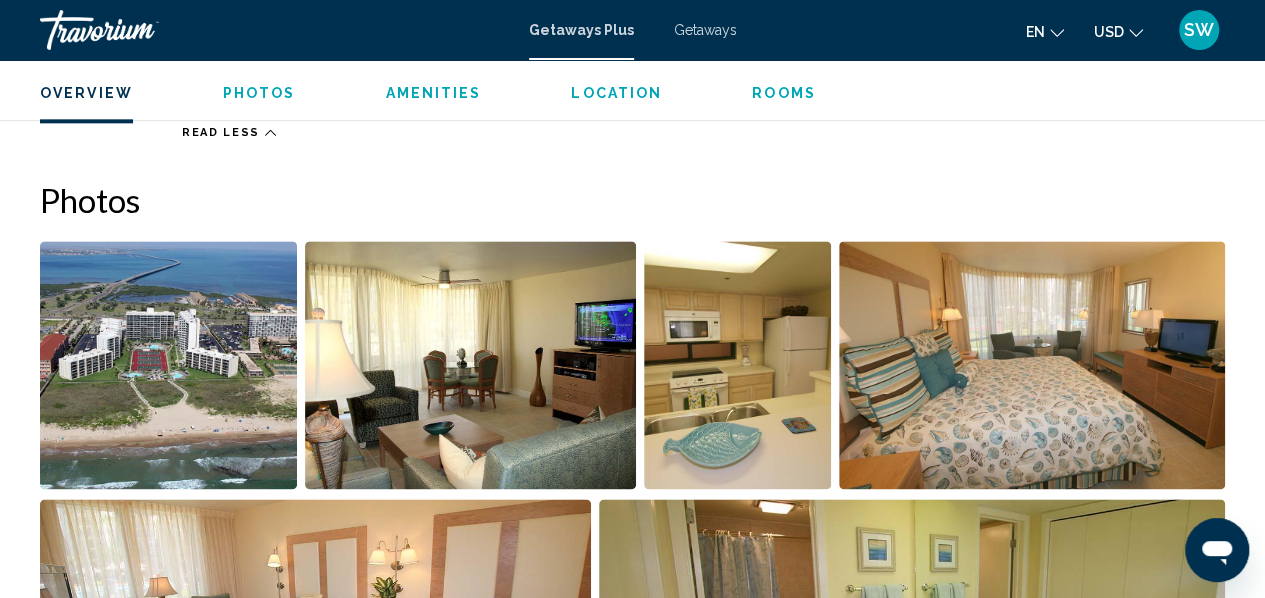 click at bounding box center (741, 369) 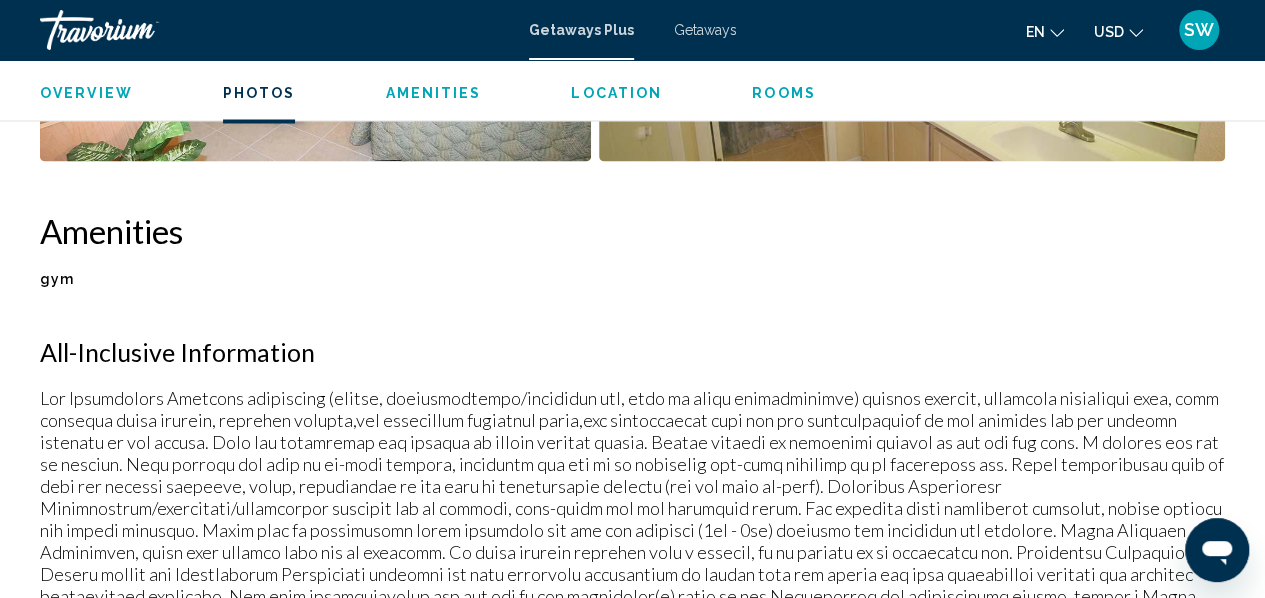 scroll, scrollTop: 1822, scrollLeft: 0, axis: vertical 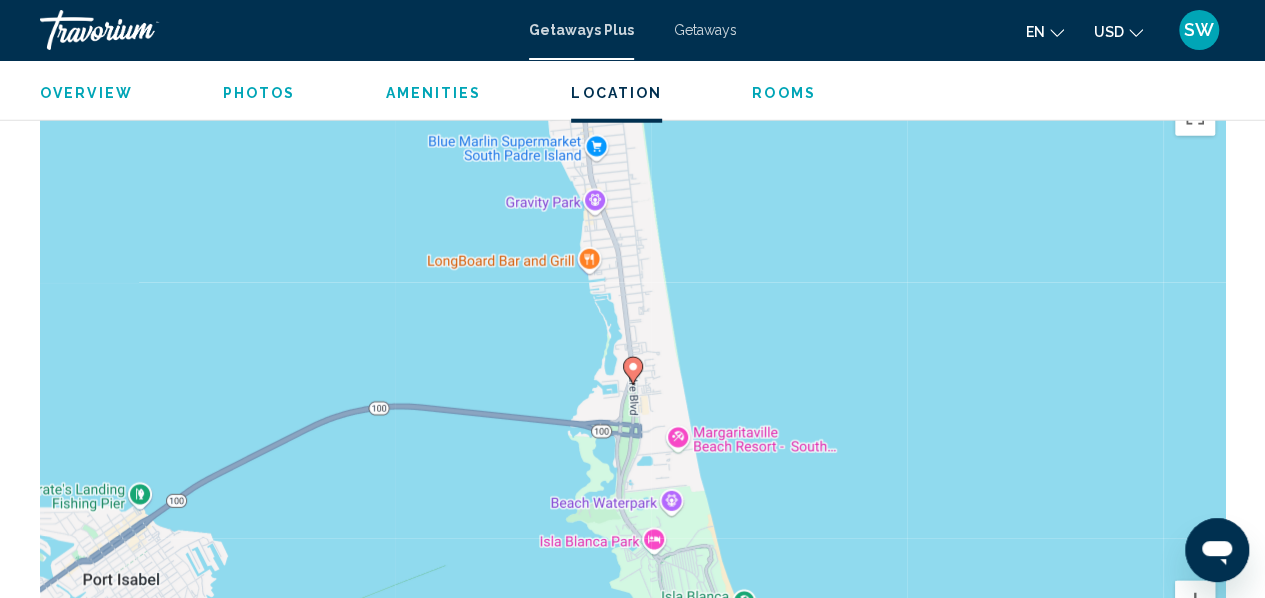 click on "Amenities" at bounding box center [433, 93] 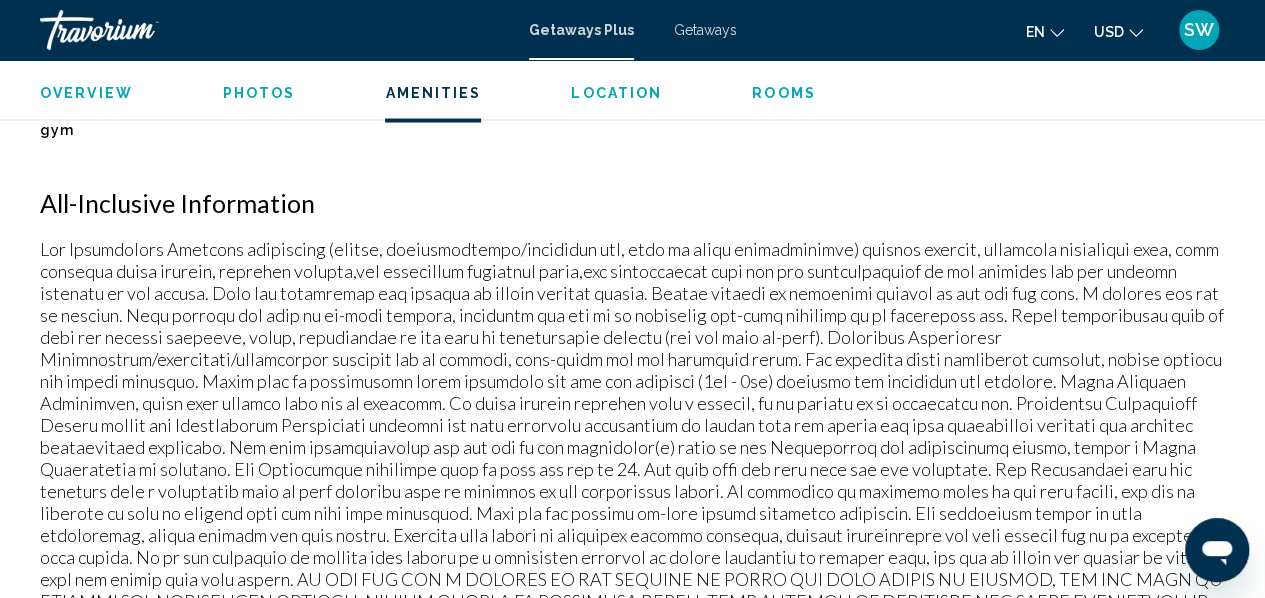 scroll, scrollTop: 1858, scrollLeft: 0, axis: vertical 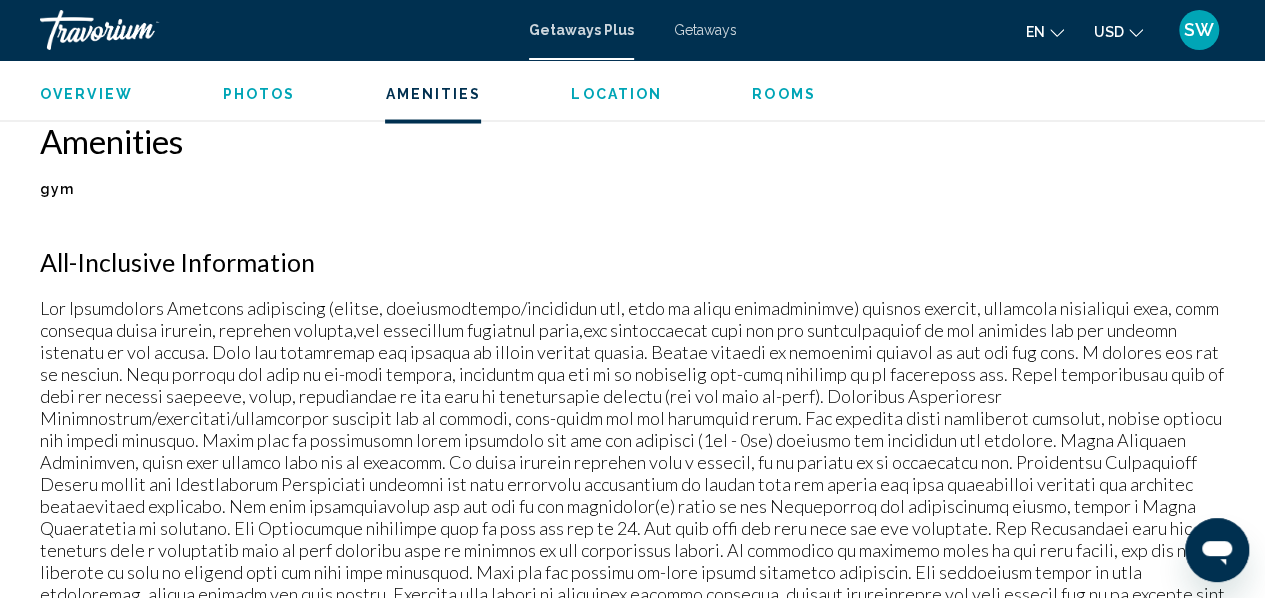 click on "Location" at bounding box center [616, 93] 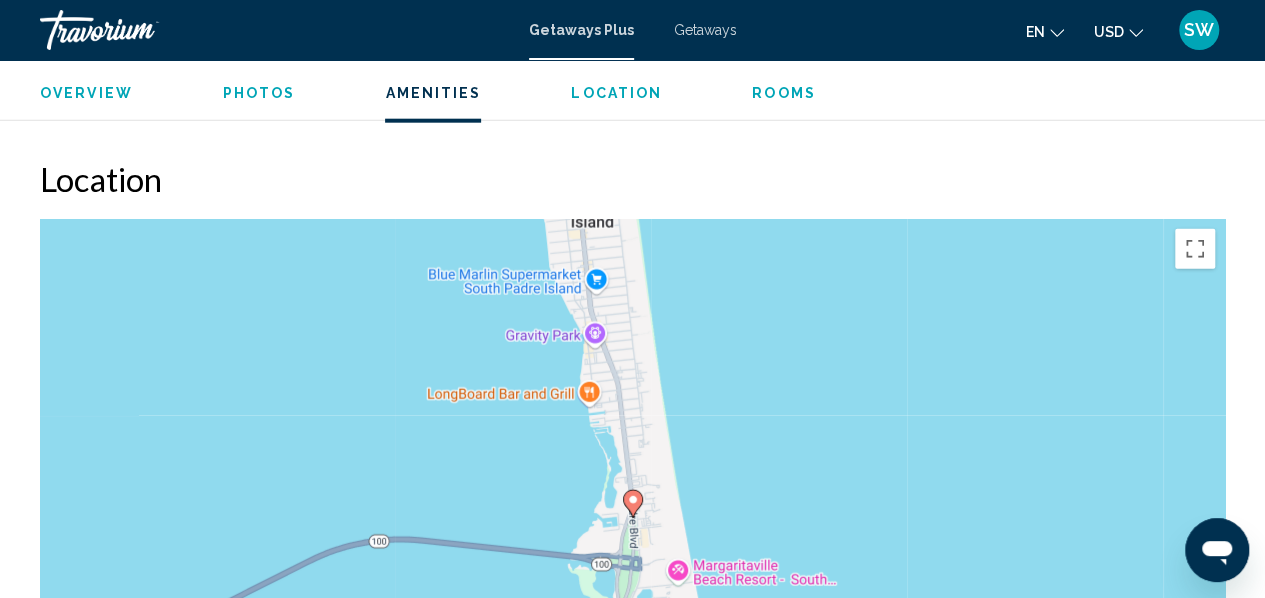 scroll, scrollTop: 2514, scrollLeft: 0, axis: vertical 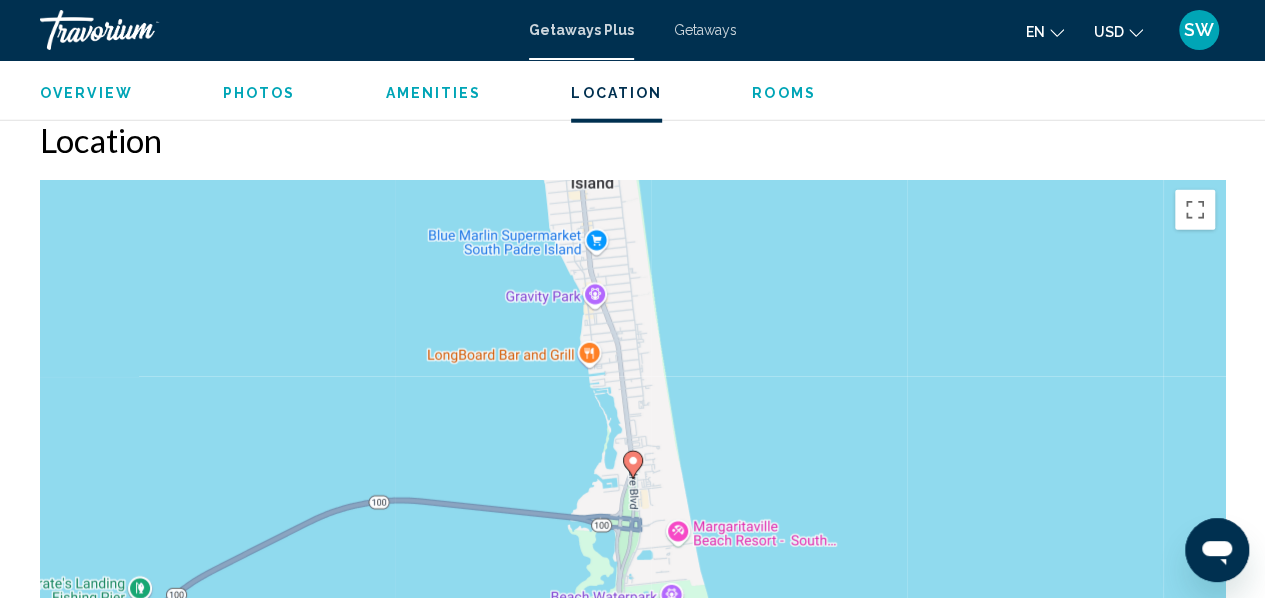 click on "Rooms" at bounding box center (784, 93) 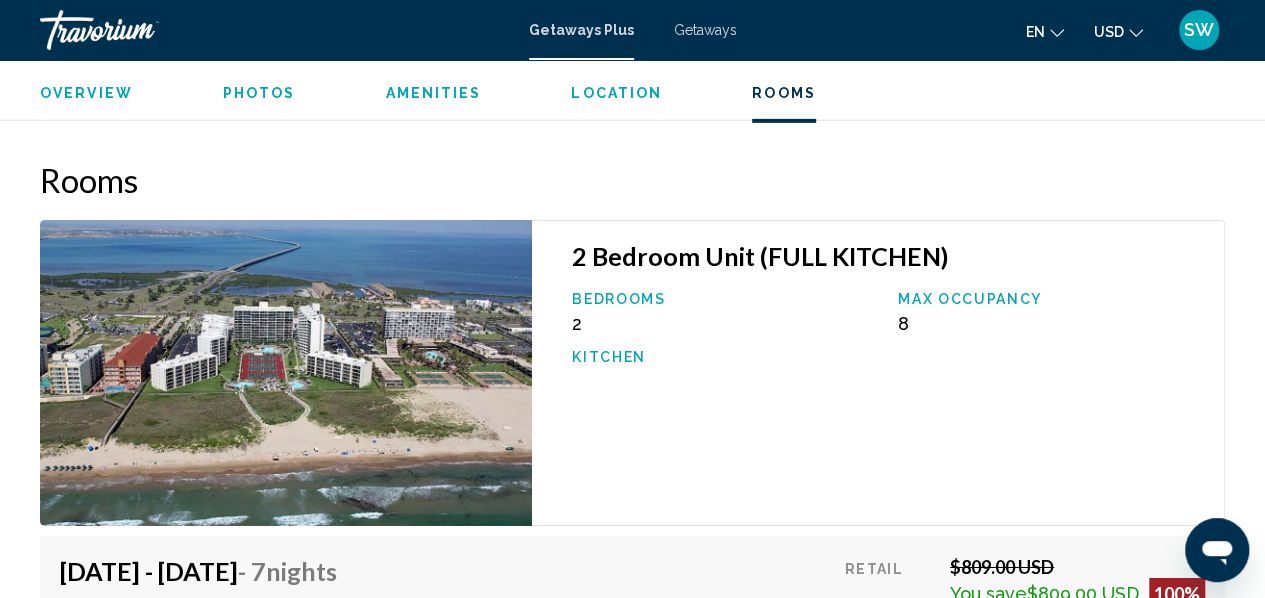 scroll, scrollTop: 3214, scrollLeft: 0, axis: vertical 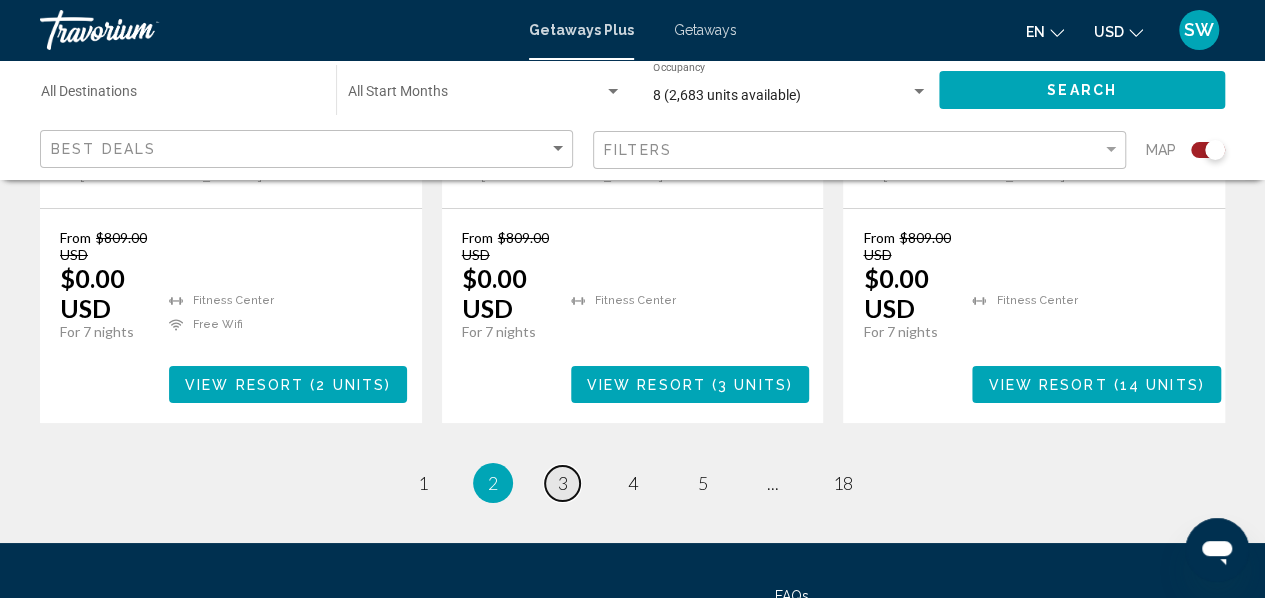 click on "3" at bounding box center (563, 483) 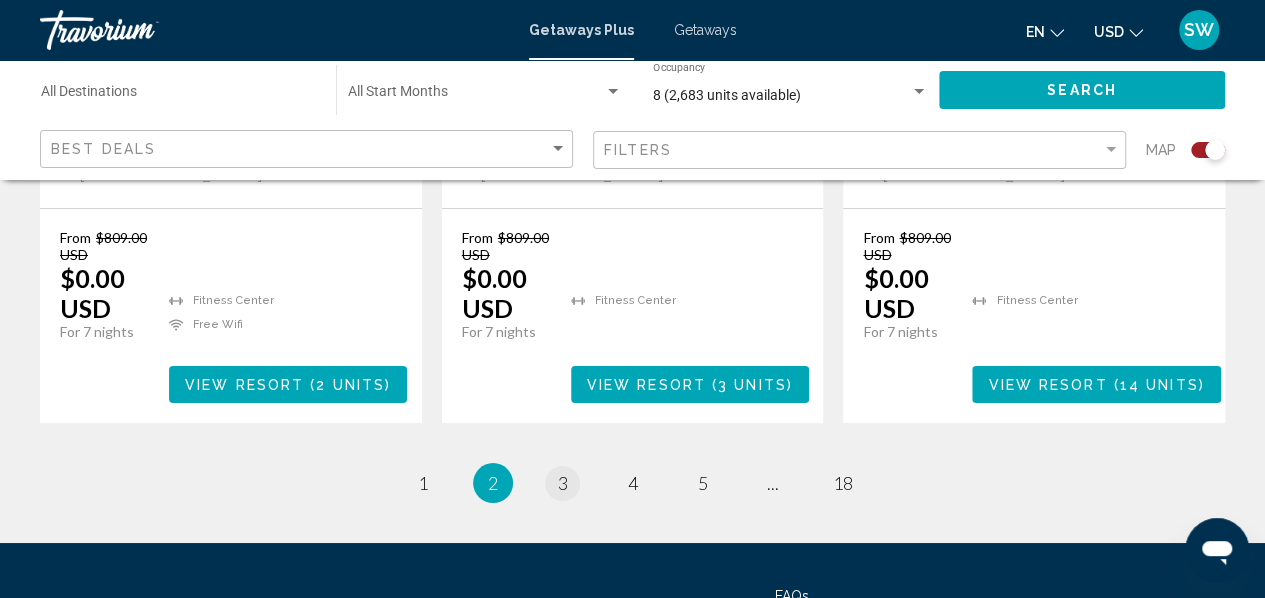 scroll, scrollTop: 0, scrollLeft: 0, axis: both 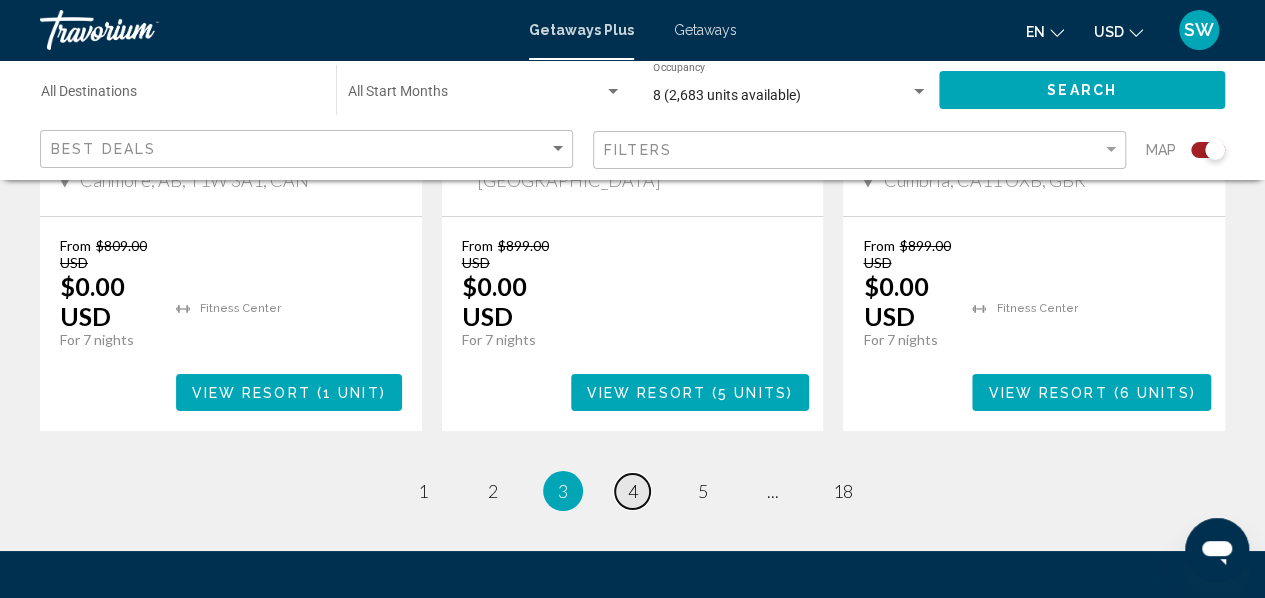 click on "4" at bounding box center (633, 491) 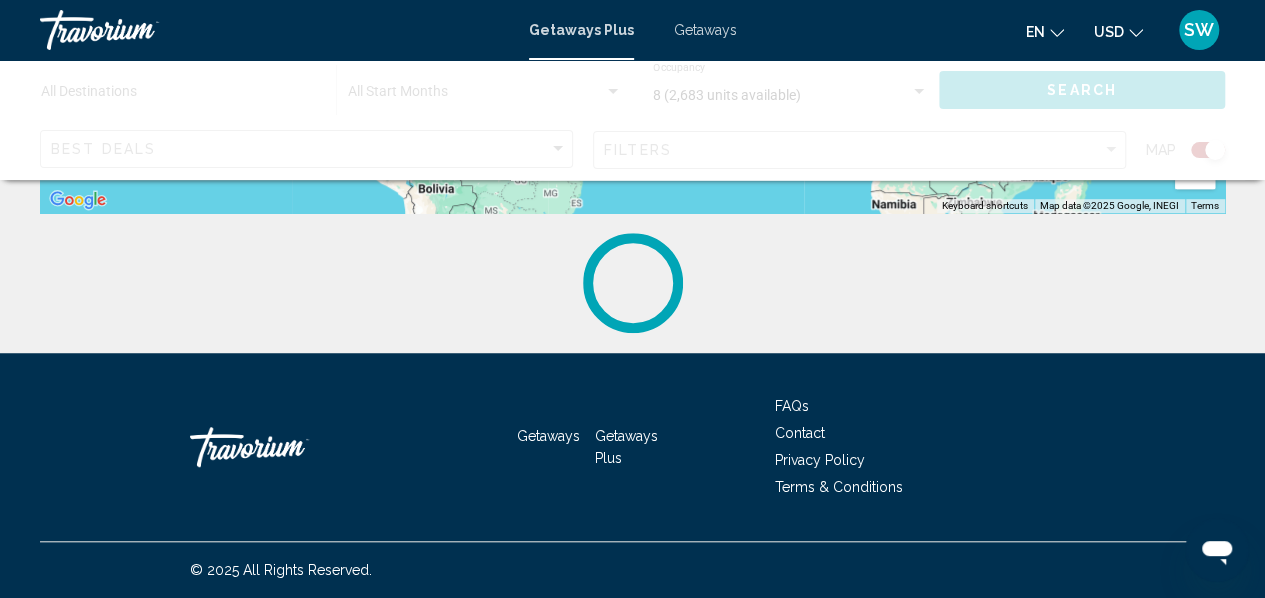 scroll, scrollTop: 0, scrollLeft: 0, axis: both 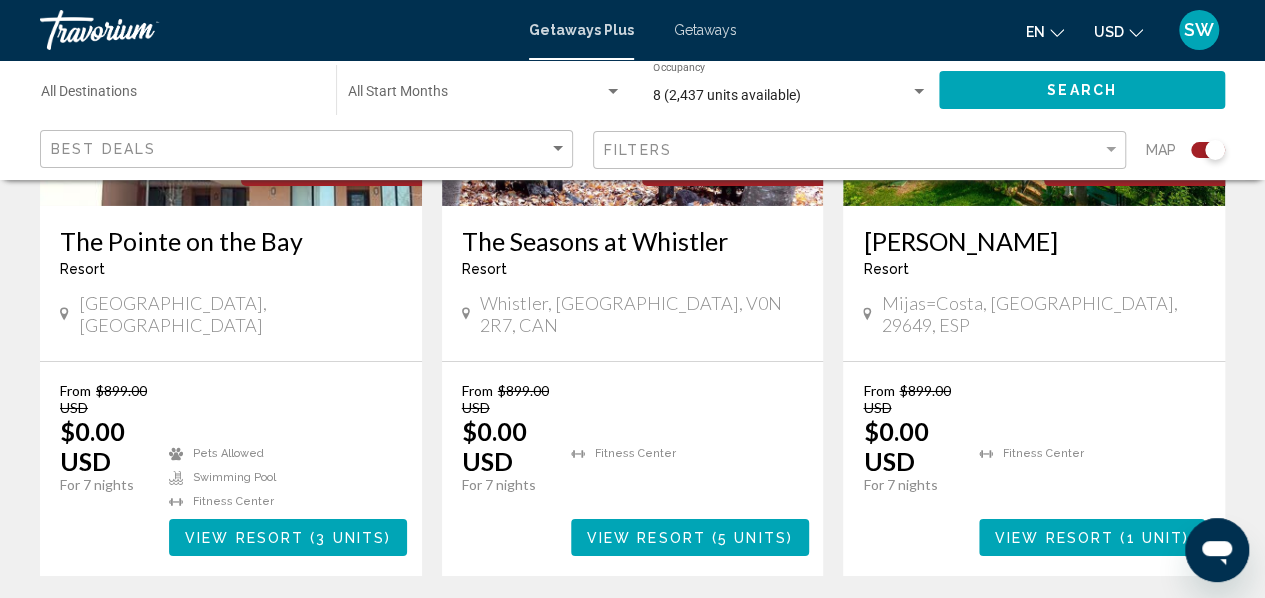 click on "5" at bounding box center (703, 636) 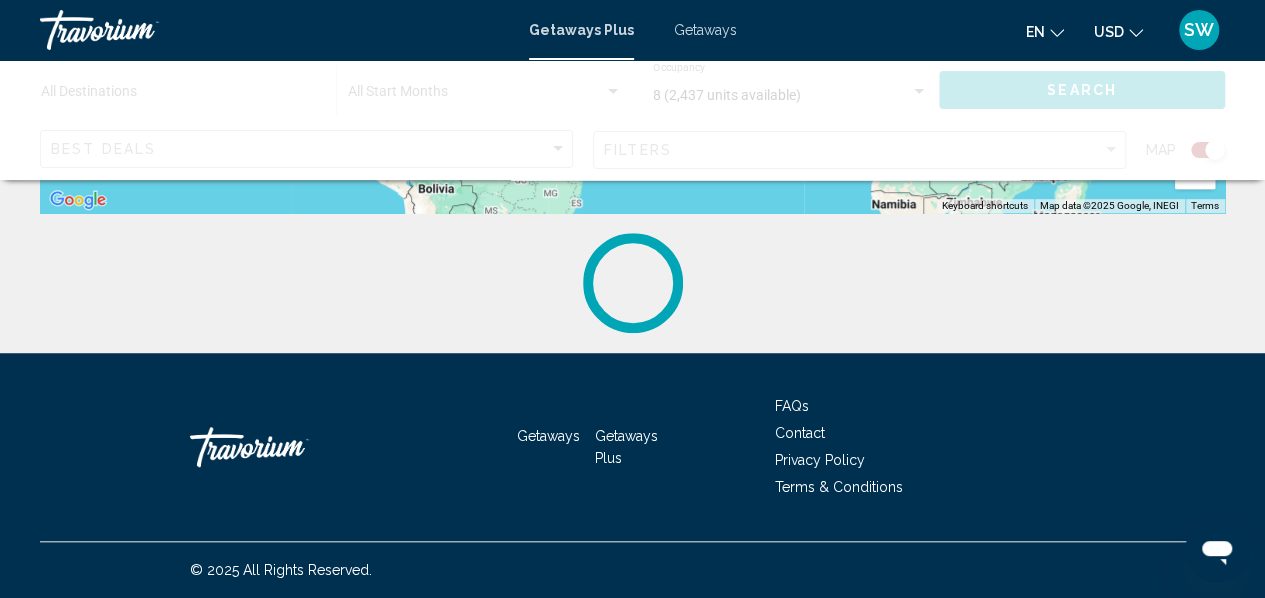 scroll, scrollTop: 0, scrollLeft: 0, axis: both 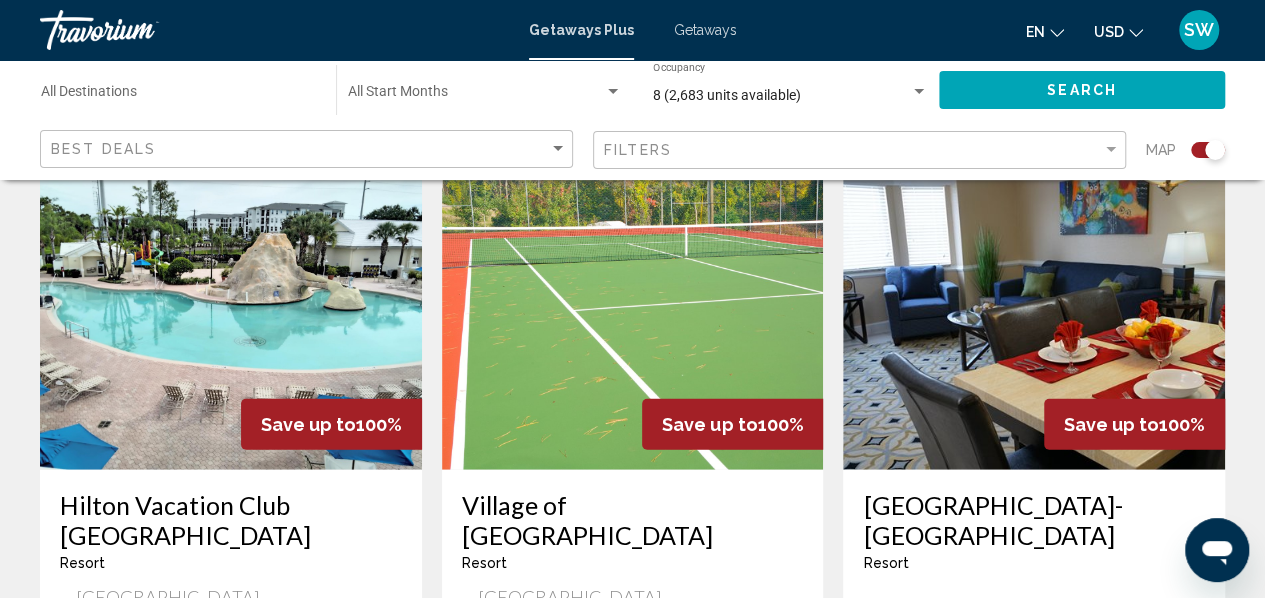 click at bounding box center [231, 310] 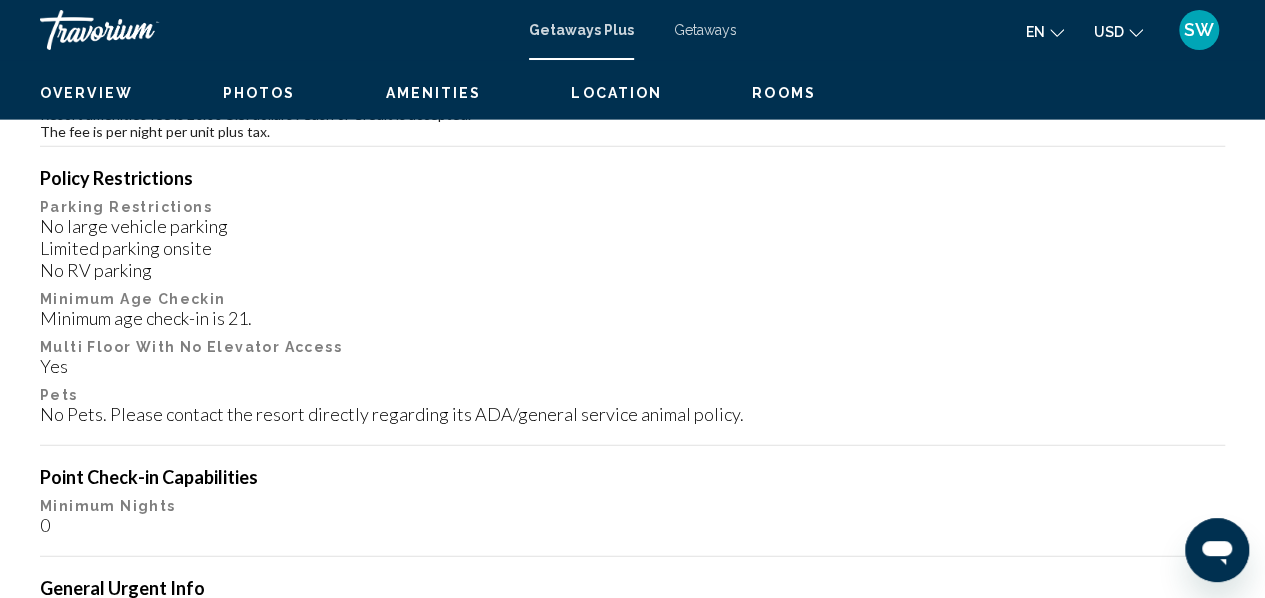 scroll, scrollTop: 236, scrollLeft: 0, axis: vertical 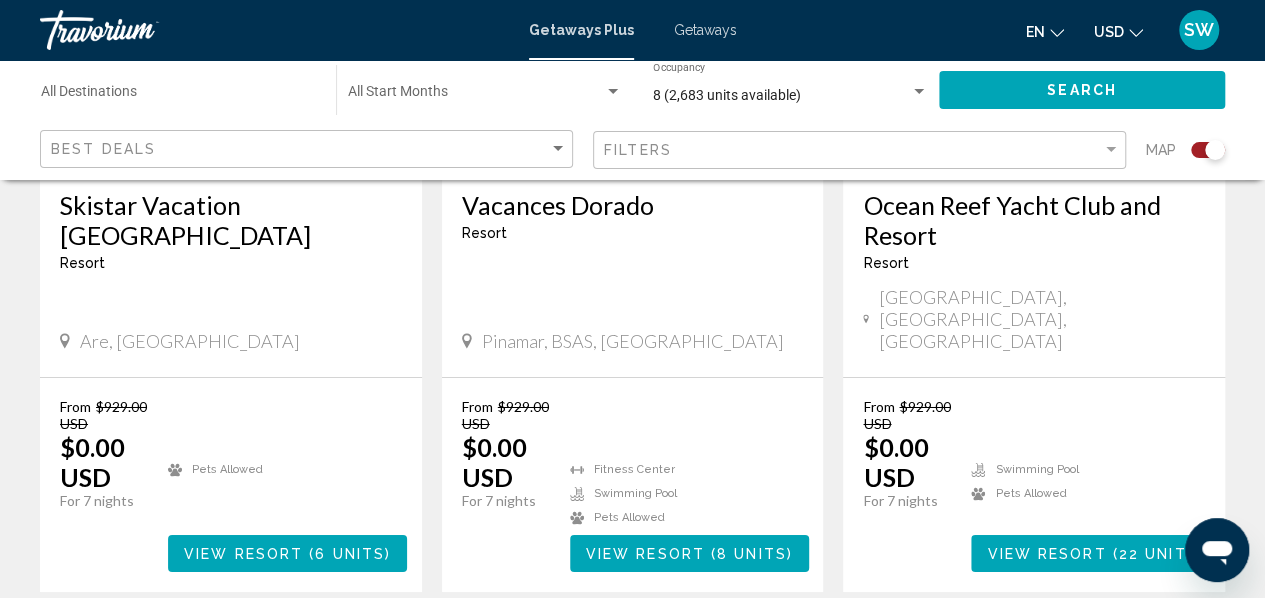 click on "6" at bounding box center [703, 652] 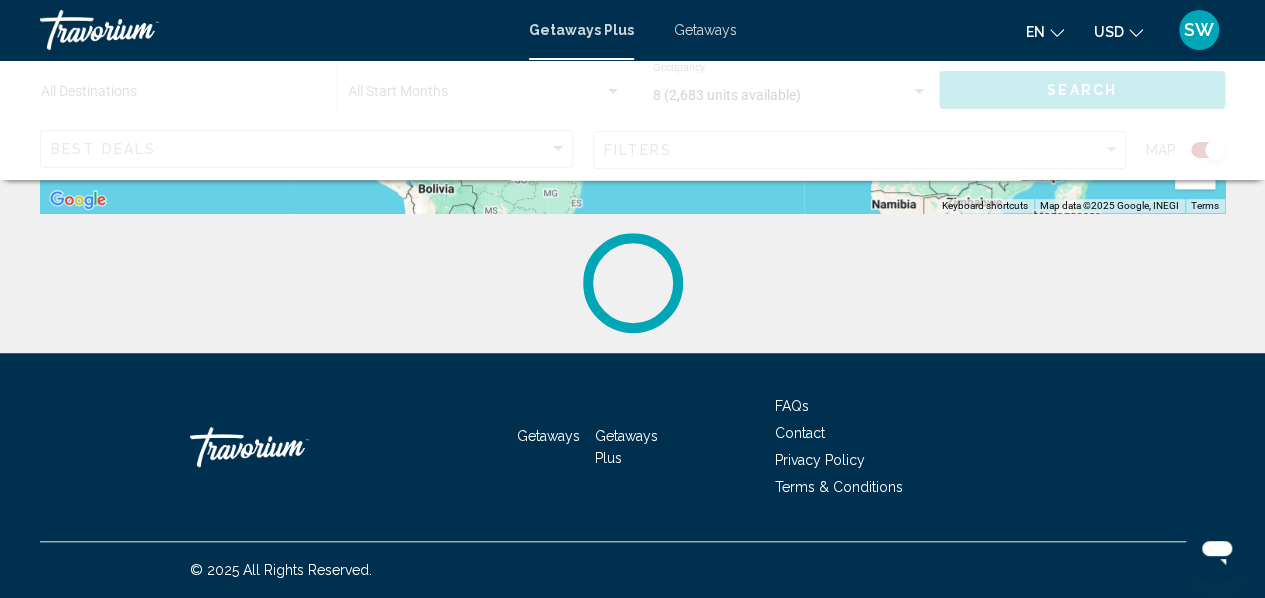 scroll, scrollTop: 0, scrollLeft: 0, axis: both 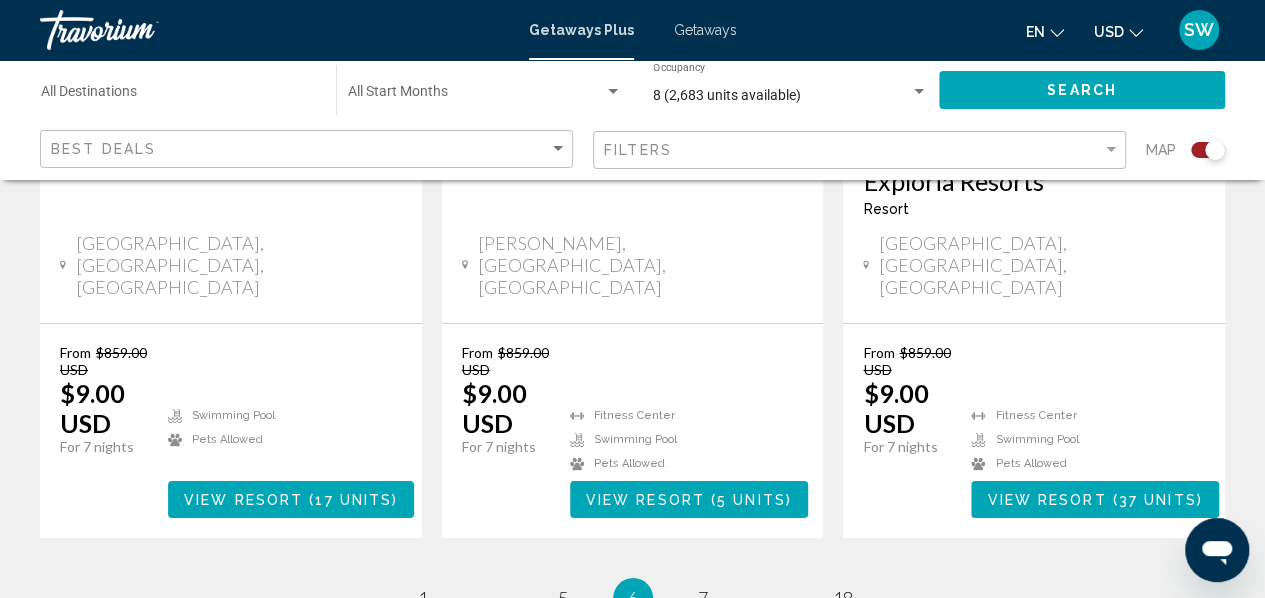 drag, startPoint x: 1271, startPoint y: 73, endPoint x: 60, endPoint y: 26, distance: 1211.9117 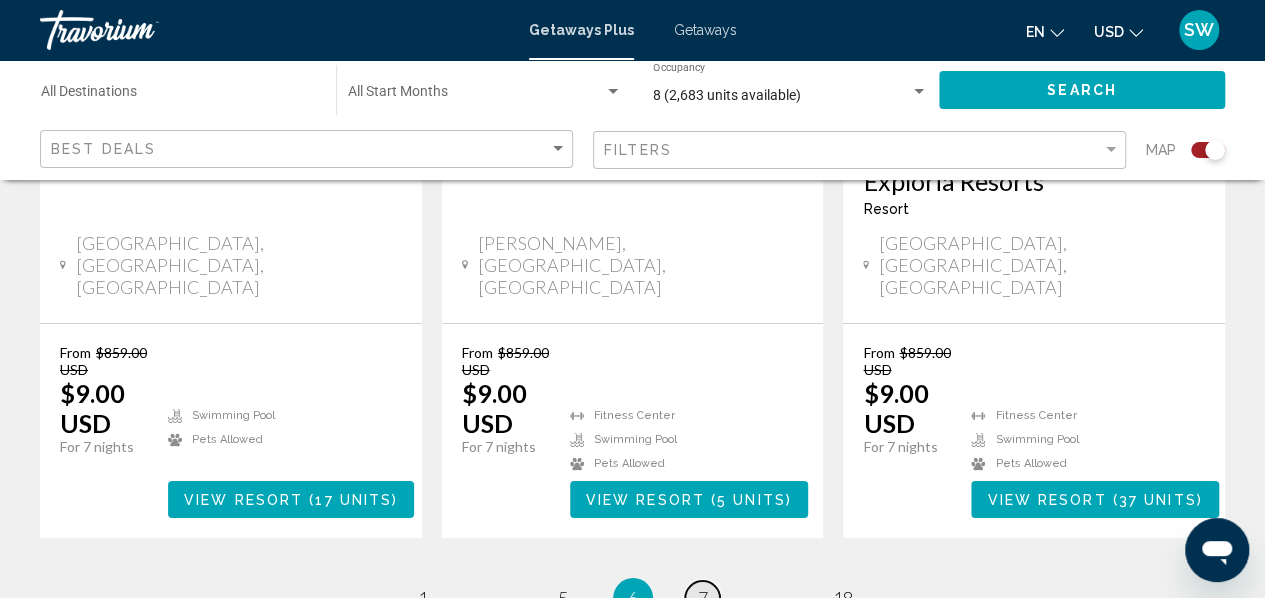 click on "7" at bounding box center (703, 598) 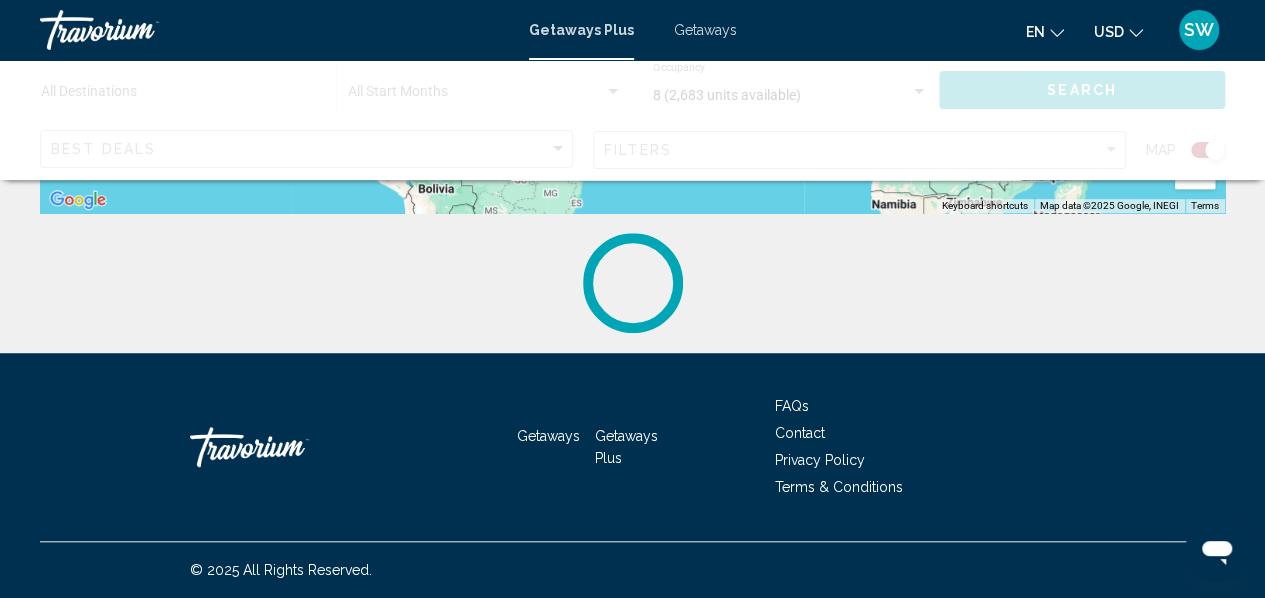scroll, scrollTop: 0, scrollLeft: 0, axis: both 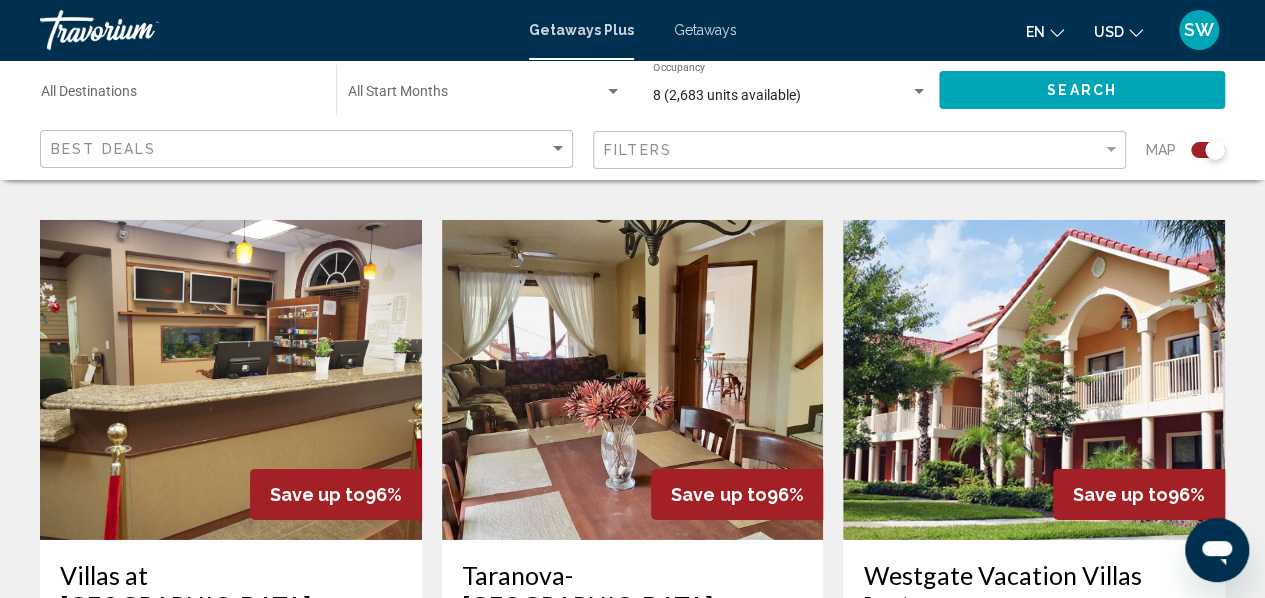 click at bounding box center (231, 380) 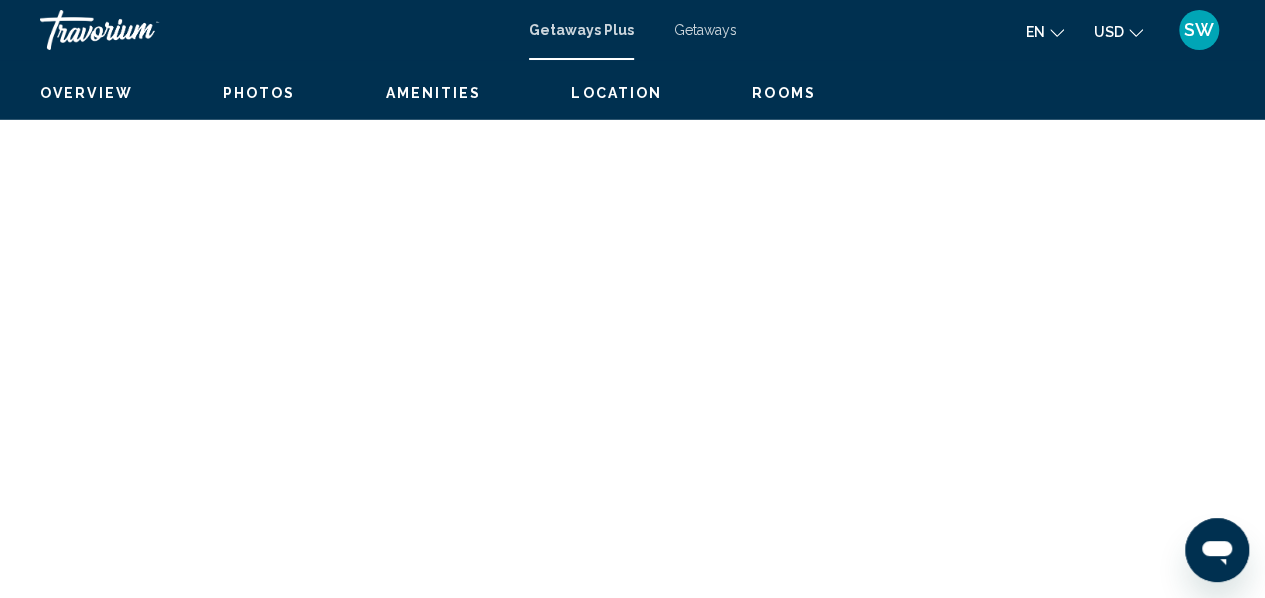 scroll, scrollTop: 236, scrollLeft: 0, axis: vertical 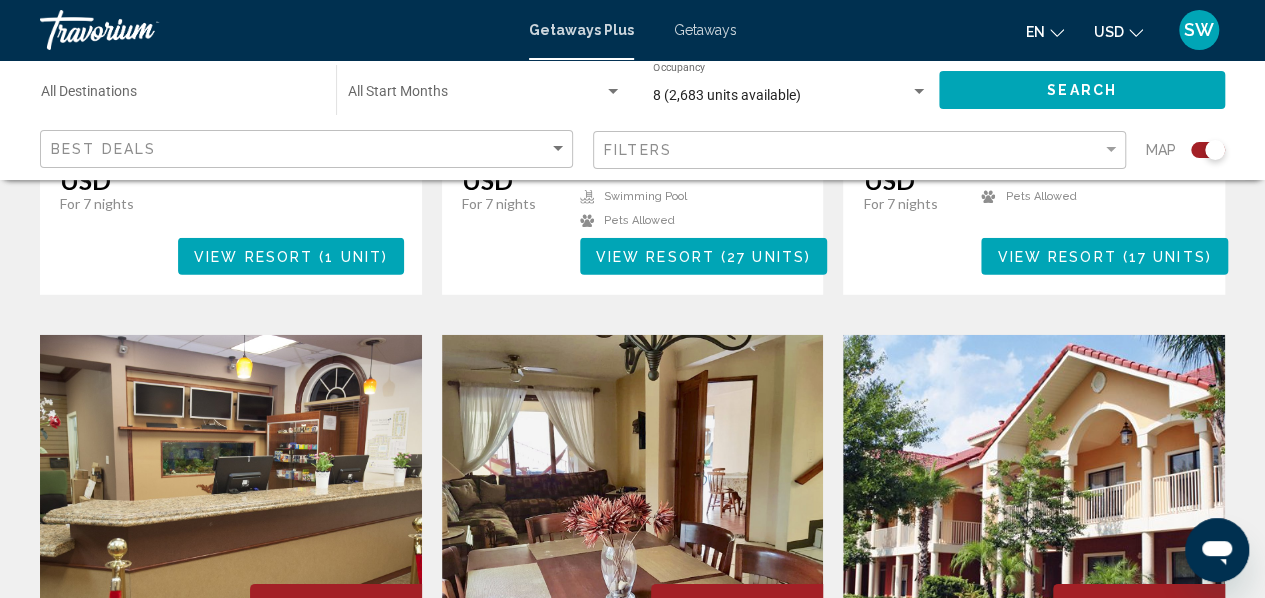 click at bounding box center (633, 495) 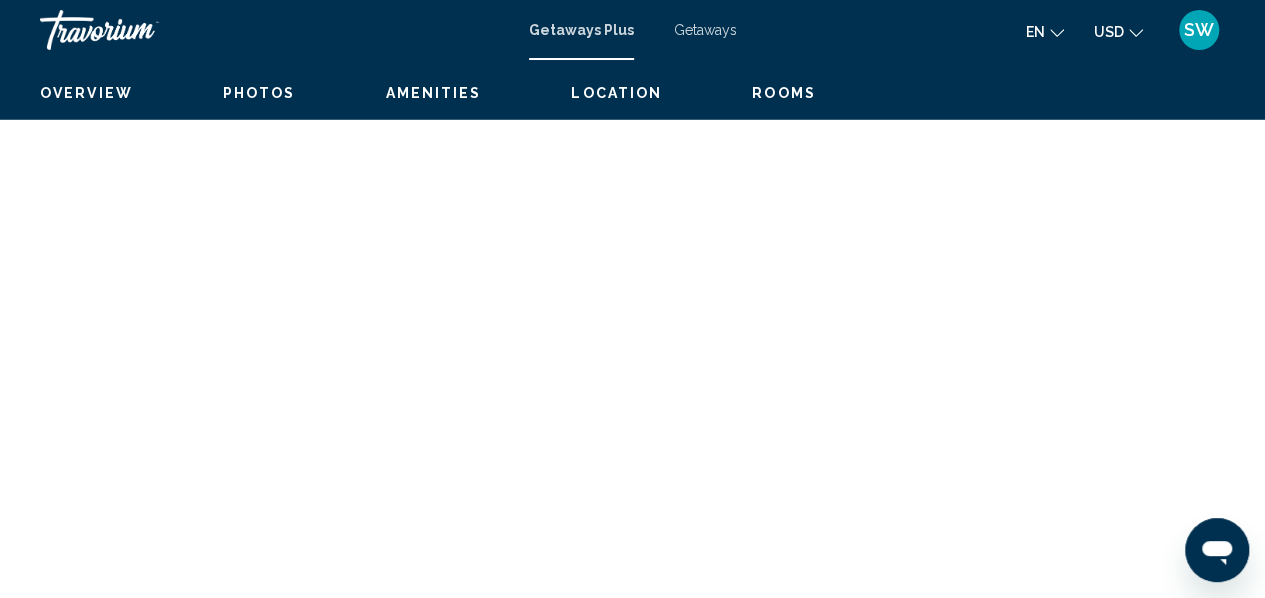 scroll, scrollTop: 236, scrollLeft: 0, axis: vertical 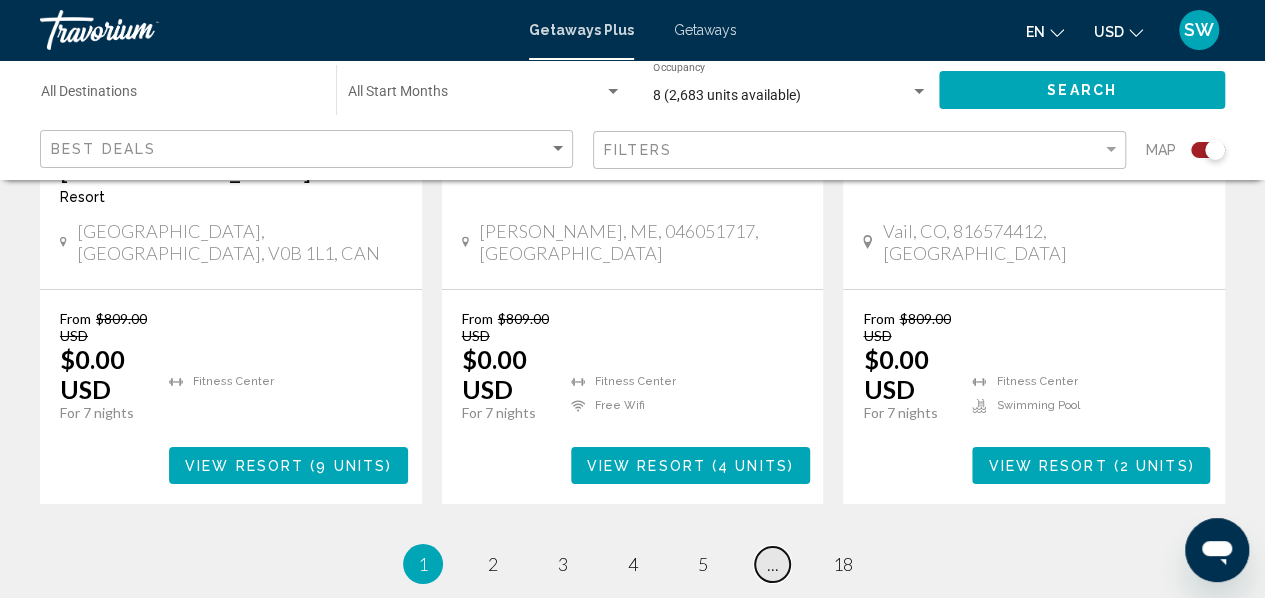 click on "page  ..." at bounding box center (772, 564) 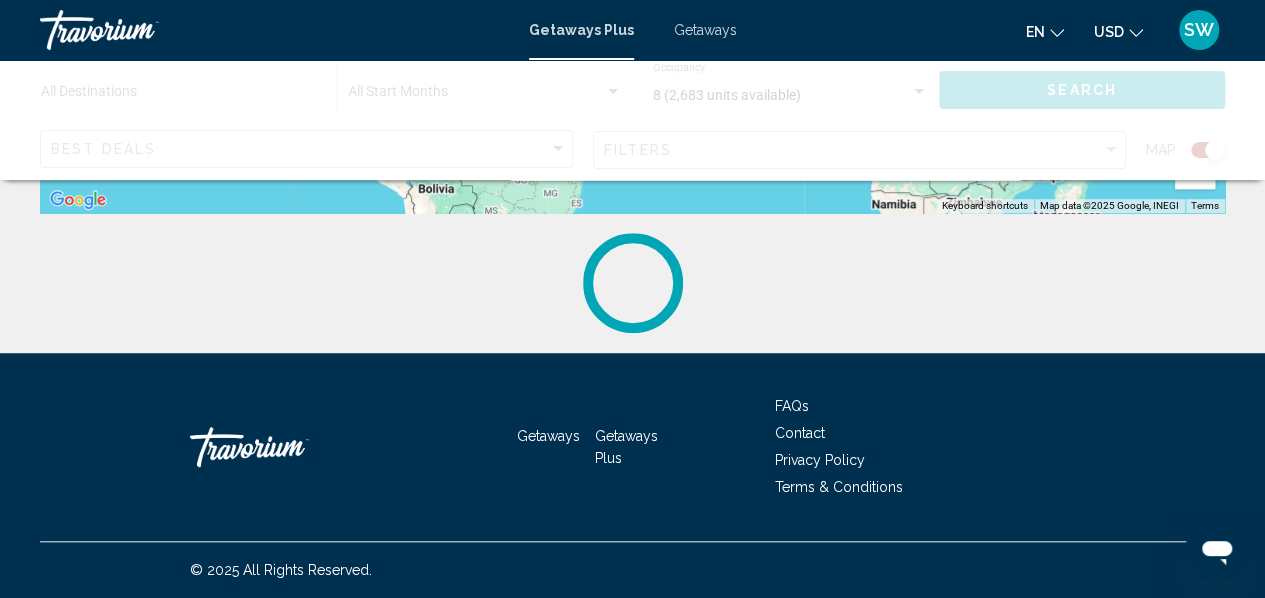 scroll, scrollTop: 0, scrollLeft: 0, axis: both 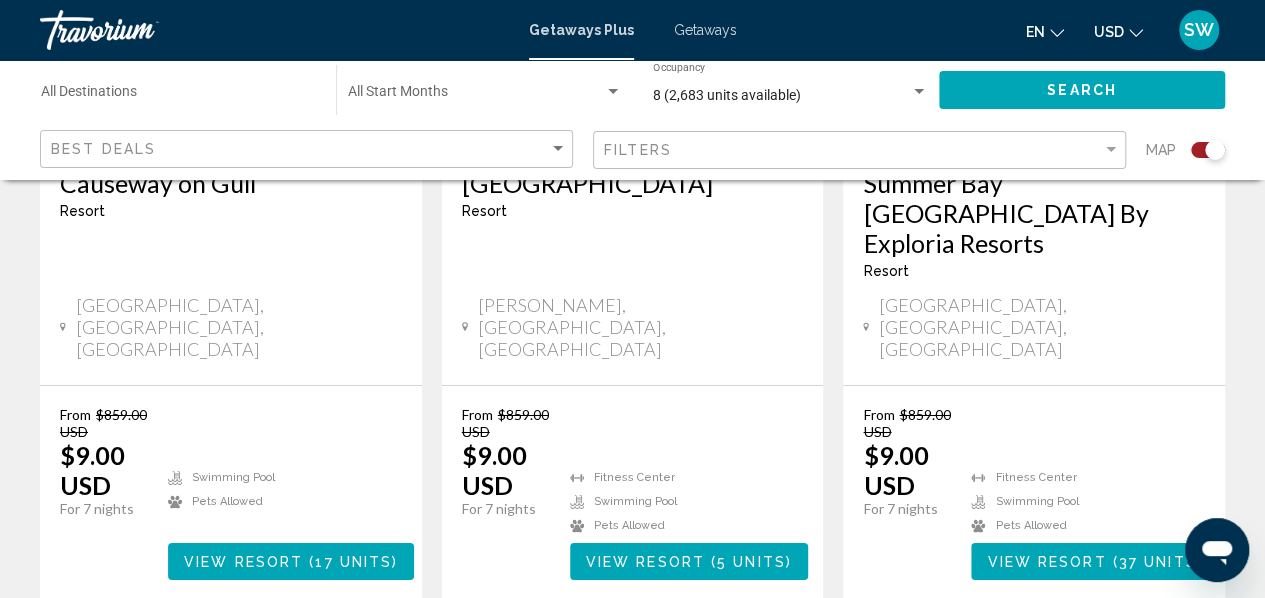 click on "7" at bounding box center [703, 660] 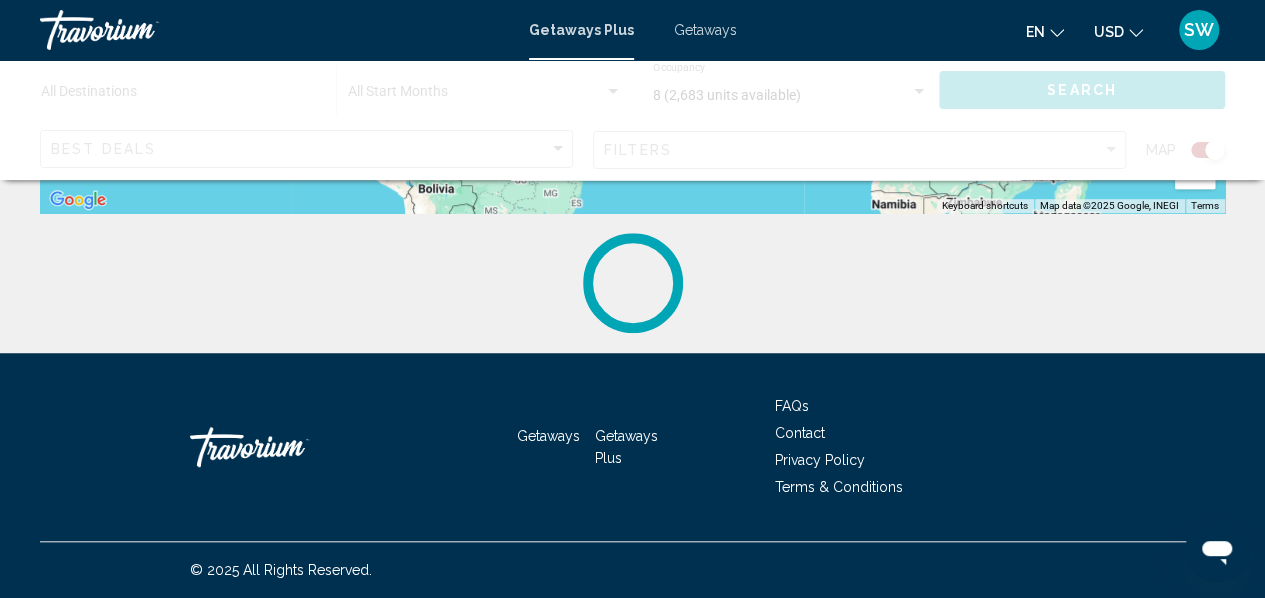 scroll, scrollTop: 0, scrollLeft: 0, axis: both 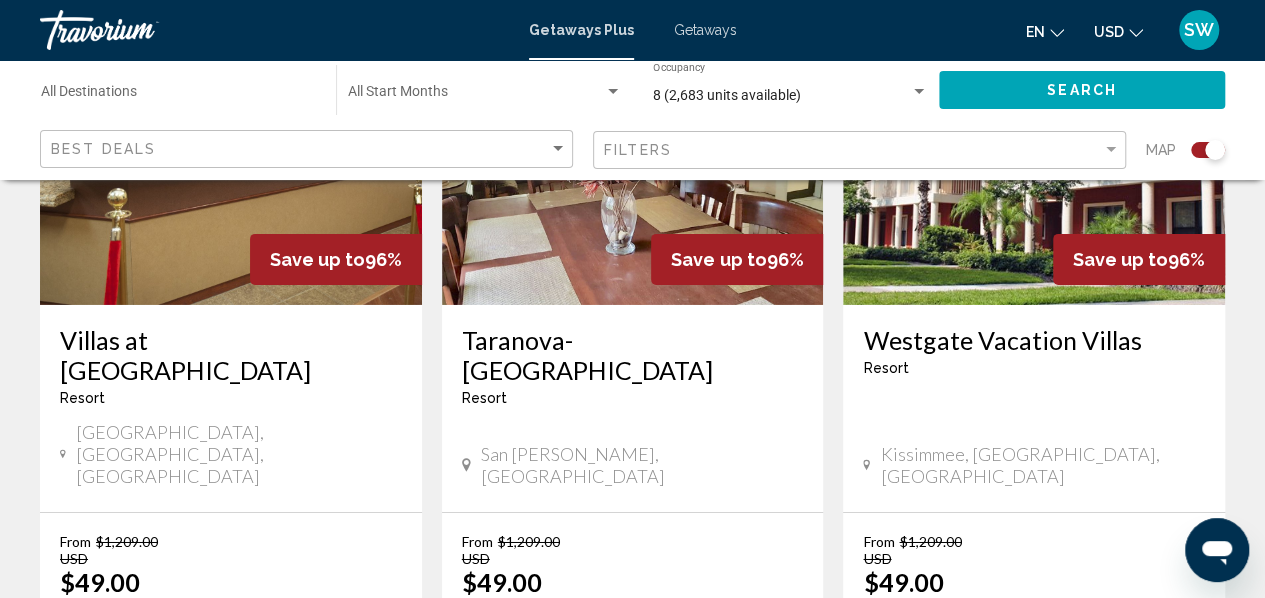click on "8" at bounding box center (703, 787) 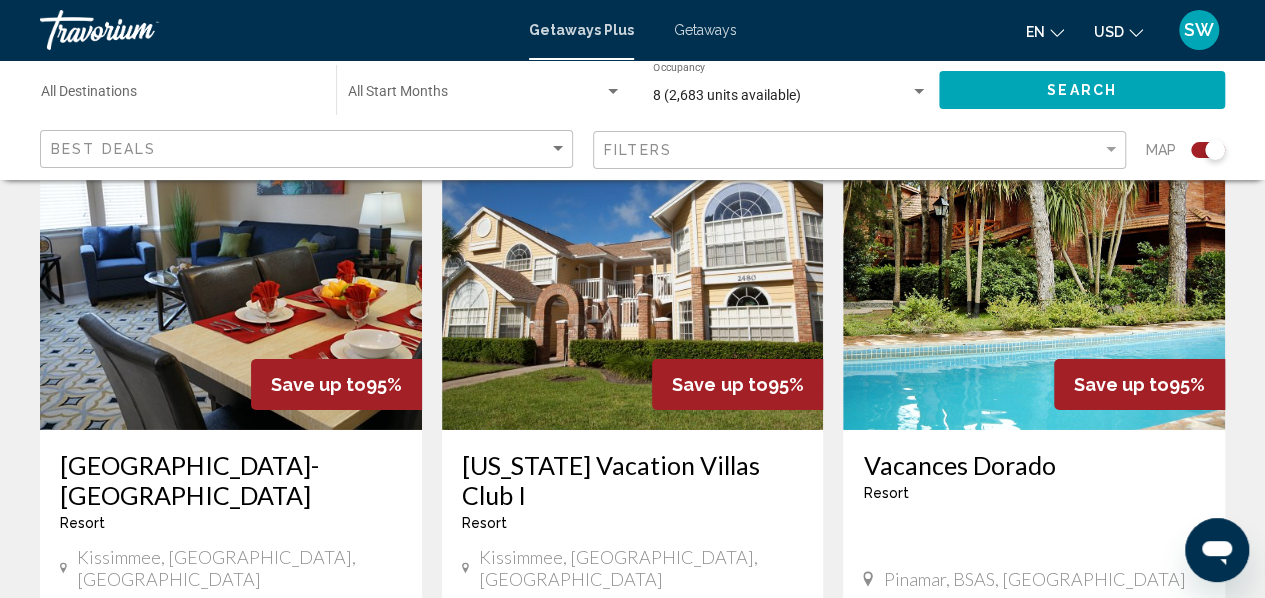 scroll, scrollTop: 3172, scrollLeft: 0, axis: vertical 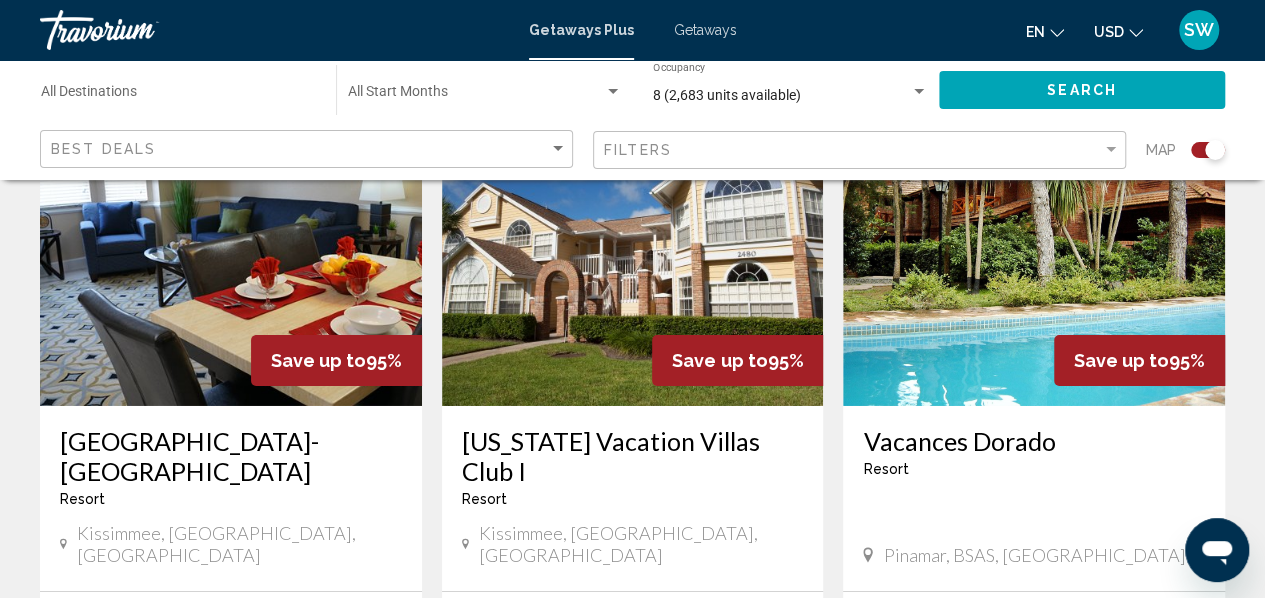 click on "Destination All Destinations Start Month All Start Months 8 (2,683 units available) Occupancy Any Occupancy Search Best Deals Filters Map ← Move left → Move right ↑ Move up ↓ Move down + Zoom in - Zoom out Home Jump left by 75% End Jump right by 75% Page Up Jump up by 75% Page Down Jump down by 75% To navigate, press the arrow keys. To activate drag with keyboard, press Alt + Enter. Once in keyboard drag state, use the arrow keys to move the marker. To complete the drag, press the Enter key. To cancel, press Escape. Keyboard shortcuts Map Data Map data ©2025 Google, INEGI Map data ©2025 Google, INEGI 1000 km  Click to toggle between metric and imperial units Terms Report a map error 2,970 Getaways Plus units available across 211 Resorts Save up to  95%   [GEOGRAPHIC_DATA]  -  This is an adults only resort
[GEOGRAPHIC_DATA], [GEOGRAPHIC_DATA], [GEOGRAPHIC_DATA] From $849.00 USD $39.00 USD For 7 nights You save  $810.00 USD   temp  4.4" 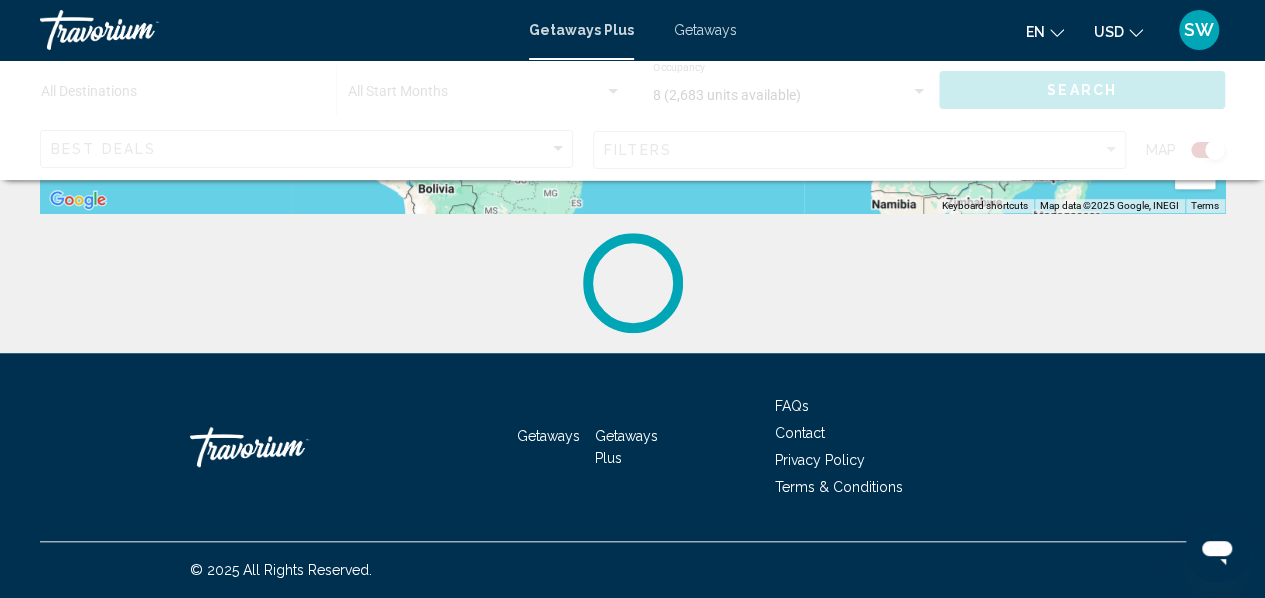 scroll, scrollTop: 0, scrollLeft: 0, axis: both 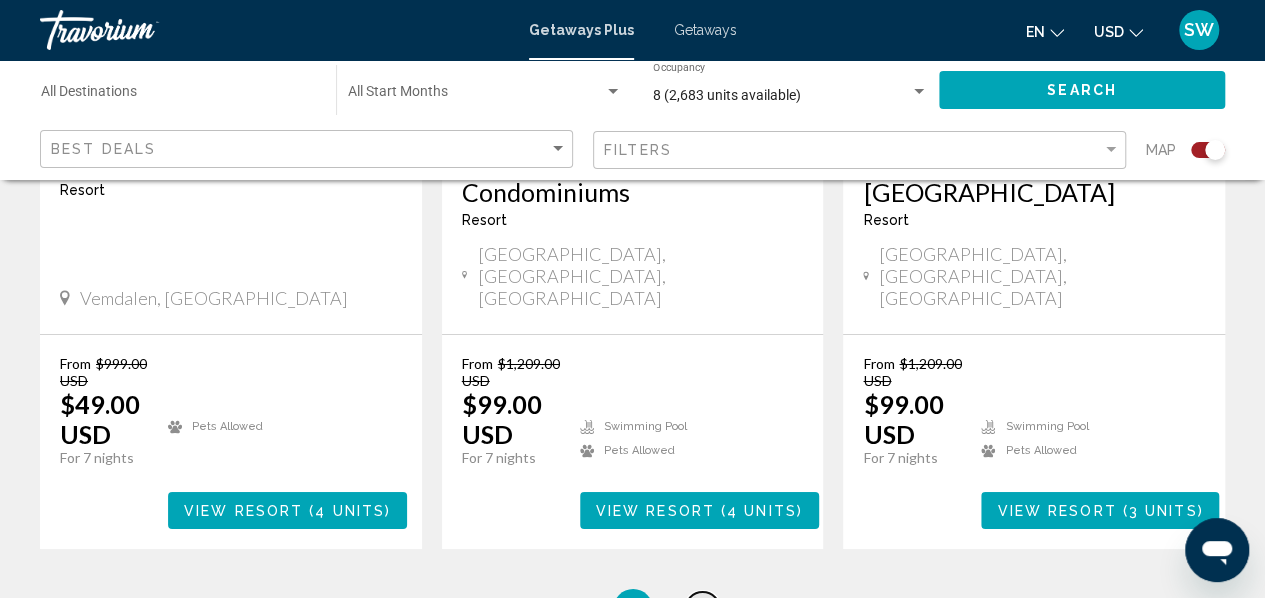 click on "10" at bounding box center (703, 609) 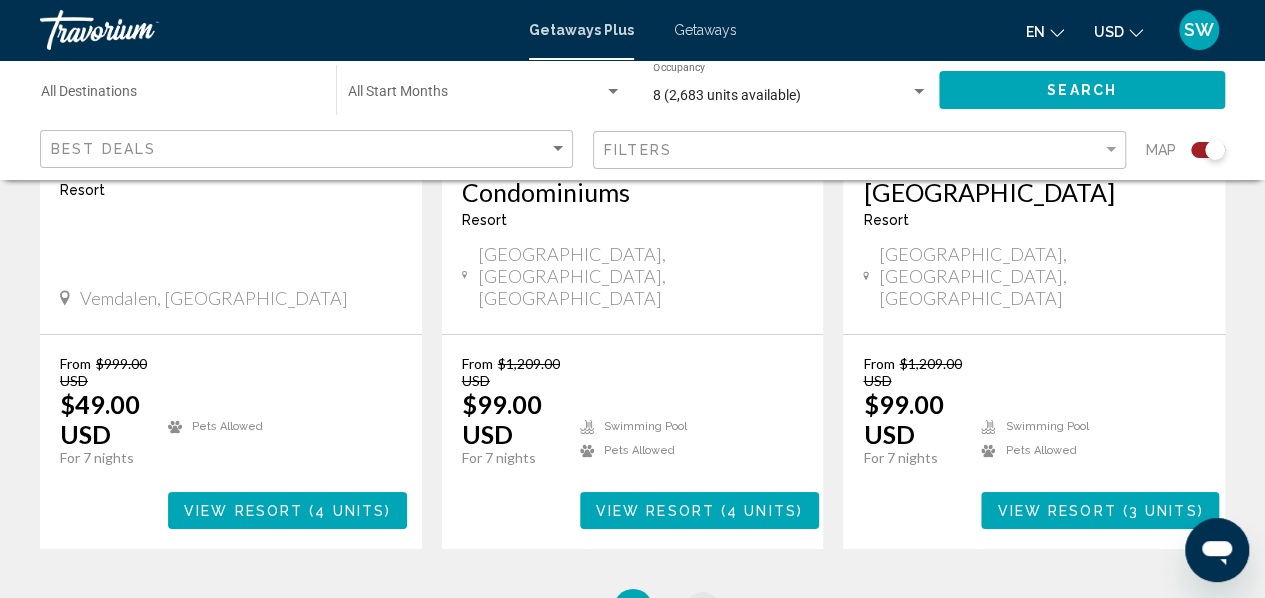scroll, scrollTop: 0, scrollLeft: 0, axis: both 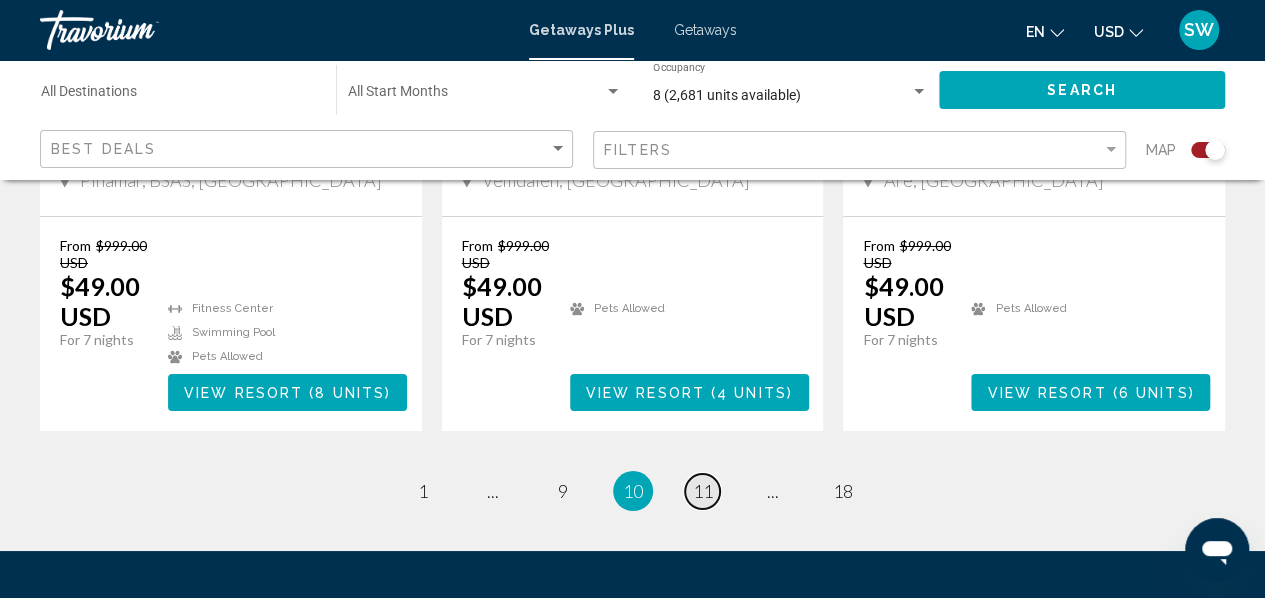 click on "11" at bounding box center [703, 491] 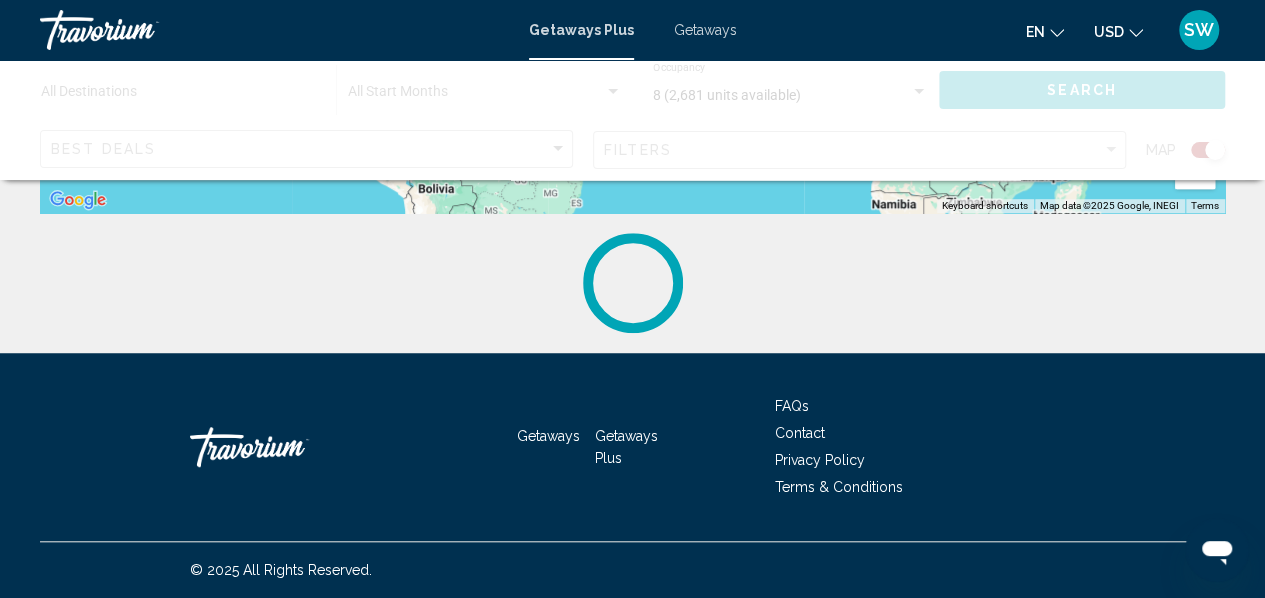 scroll, scrollTop: 0, scrollLeft: 0, axis: both 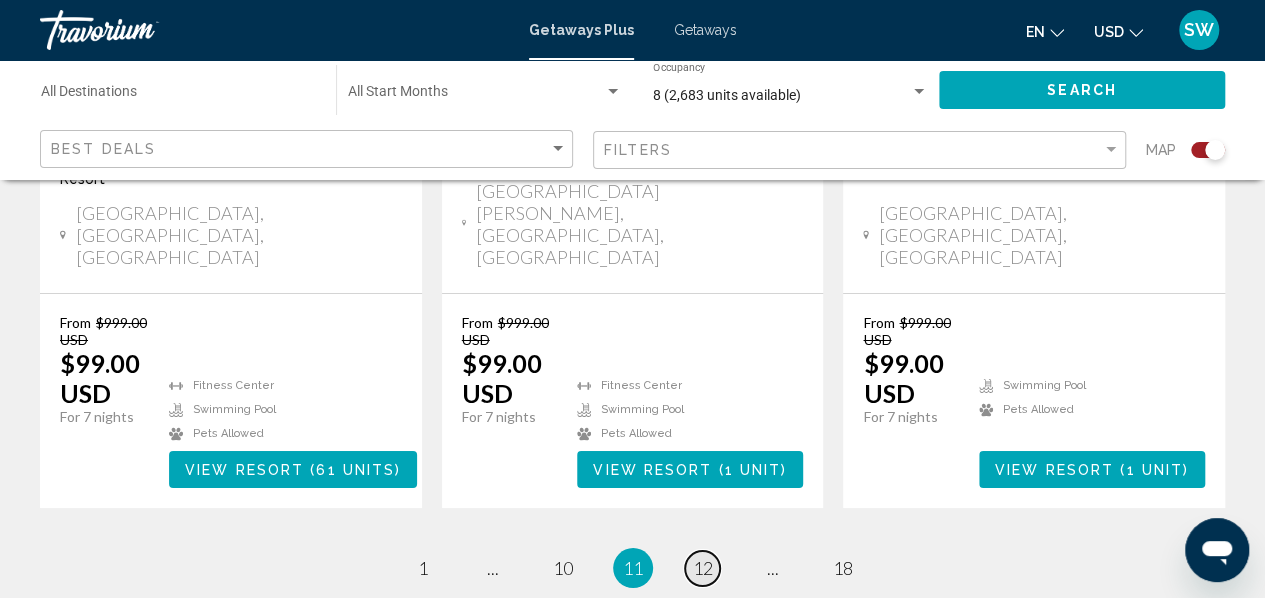 click on "12" at bounding box center [703, 568] 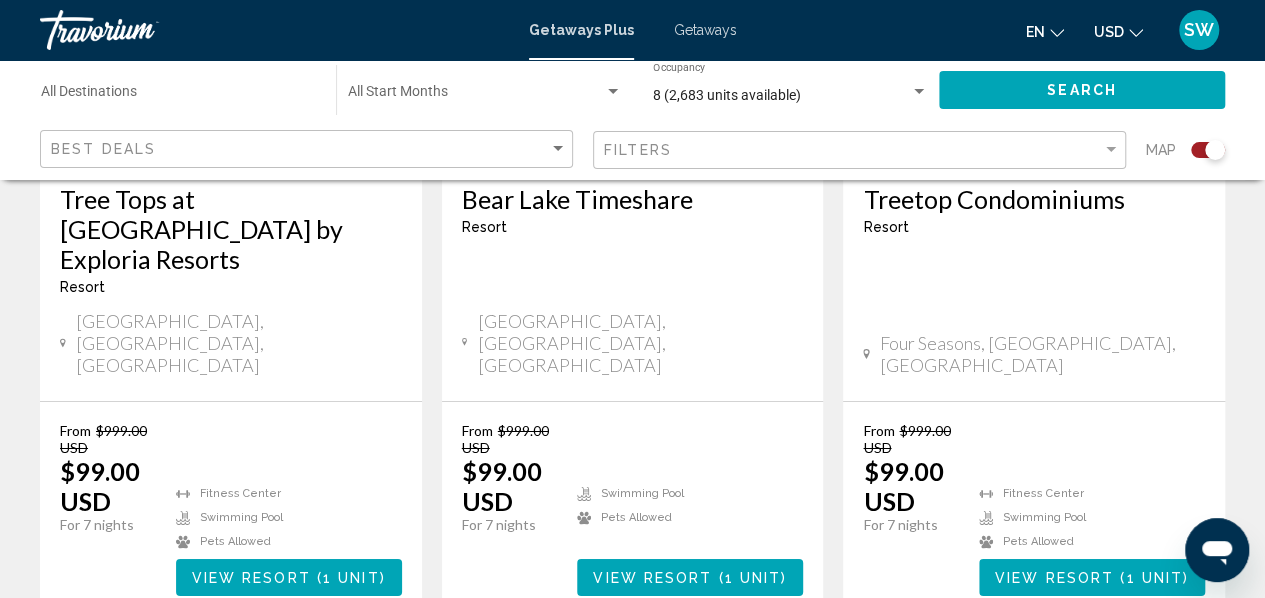 scroll, scrollTop: 3400, scrollLeft: 0, axis: vertical 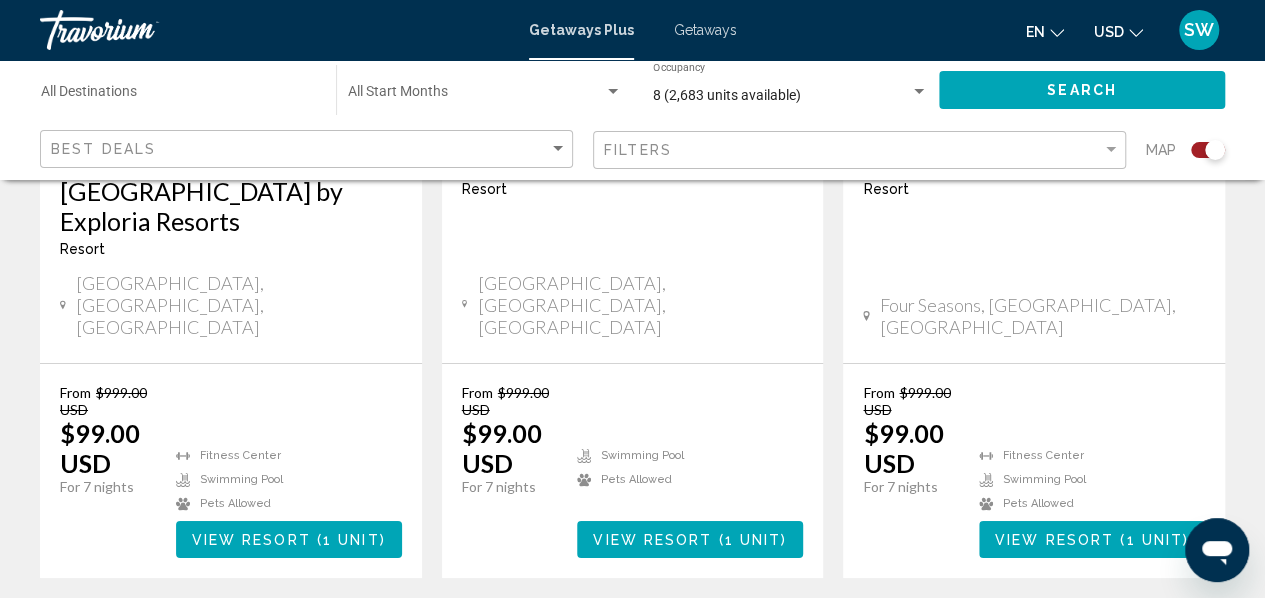 click on "From $999.00 USD $99.00 USD For 7 nights You save  $900.00 USD   temp  3.9
Swimming Pool
Pets [GEOGRAPHIC_DATA]    ( 1 unit )" at bounding box center (633, 471) 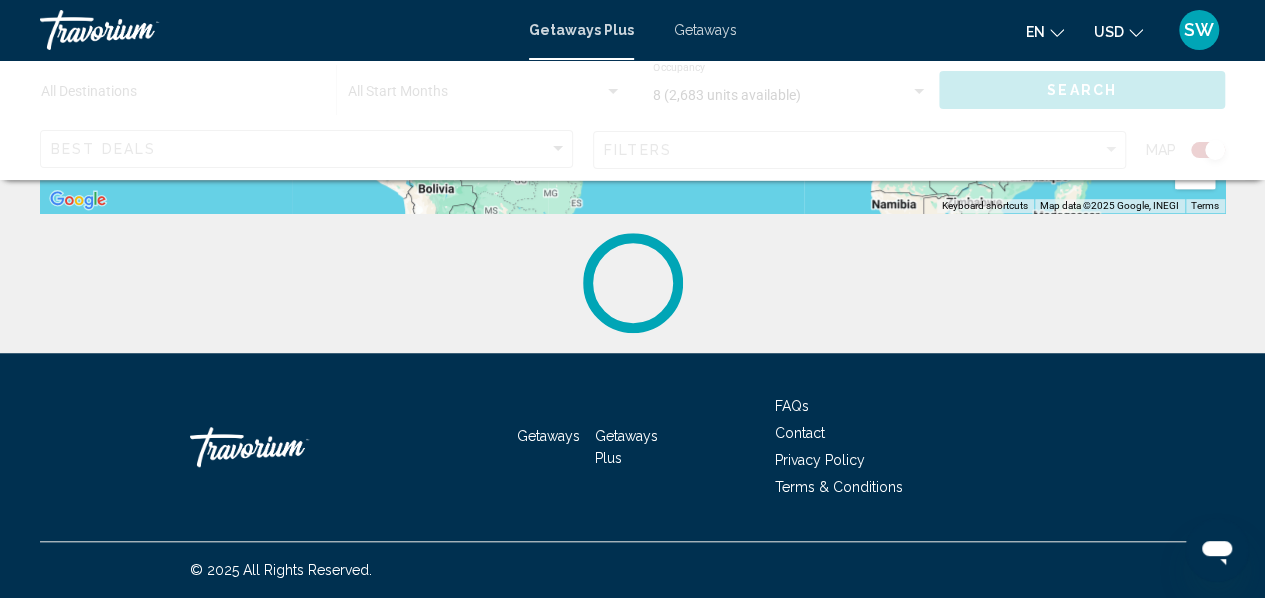 scroll, scrollTop: 0, scrollLeft: 0, axis: both 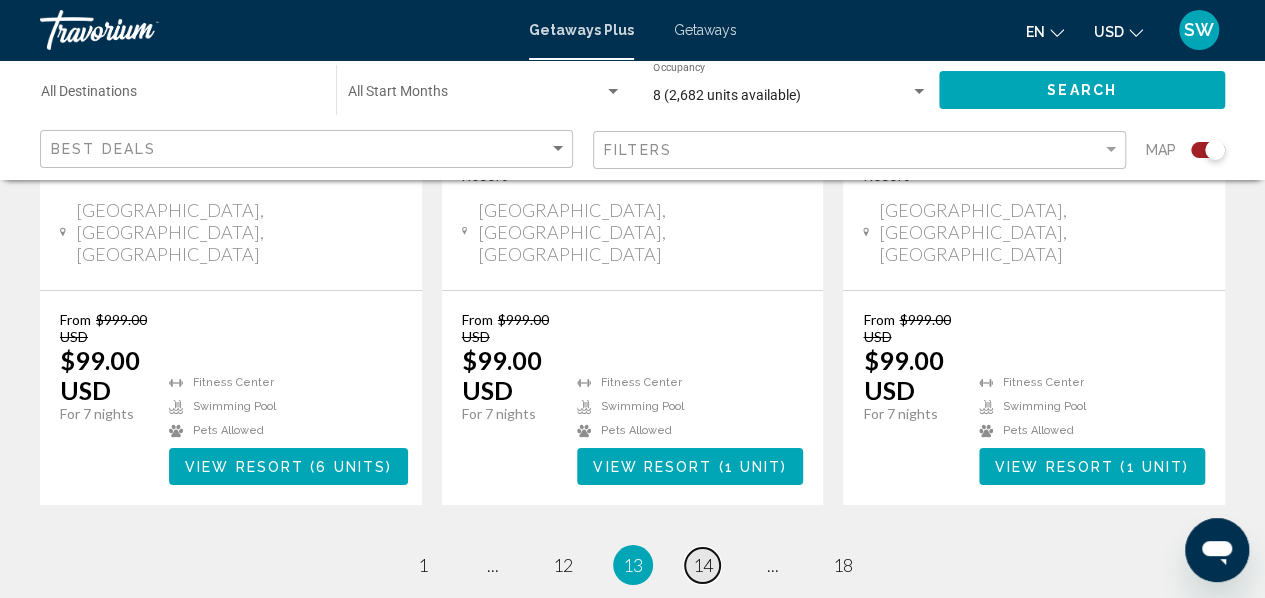 click on "14" at bounding box center (703, 565) 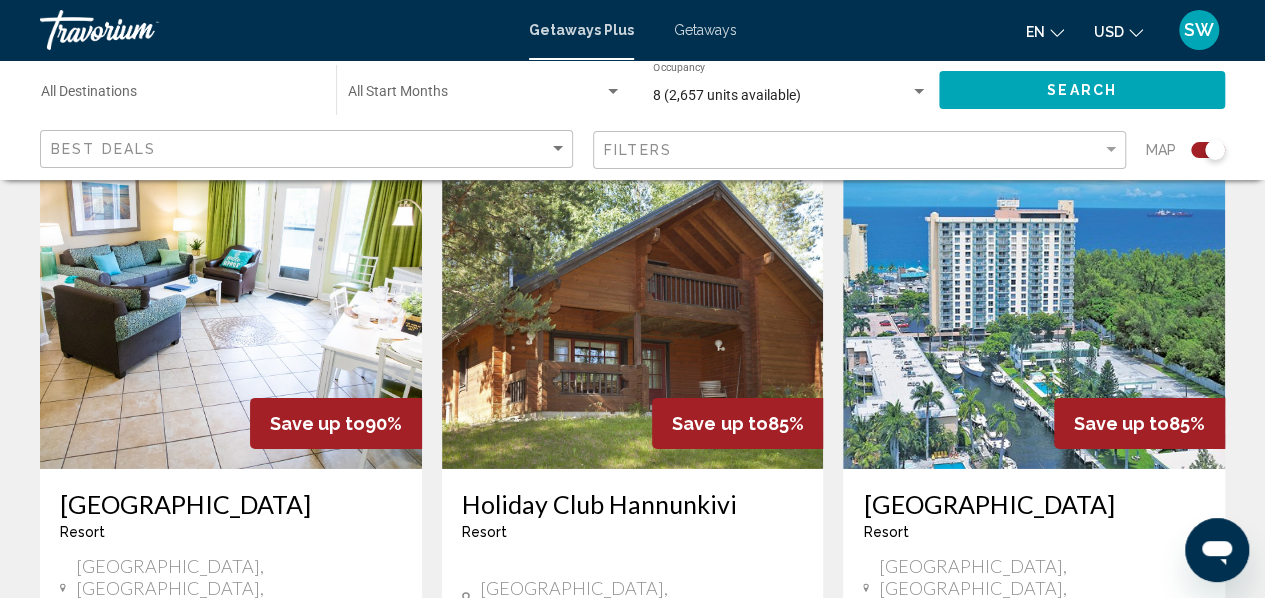scroll, scrollTop: 3107, scrollLeft: 0, axis: vertical 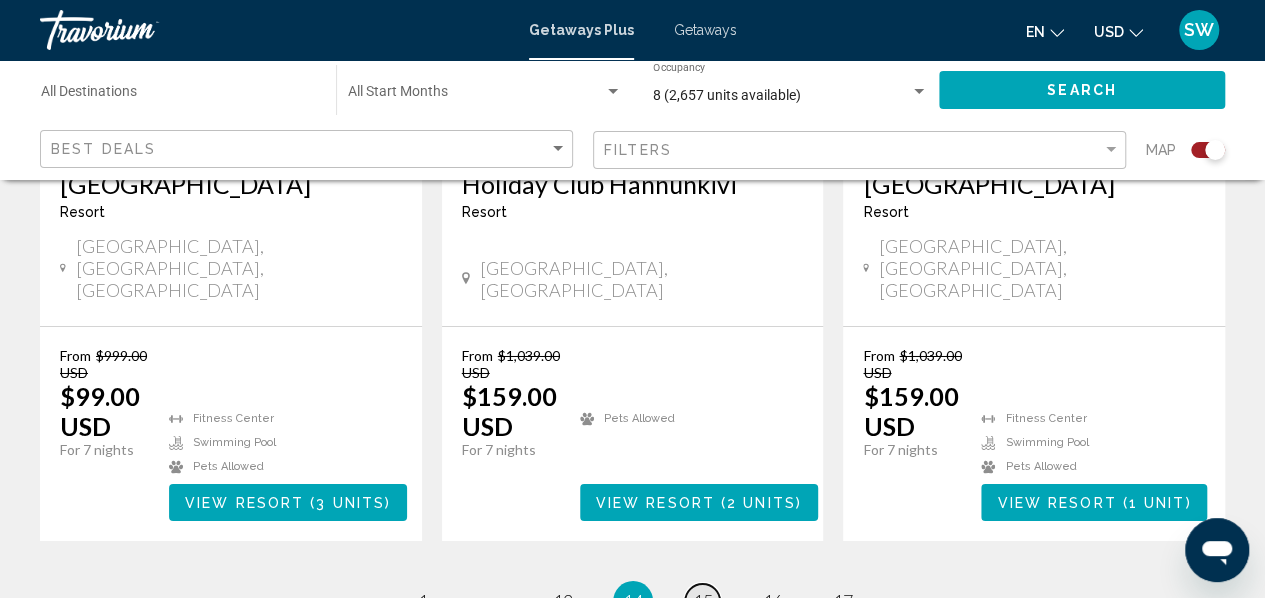 click on "15" at bounding box center (703, 601) 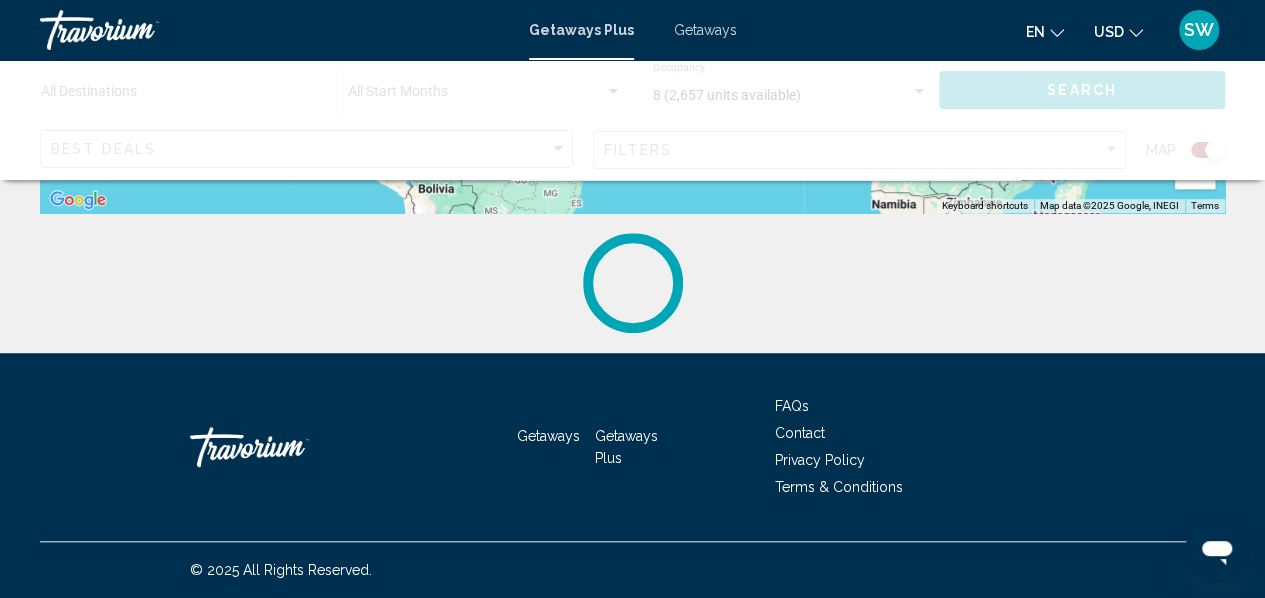 scroll, scrollTop: 0, scrollLeft: 0, axis: both 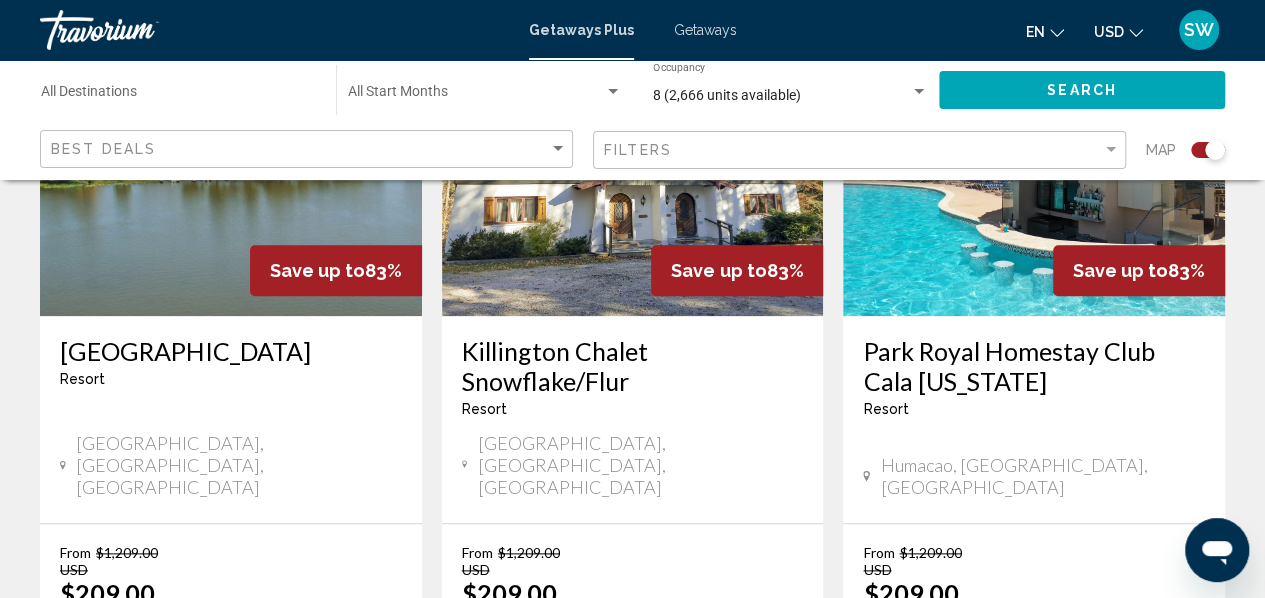 click at bounding box center [1034, 156] 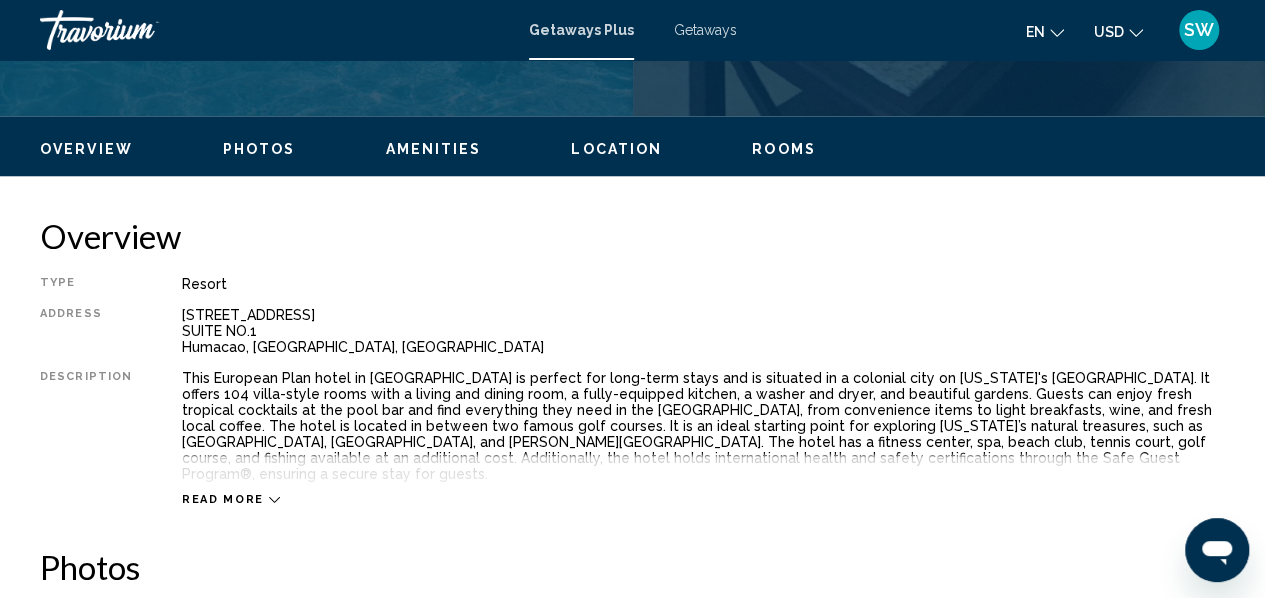 scroll, scrollTop: 236, scrollLeft: 0, axis: vertical 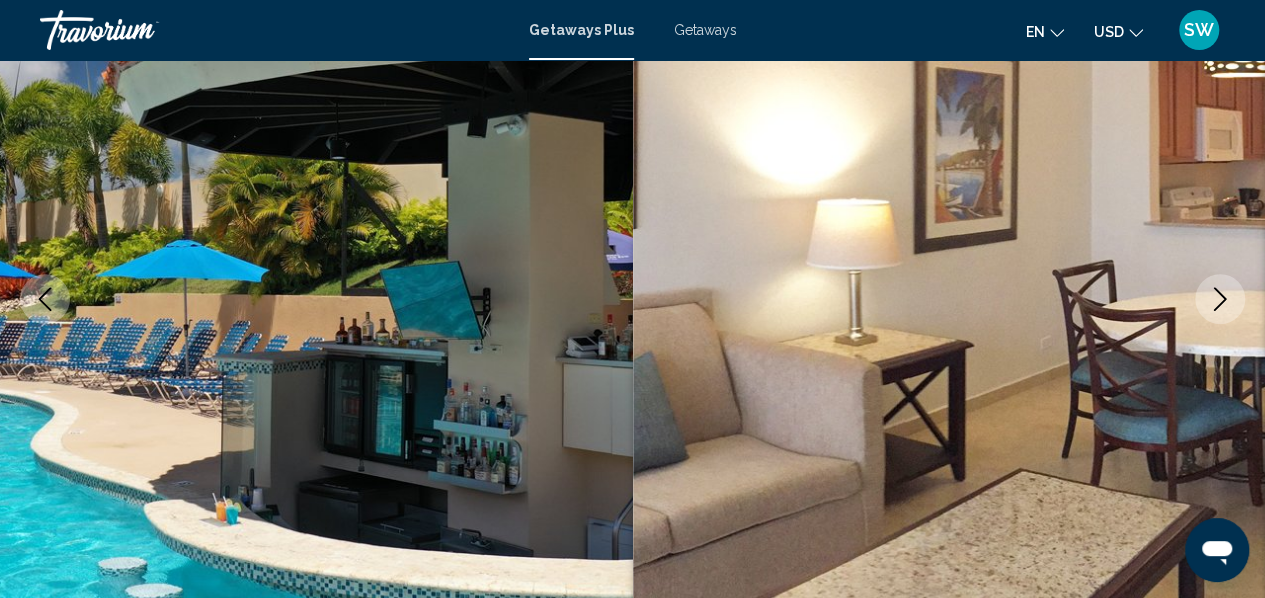 click 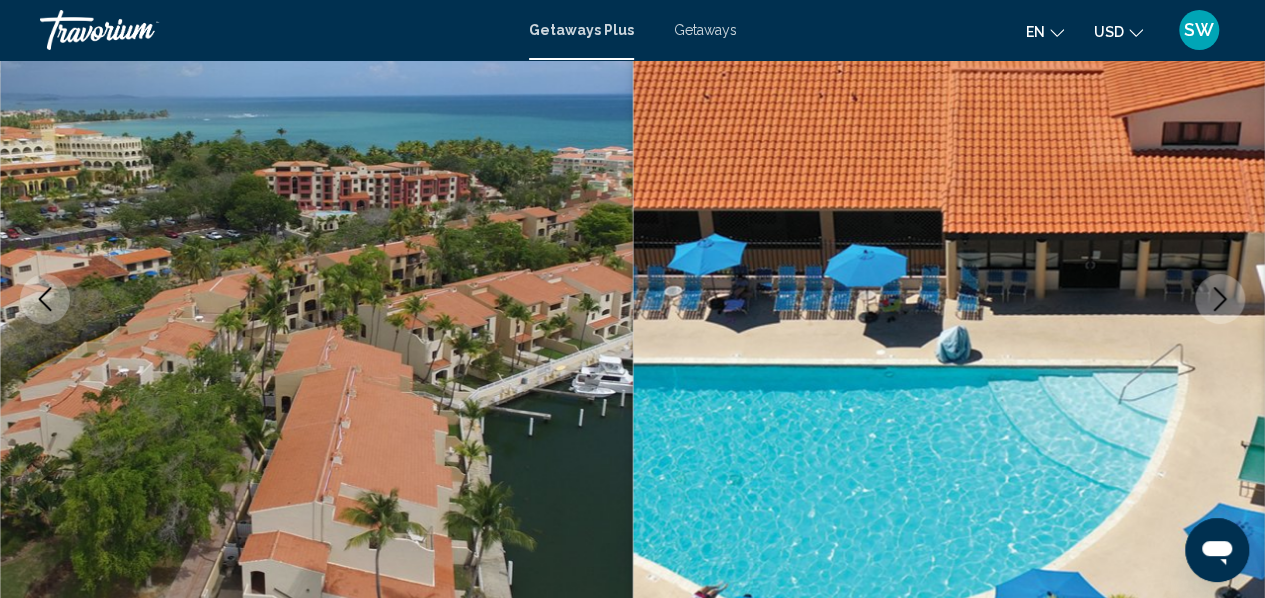click 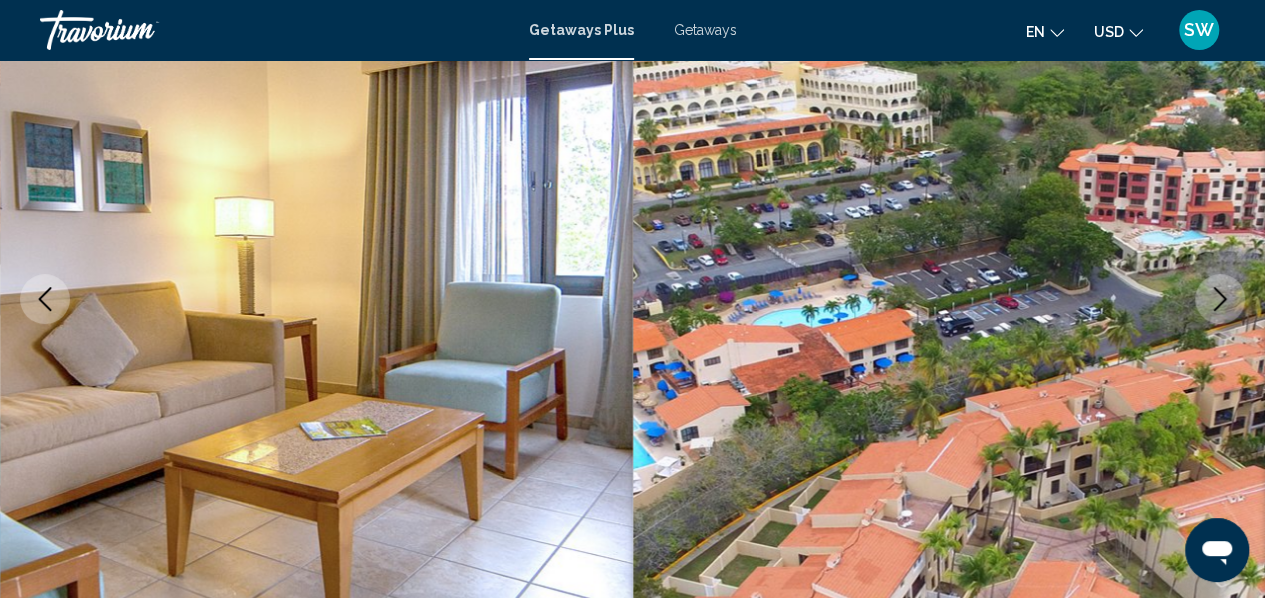 click 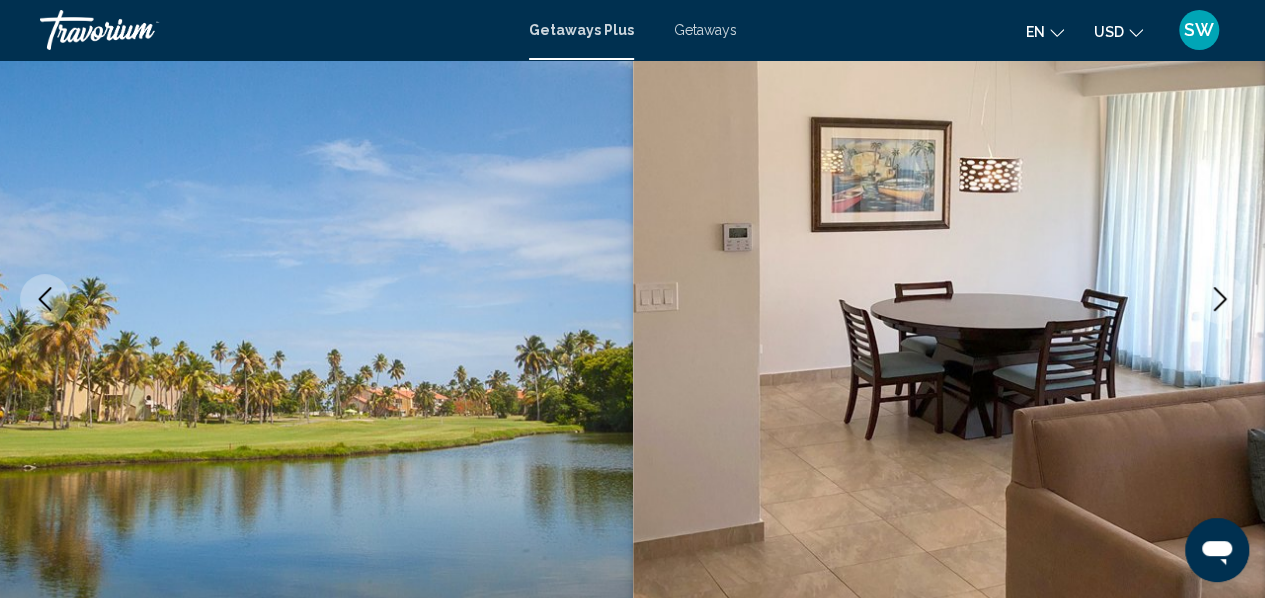 click 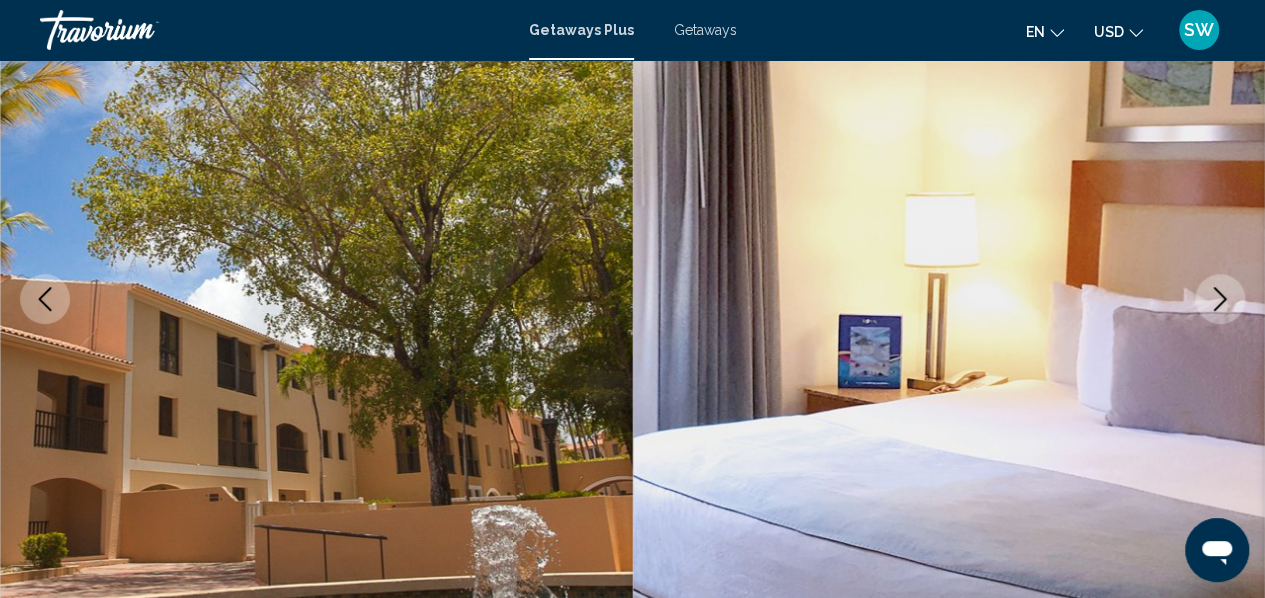 click 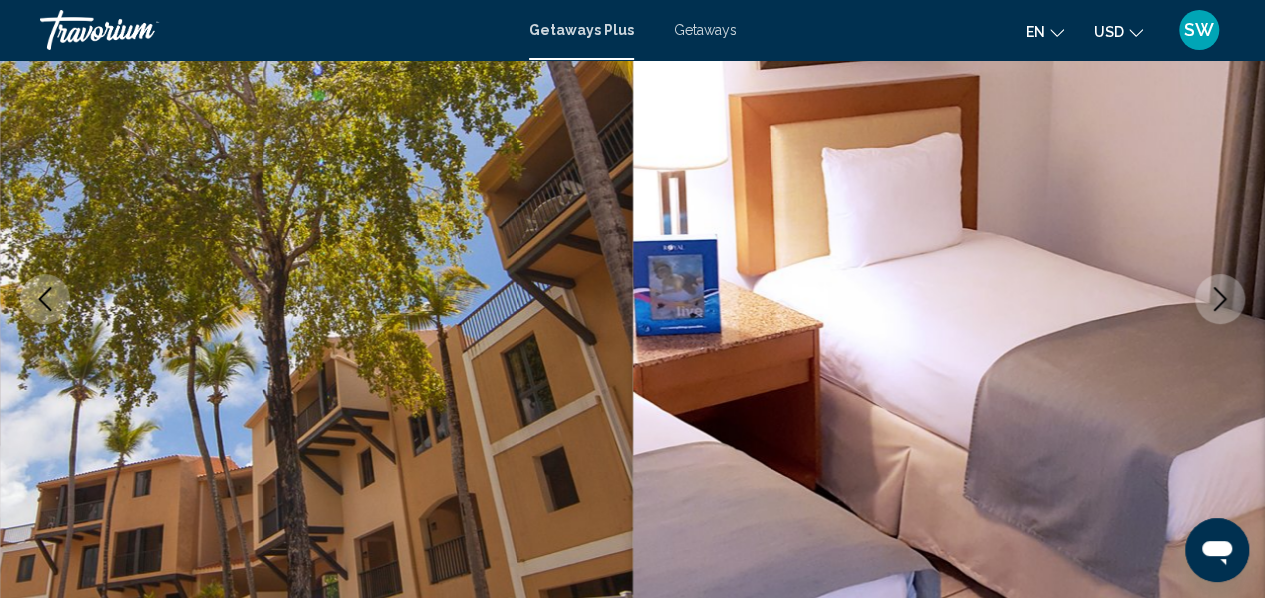 click 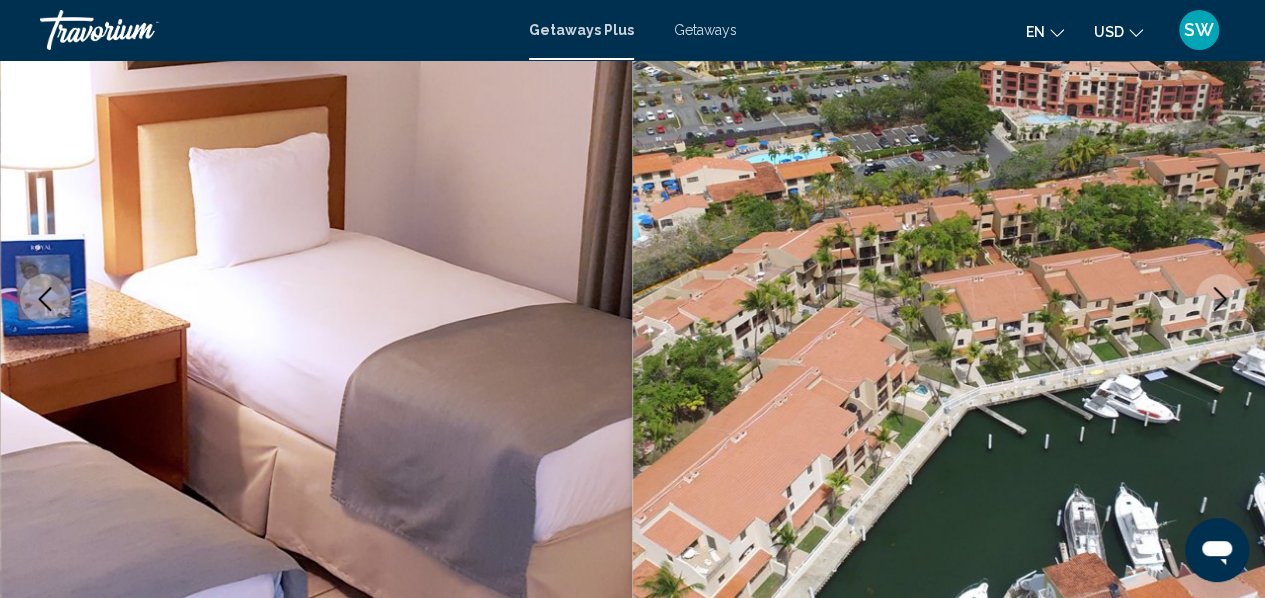 click 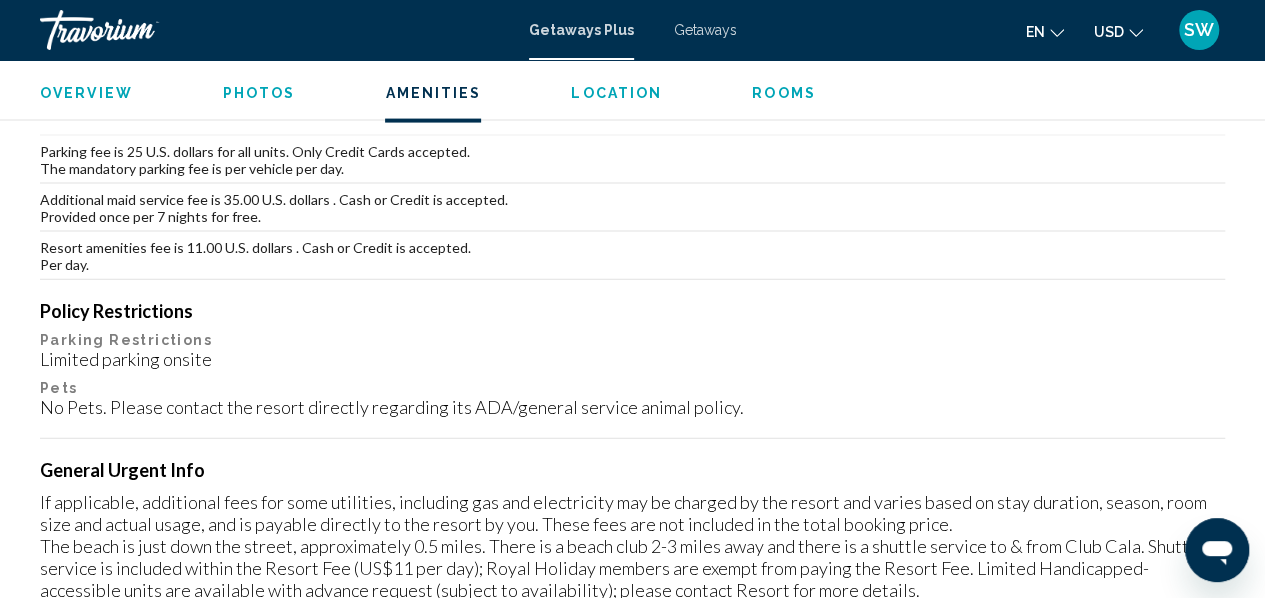 scroll, scrollTop: 2195, scrollLeft: 0, axis: vertical 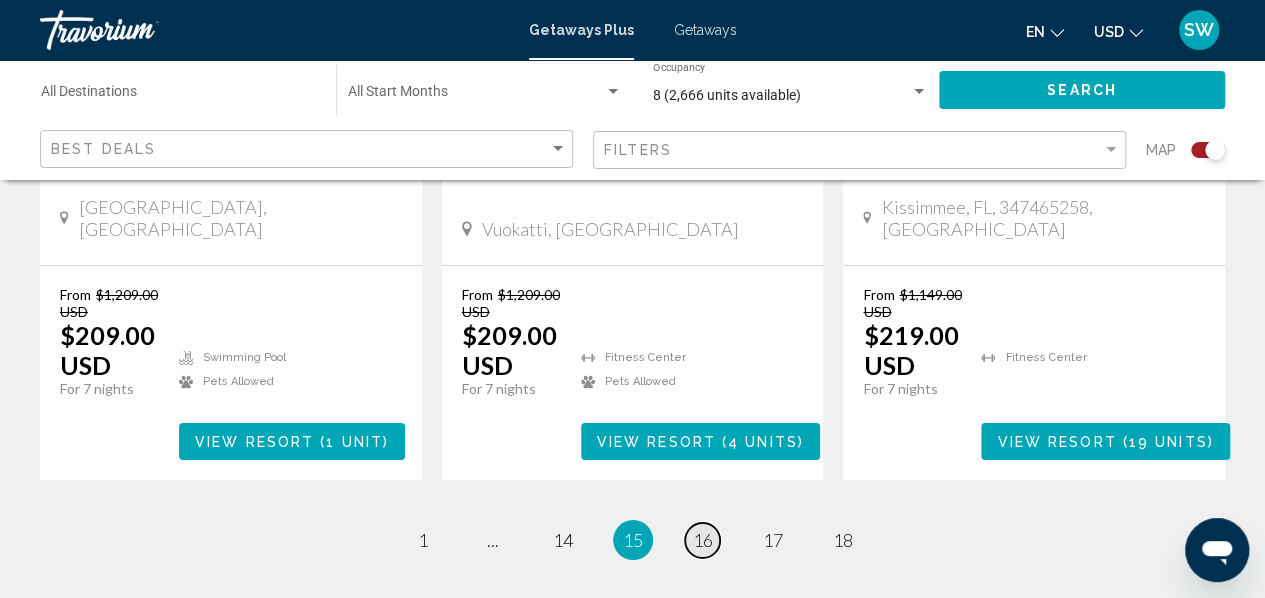 click on "16" at bounding box center (703, 540) 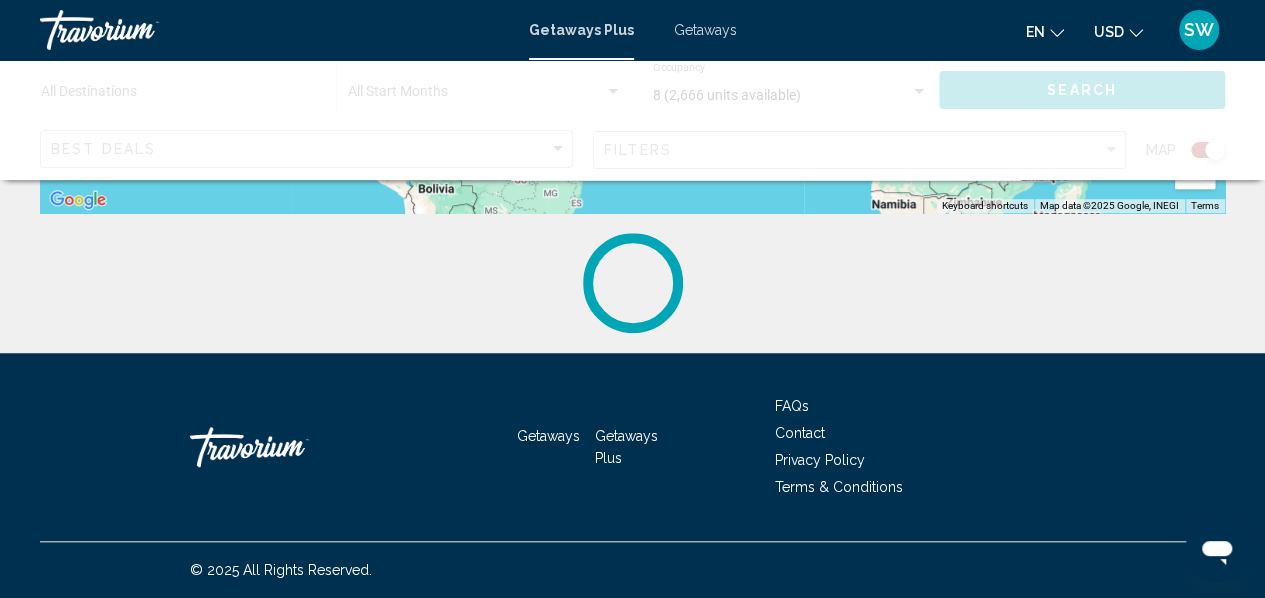 scroll, scrollTop: 0, scrollLeft: 0, axis: both 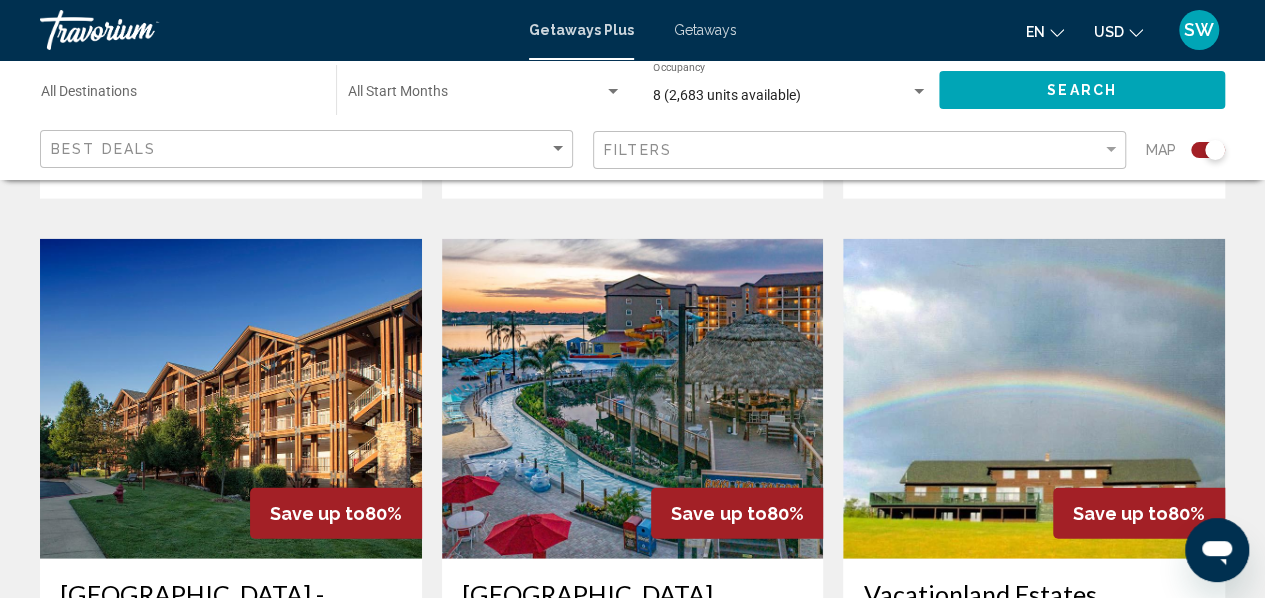 click at bounding box center (633, 399) 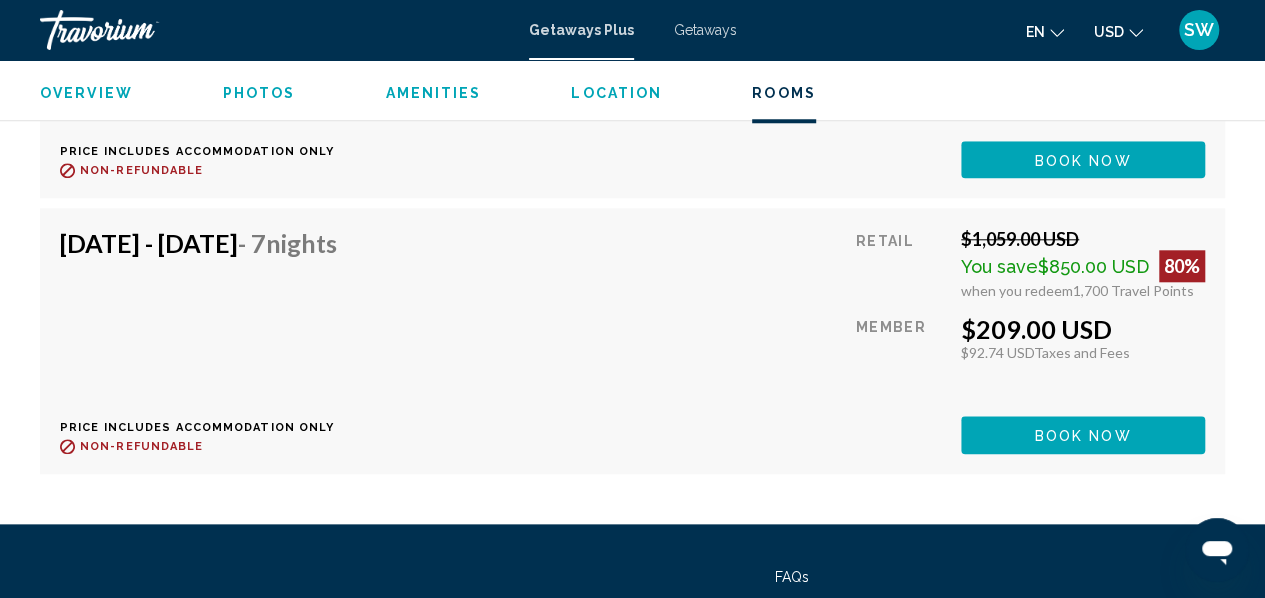 scroll, scrollTop: 4703, scrollLeft: 0, axis: vertical 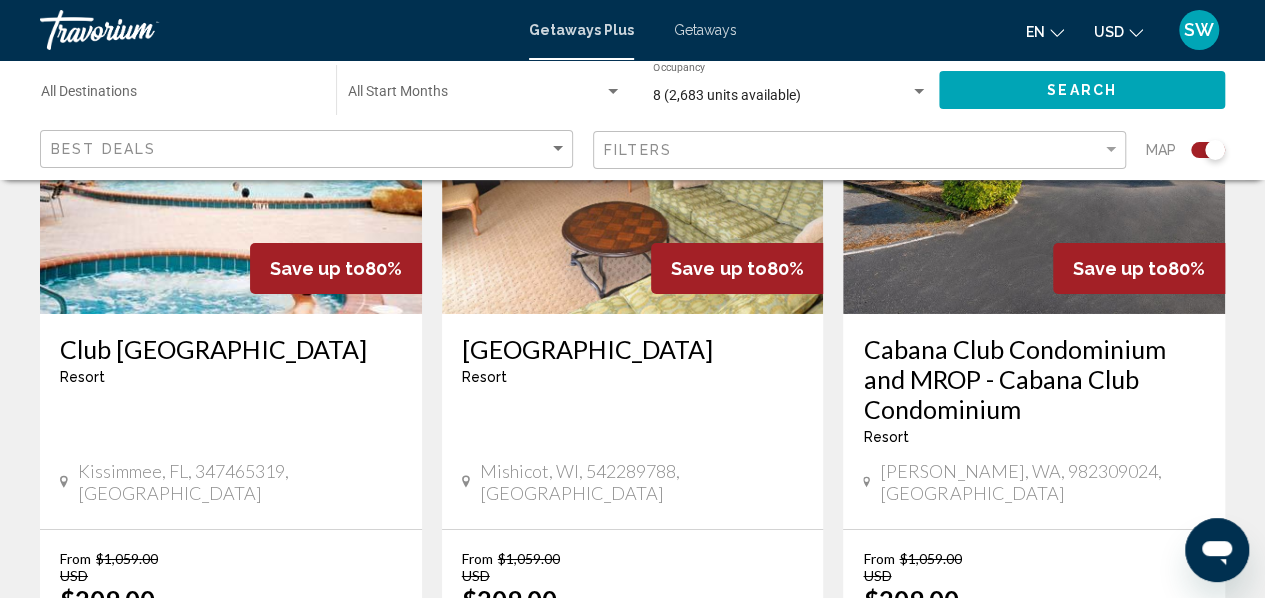click on "17" at bounding box center (773, 804) 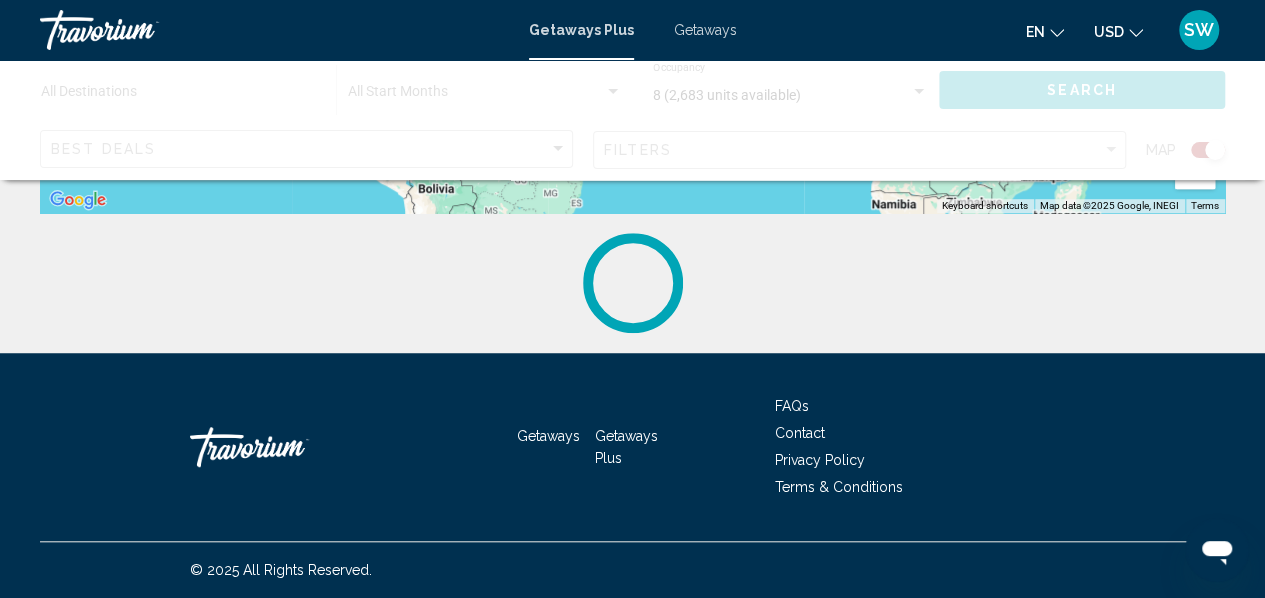scroll, scrollTop: 0, scrollLeft: 0, axis: both 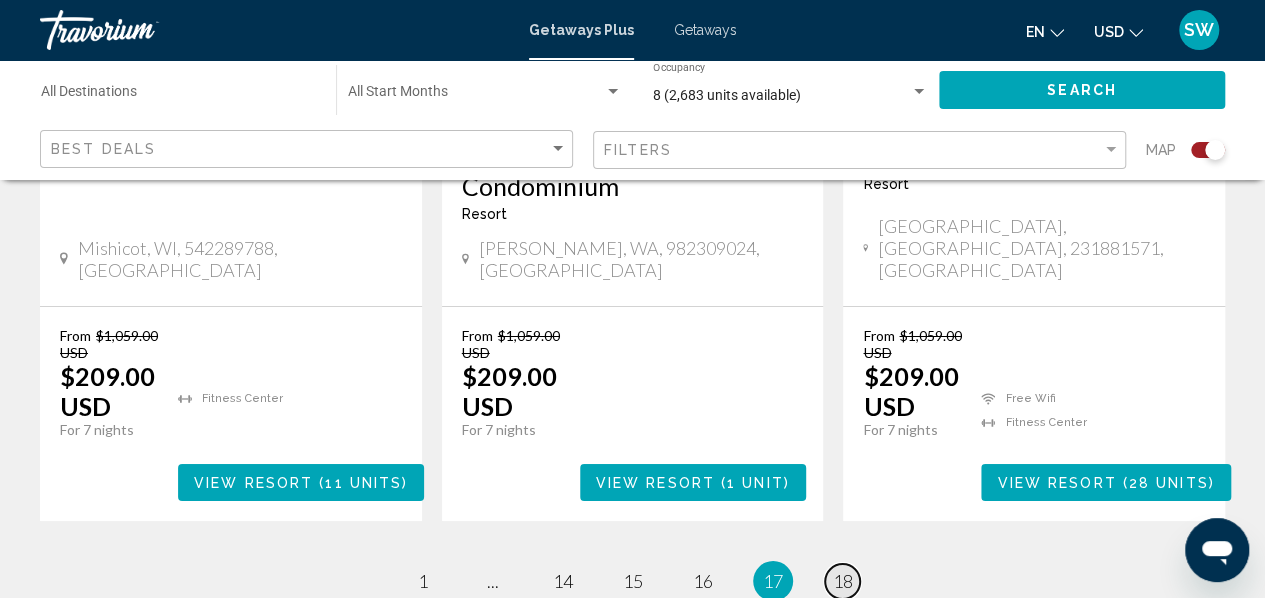 click on "18" at bounding box center (843, 581) 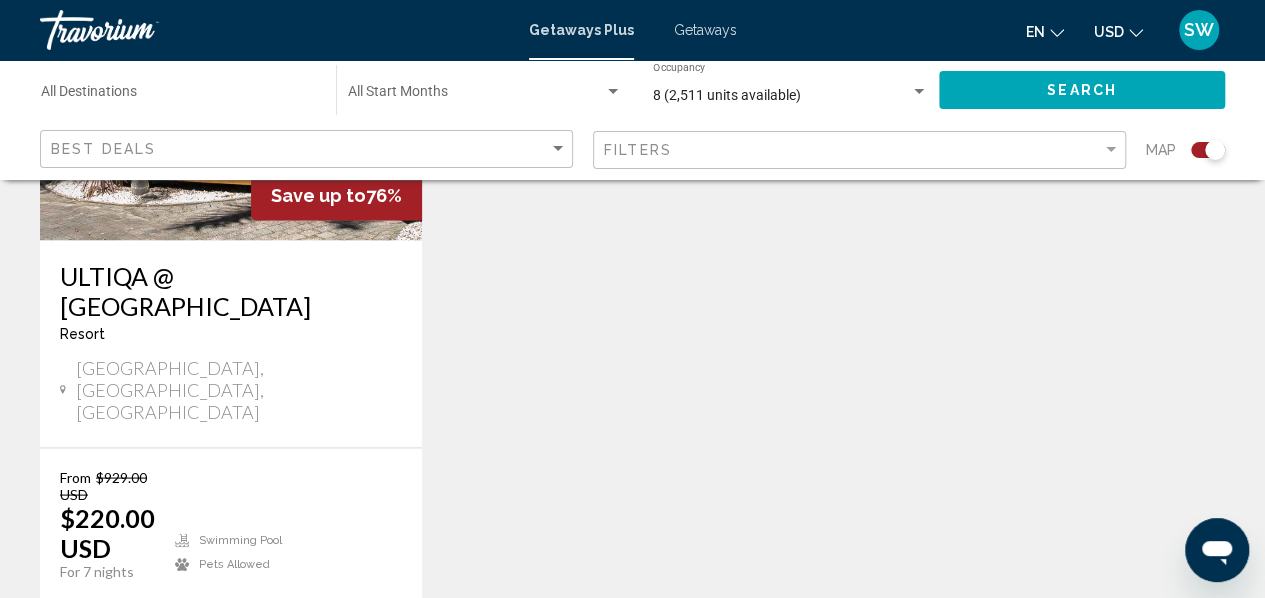 scroll, scrollTop: 1760, scrollLeft: 0, axis: vertical 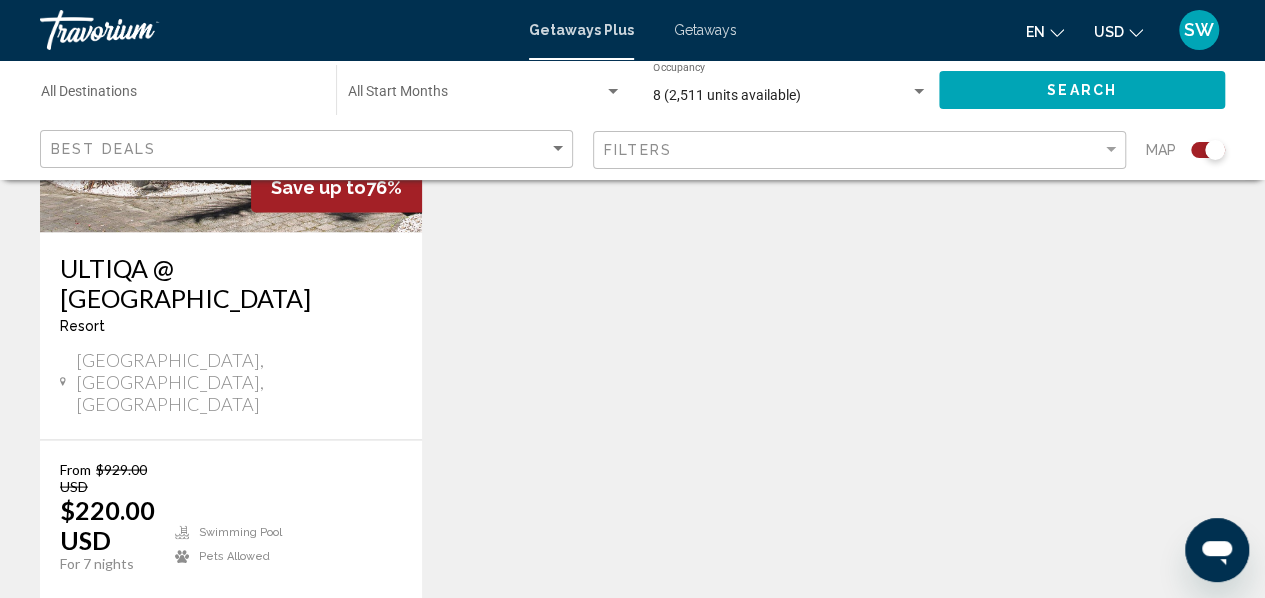 click on "ULTIQA @ [GEOGRAPHIC_DATA]" at bounding box center (231, 282) 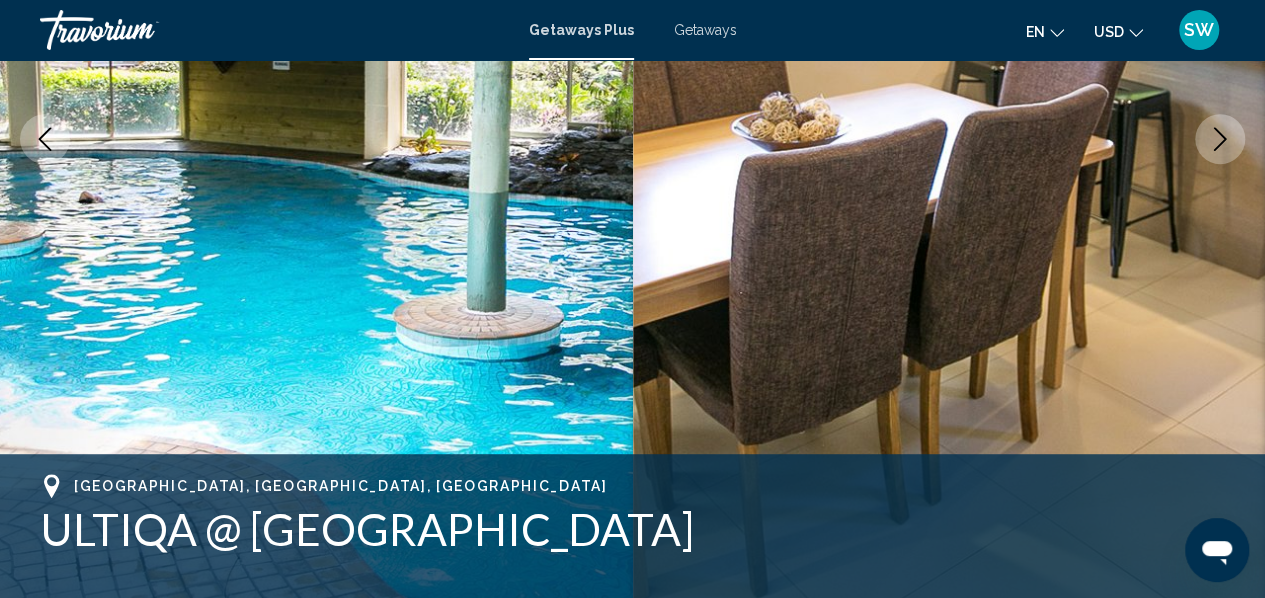 scroll, scrollTop: 302, scrollLeft: 0, axis: vertical 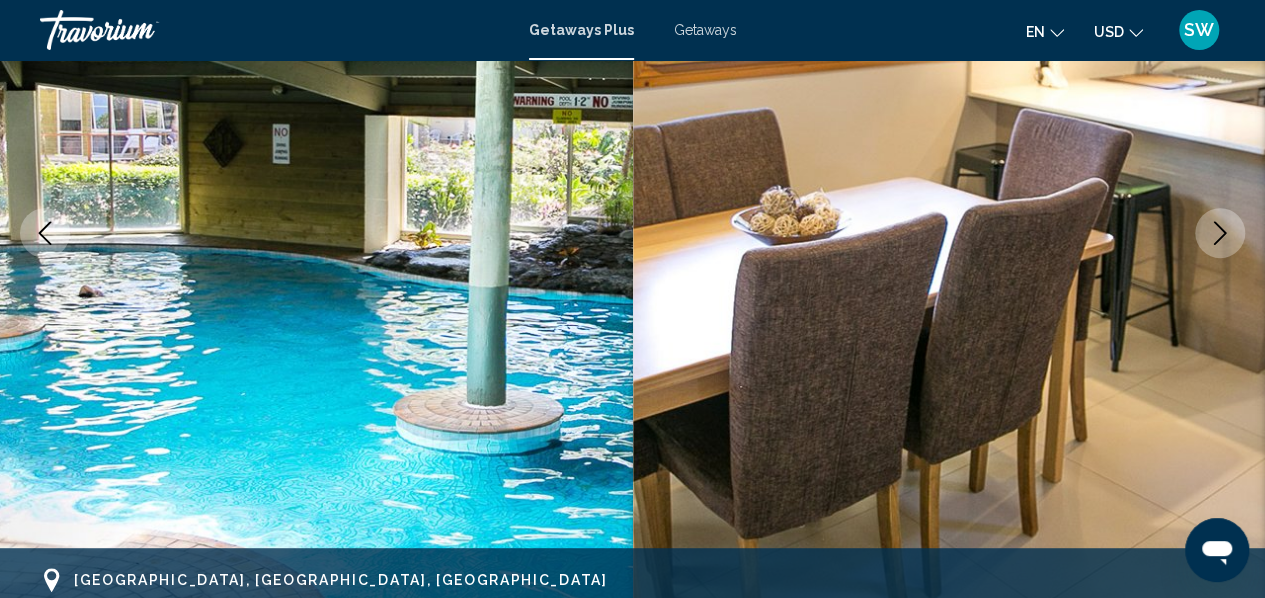click 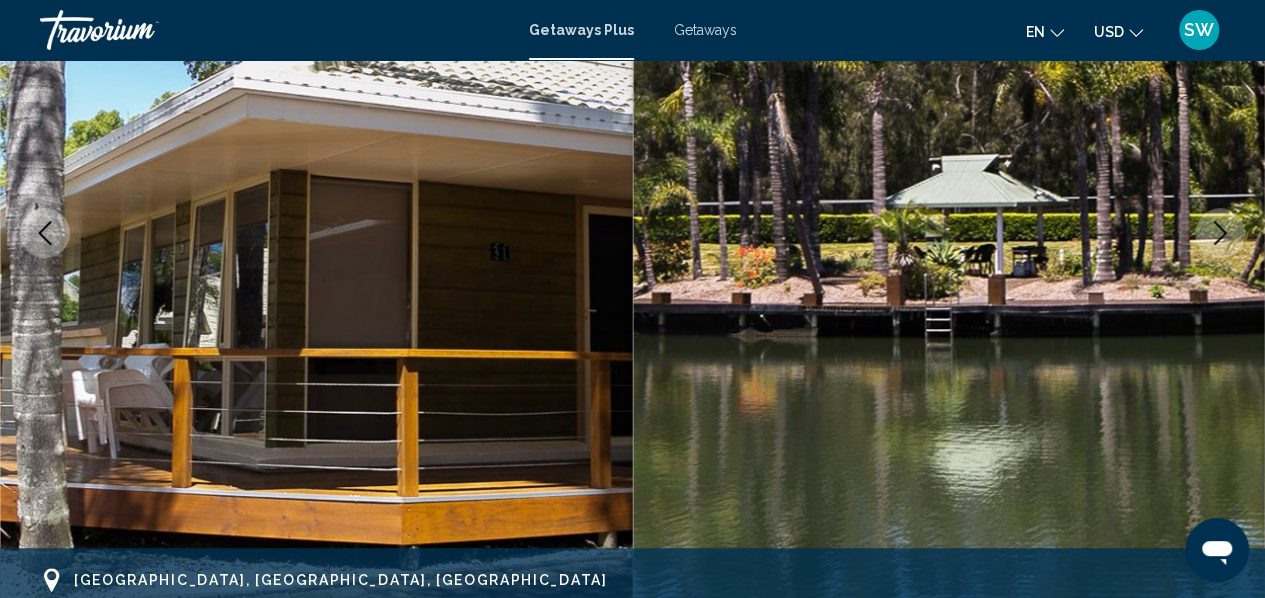 click 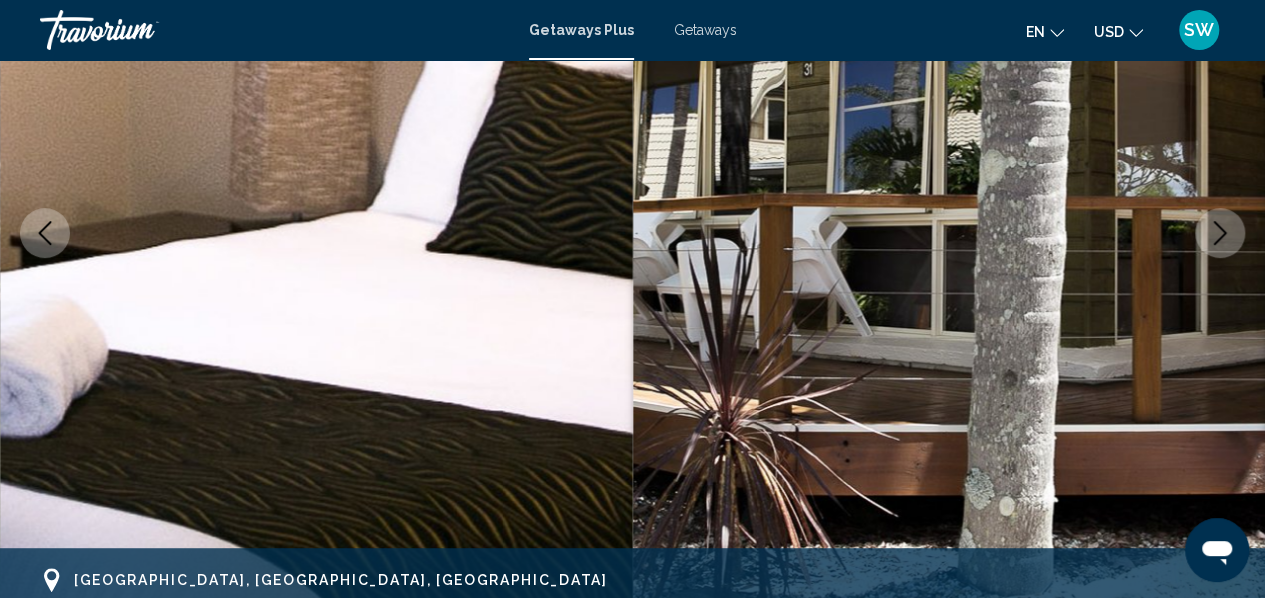 click 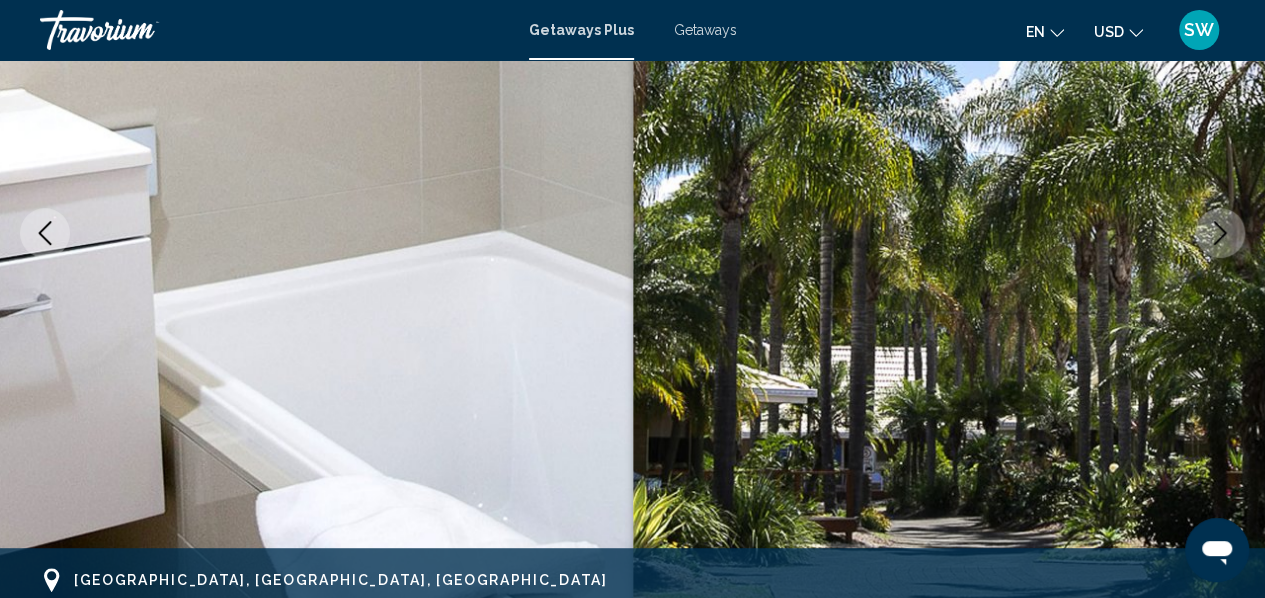 click 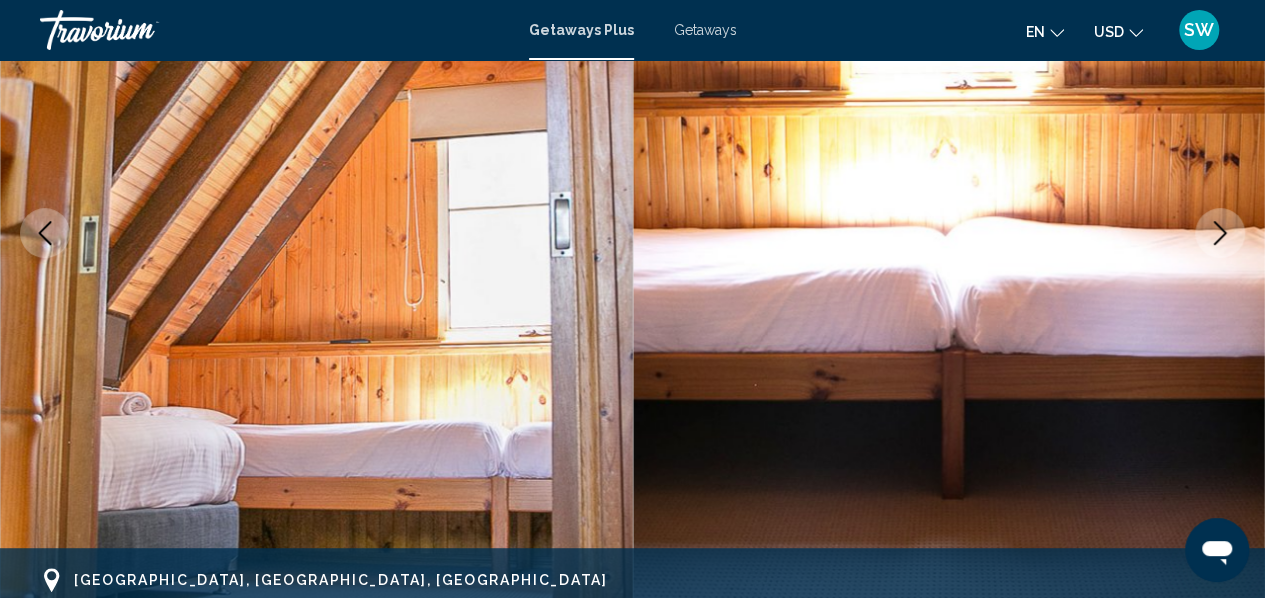 click 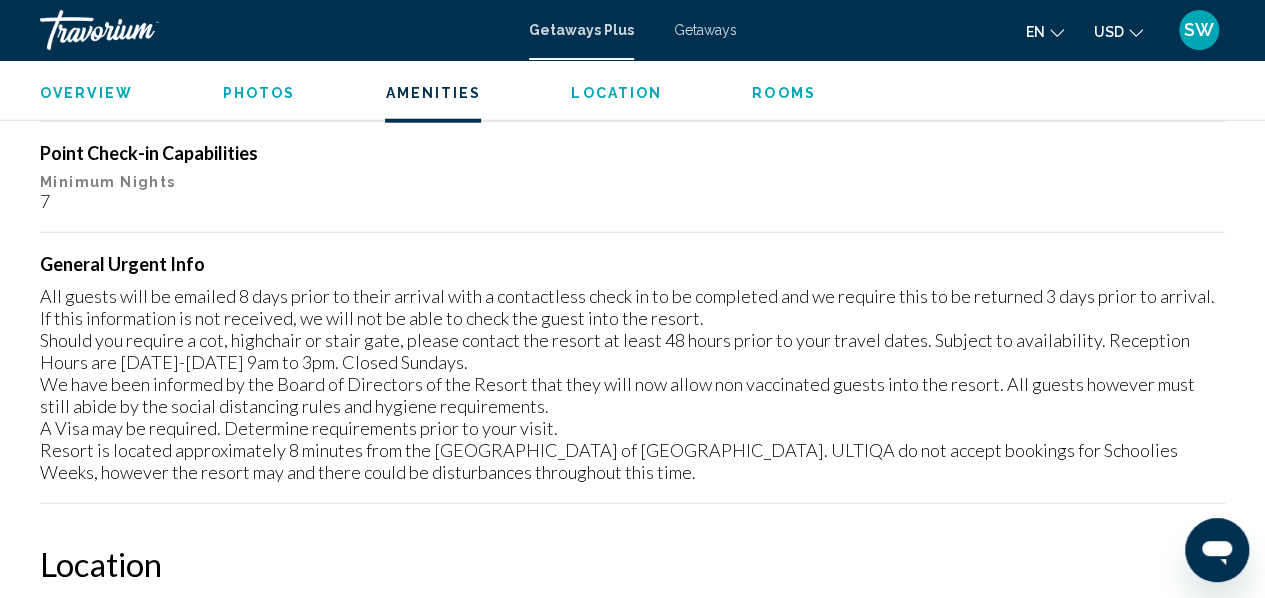 scroll, scrollTop: 2510, scrollLeft: 0, axis: vertical 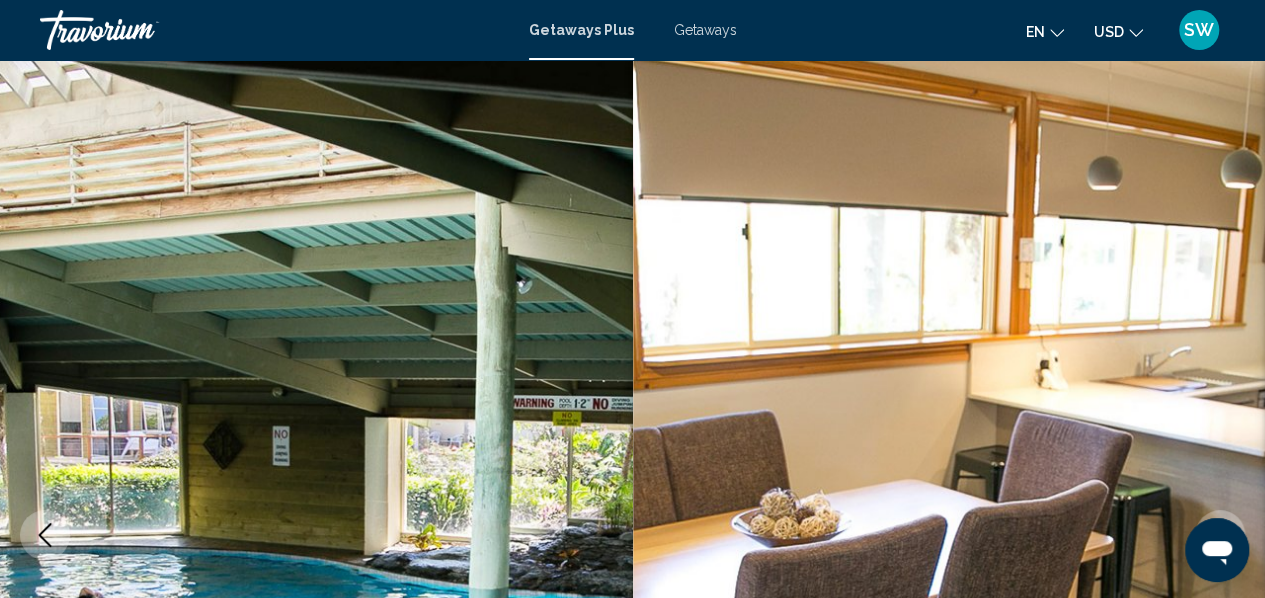 click on "Getaways" at bounding box center [705, 30] 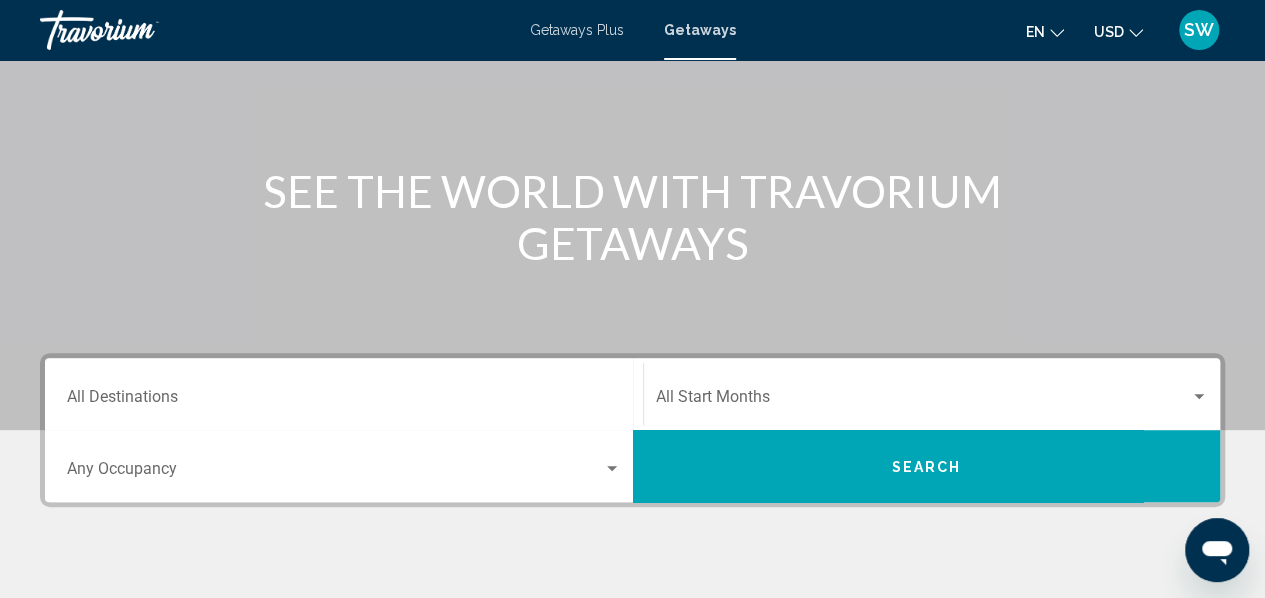 scroll, scrollTop: 200, scrollLeft: 0, axis: vertical 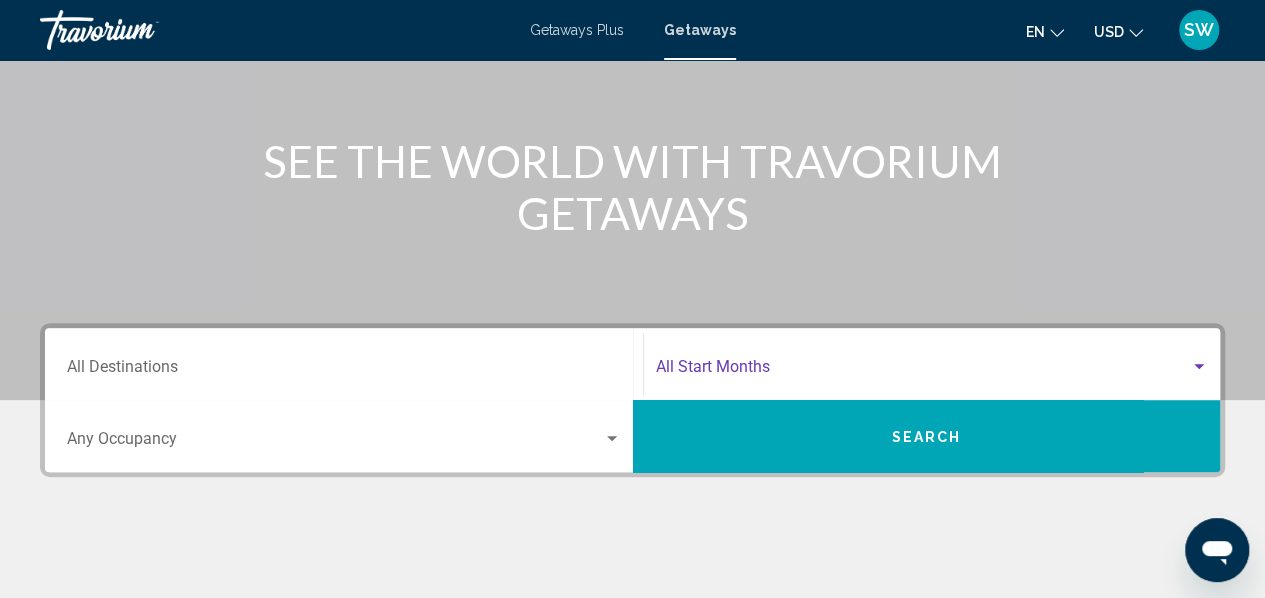 click at bounding box center [923, 371] 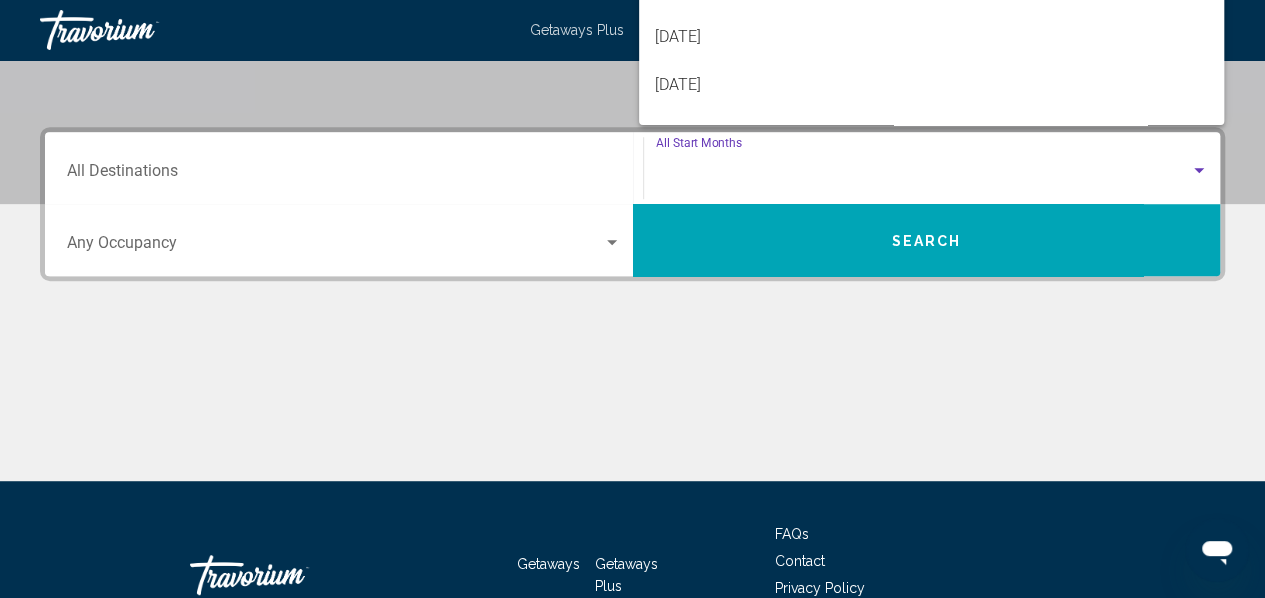 scroll, scrollTop: 458, scrollLeft: 0, axis: vertical 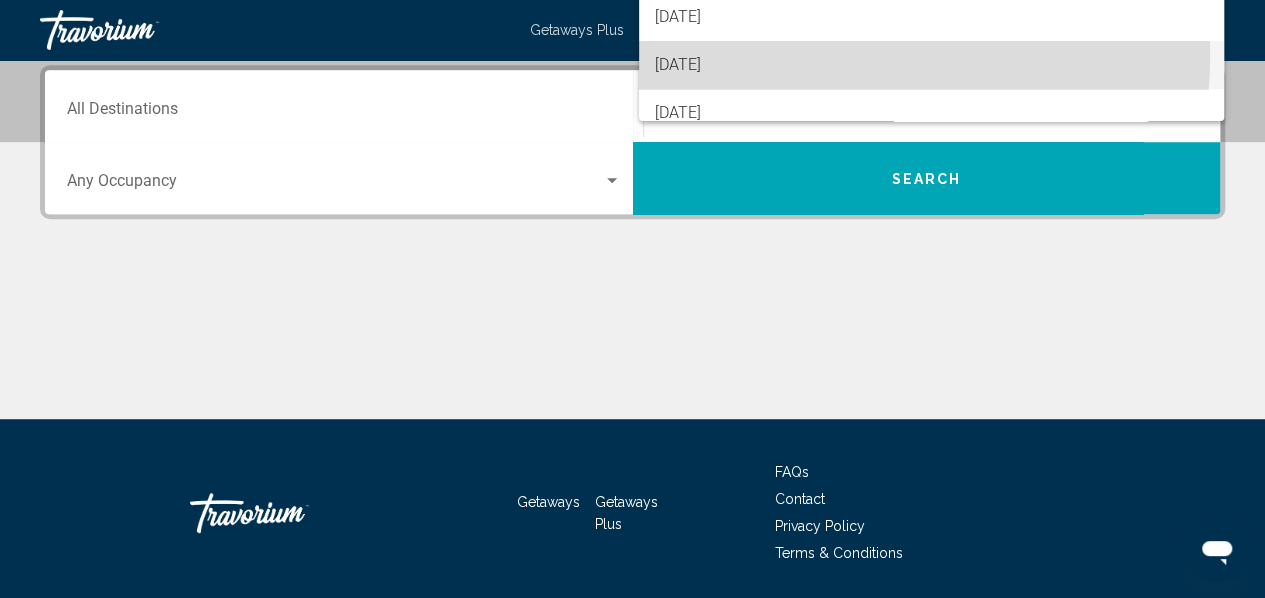 click on "[DATE]" at bounding box center (931, 65) 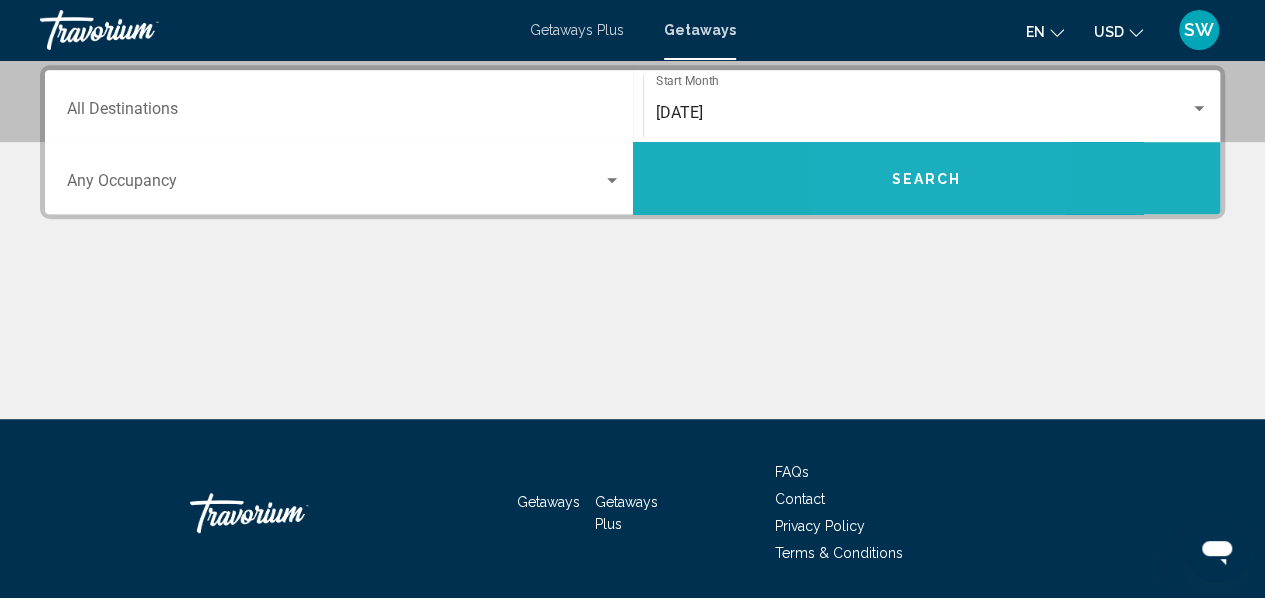 click on "Search" at bounding box center [927, 178] 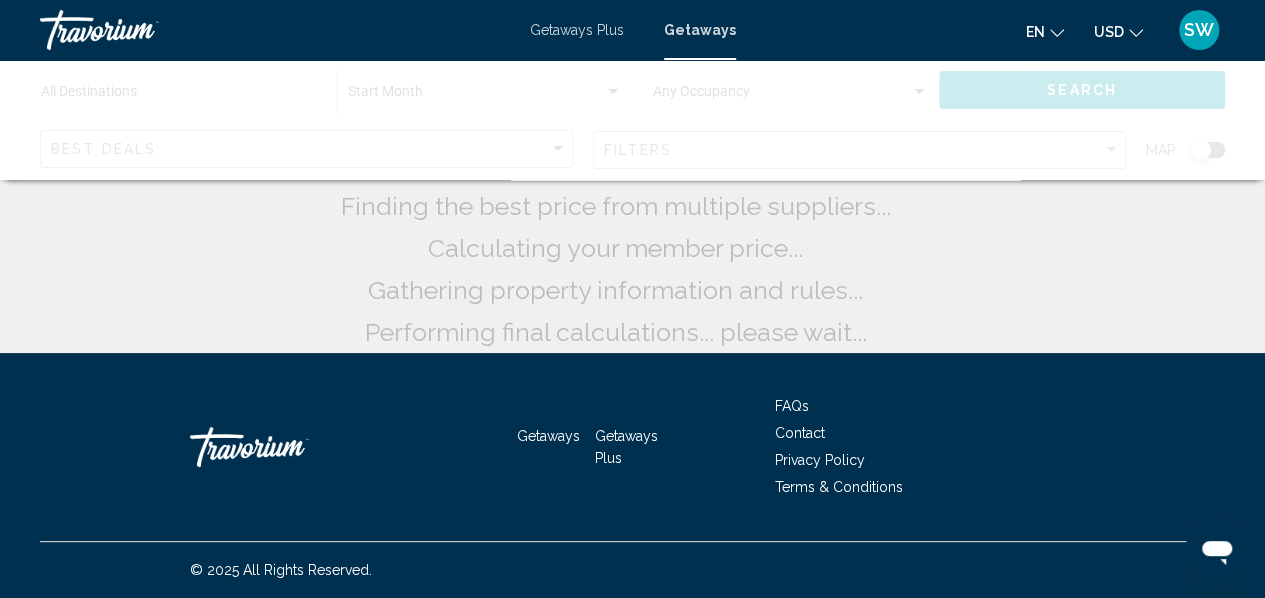 scroll, scrollTop: 0, scrollLeft: 0, axis: both 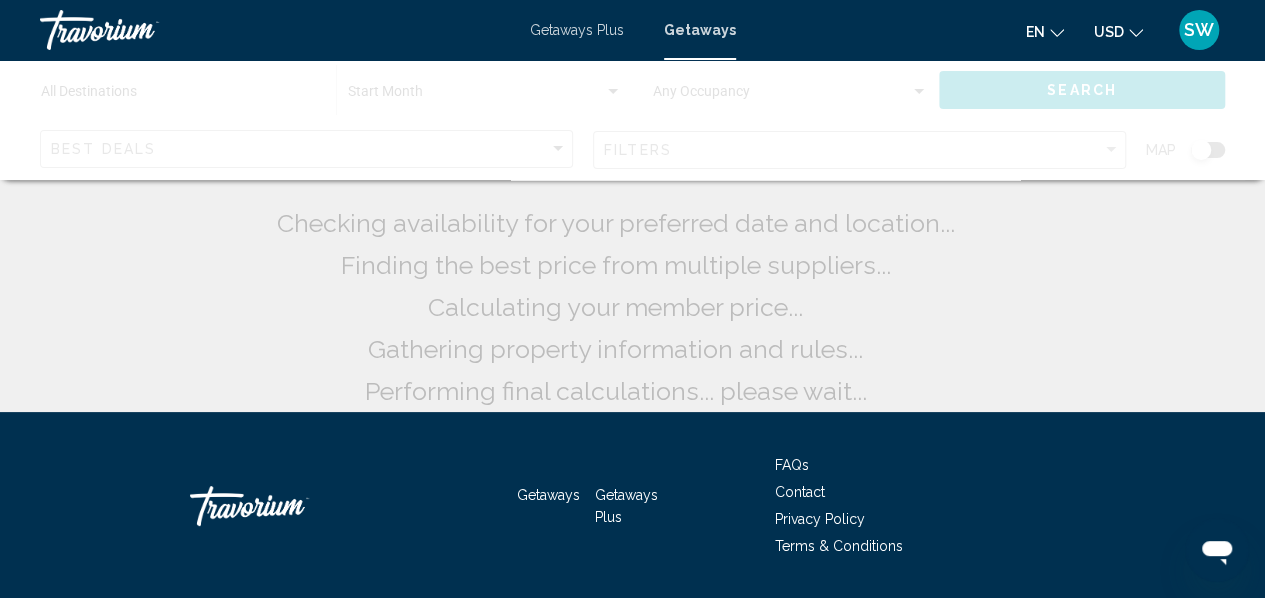 click 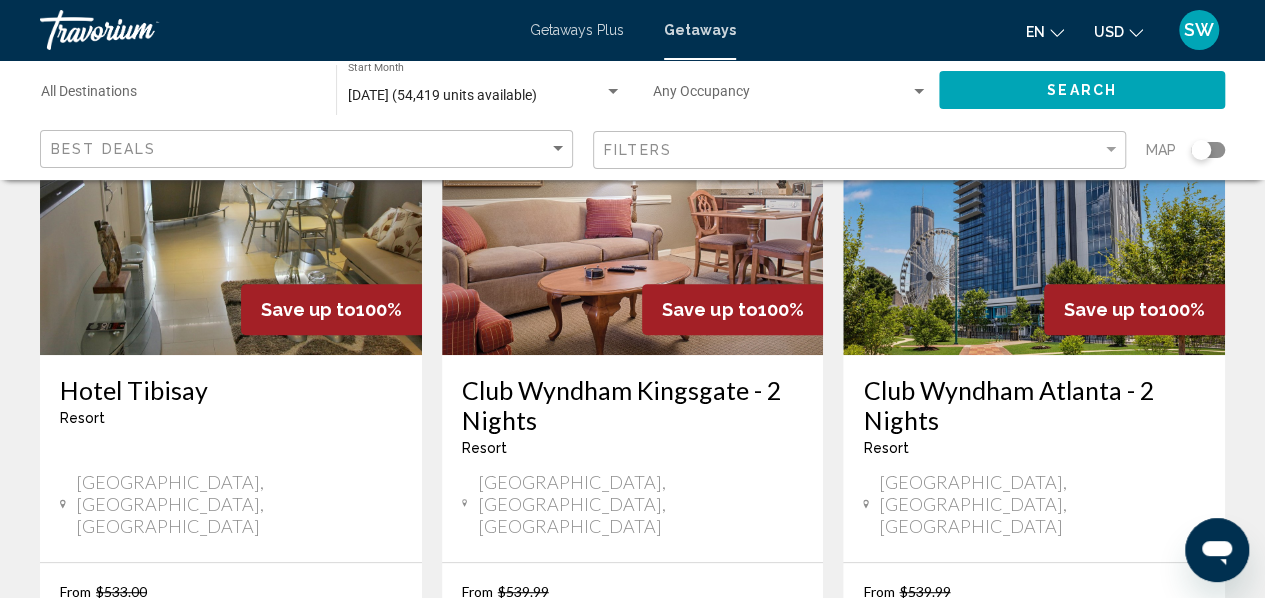 scroll, scrollTop: 253, scrollLeft: 0, axis: vertical 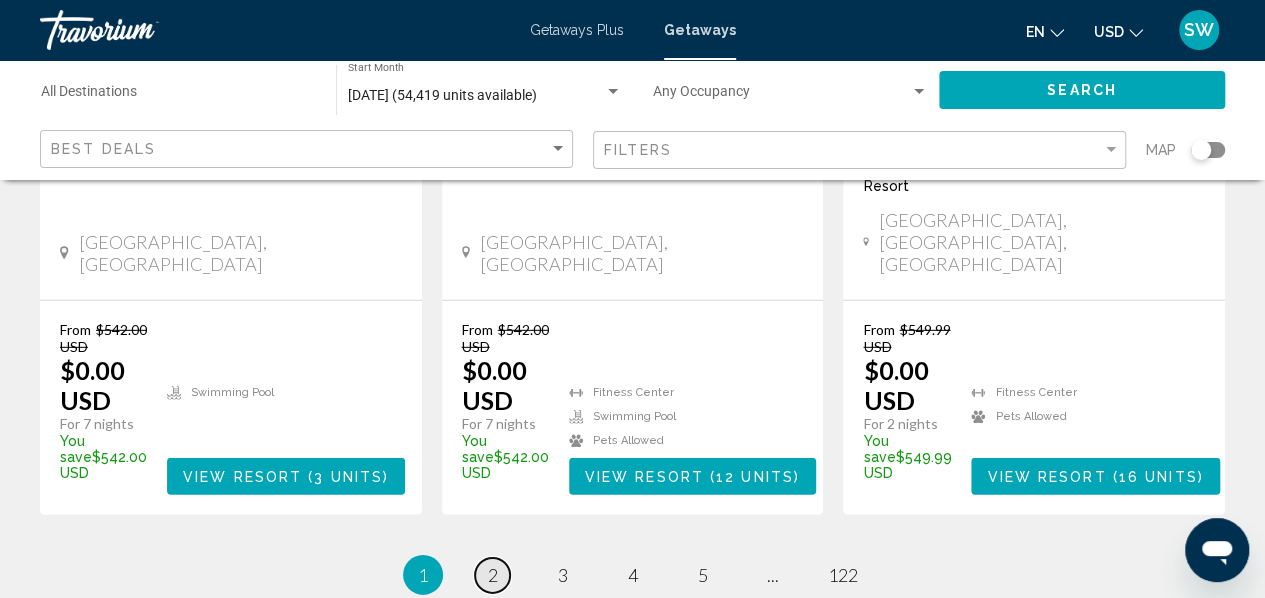 click on "2" at bounding box center (493, 575) 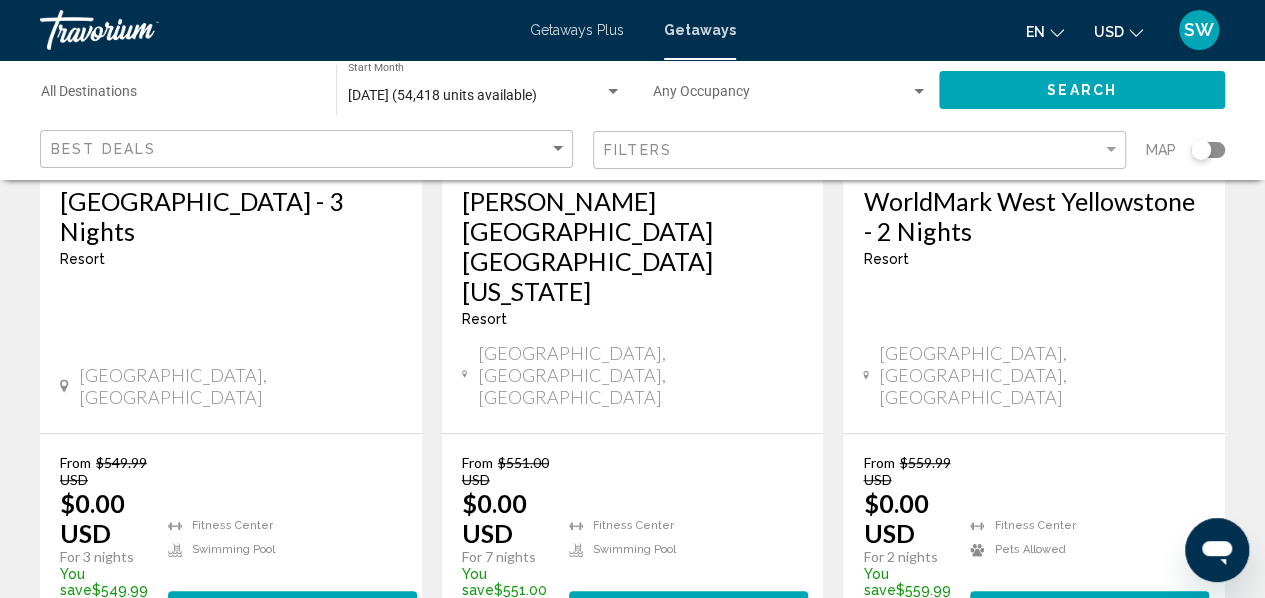 scroll, scrollTop: 453, scrollLeft: 0, axis: vertical 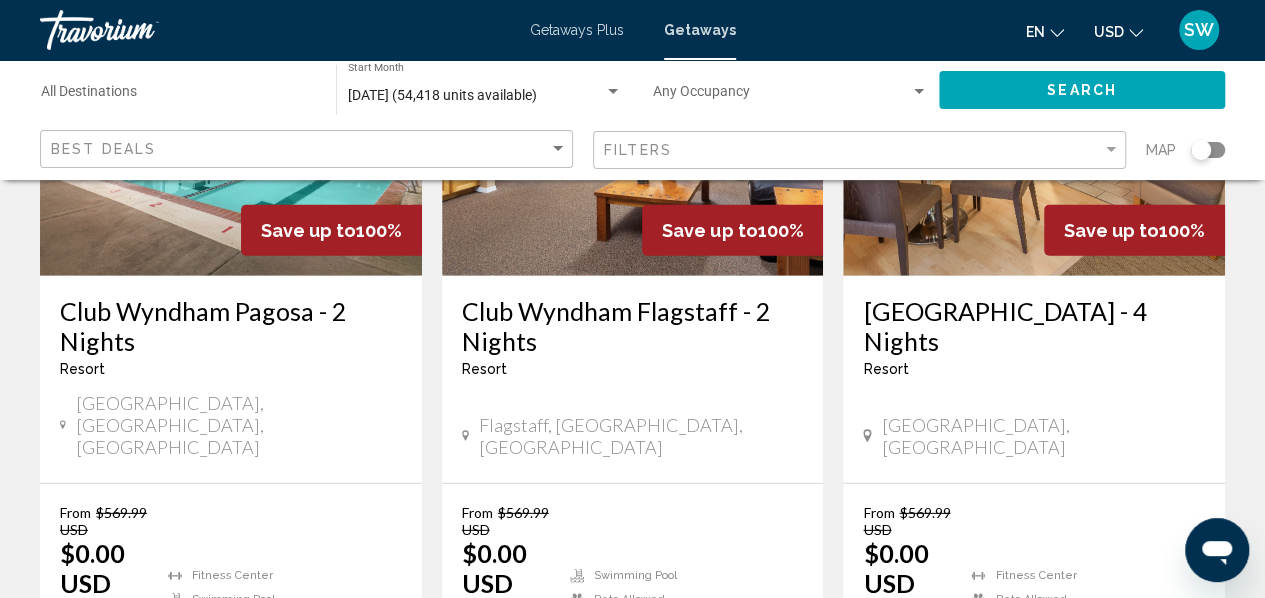click on "3" at bounding box center [563, 758] 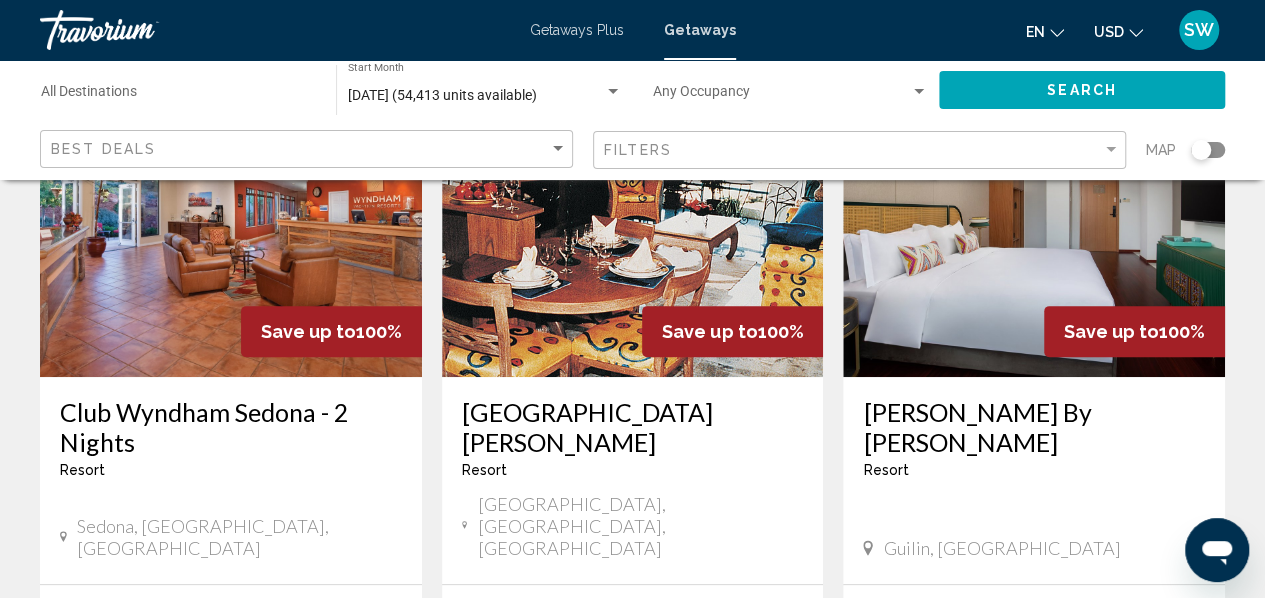 scroll, scrollTop: 253, scrollLeft: 0, axis: vertical 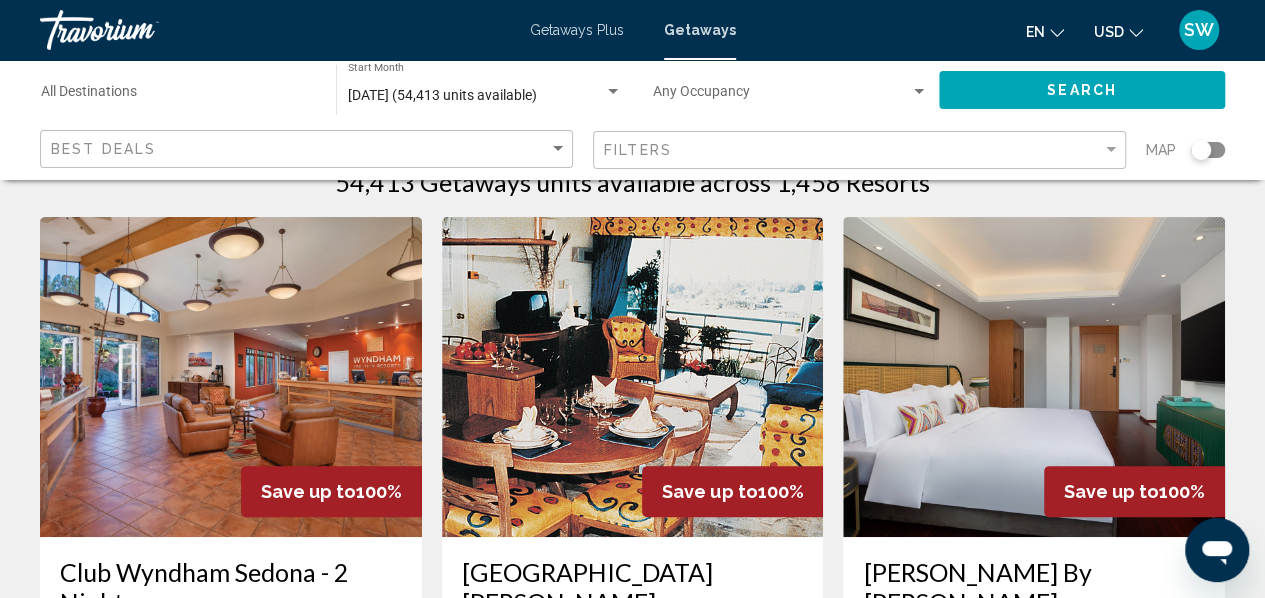 click at bounding box center [633, 377] 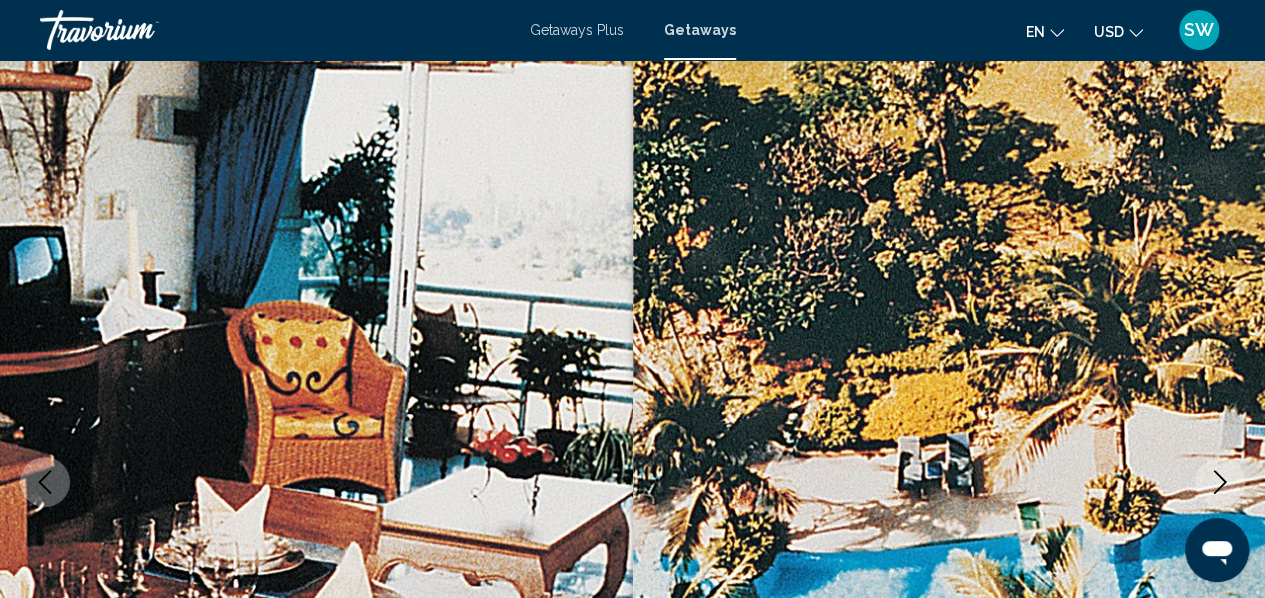 scroll, scrollTop: 236, scrollLeft: 0, axis: vertical 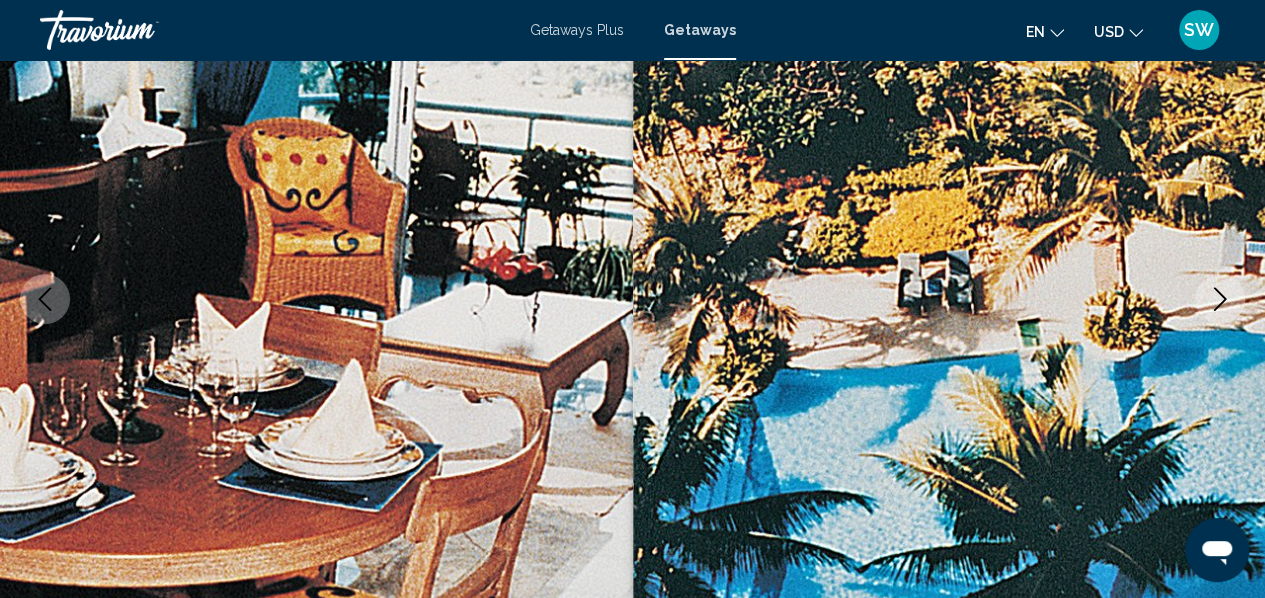 click 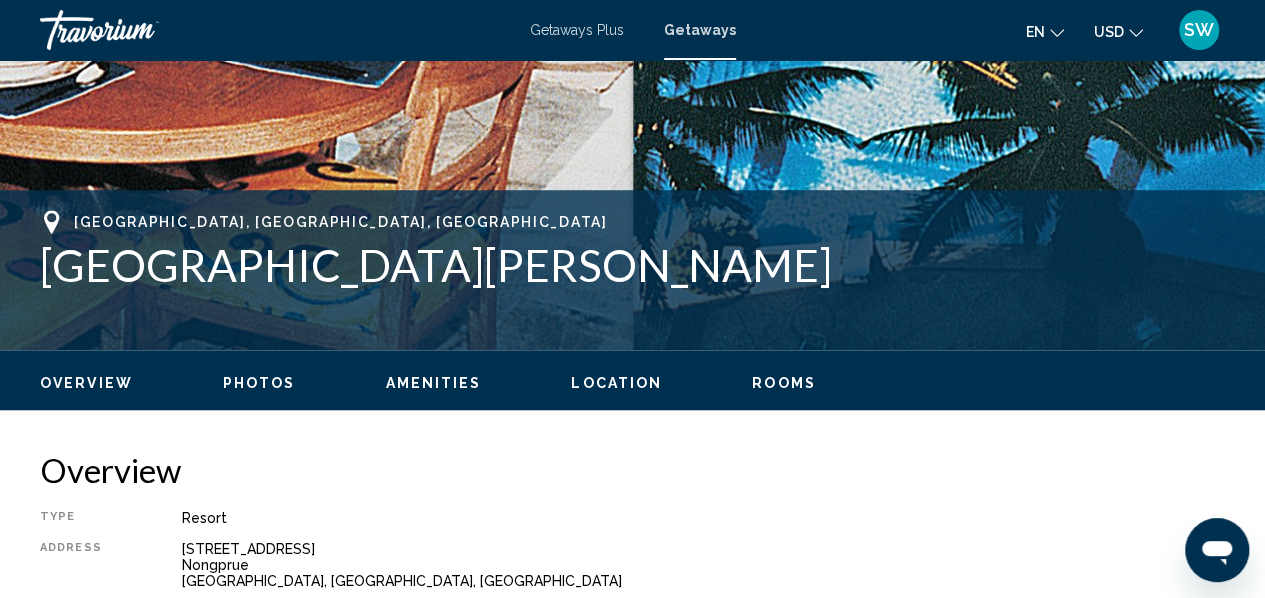 scroll, scrollTop: 684, scrollLeft: 0, axis: vertical 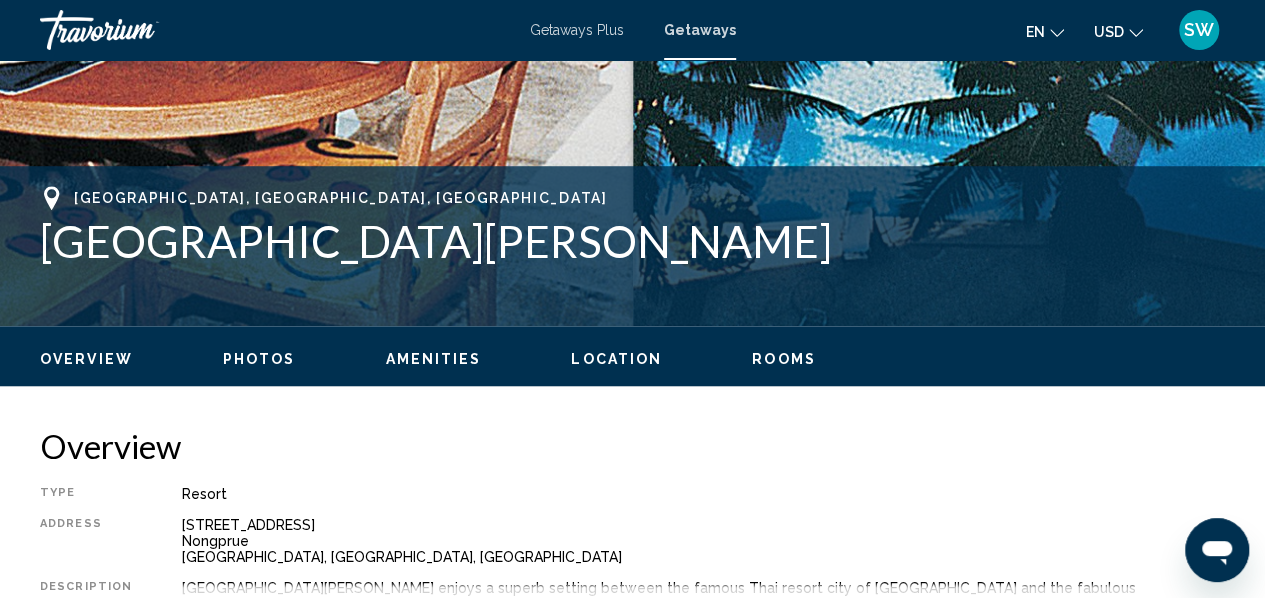 click on "Photos" at bounding box center (259, 359) 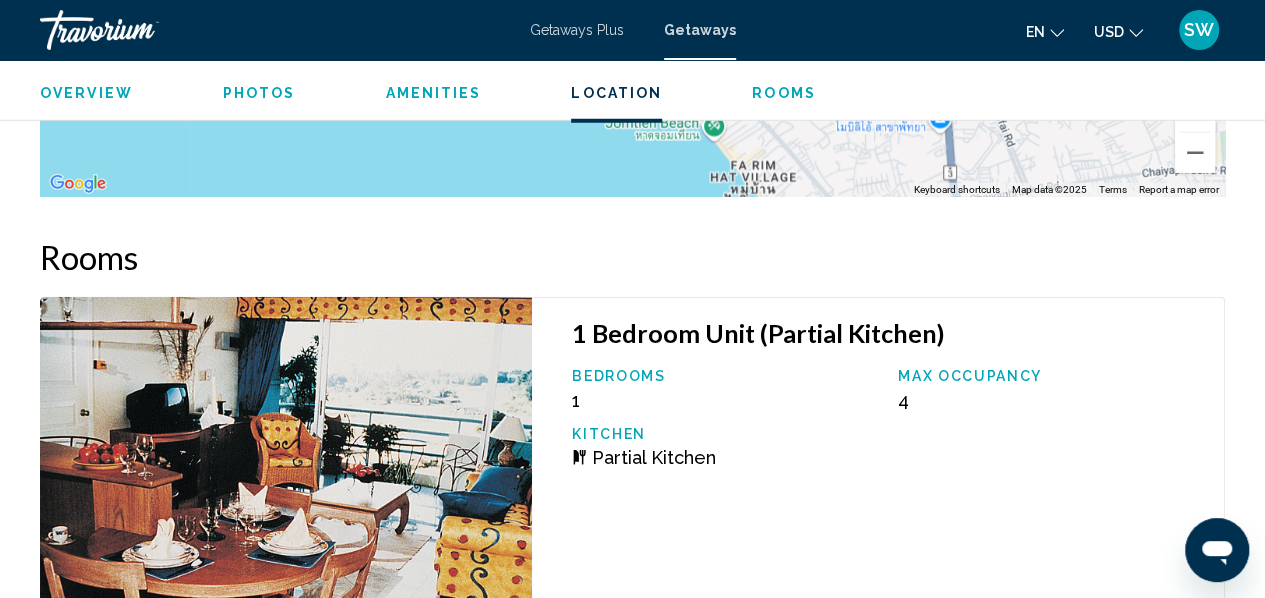 scroll, scrollTop: 2724, scrollLeft: 0, axis: vertical 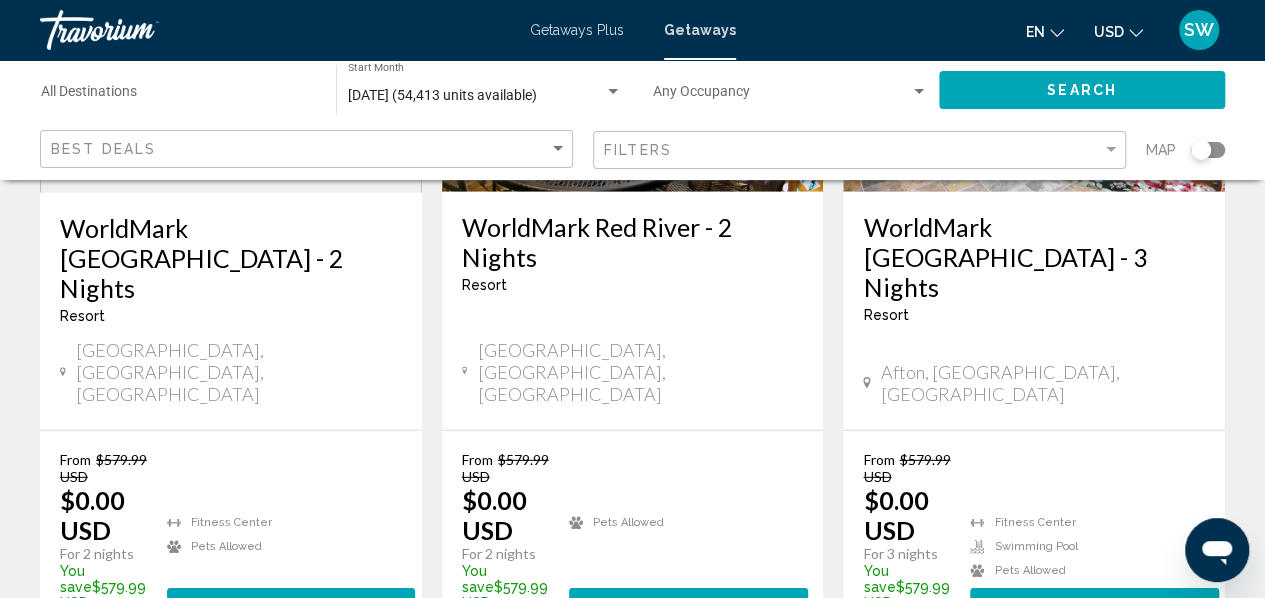 click on "4" at bounding box center [633, 705] 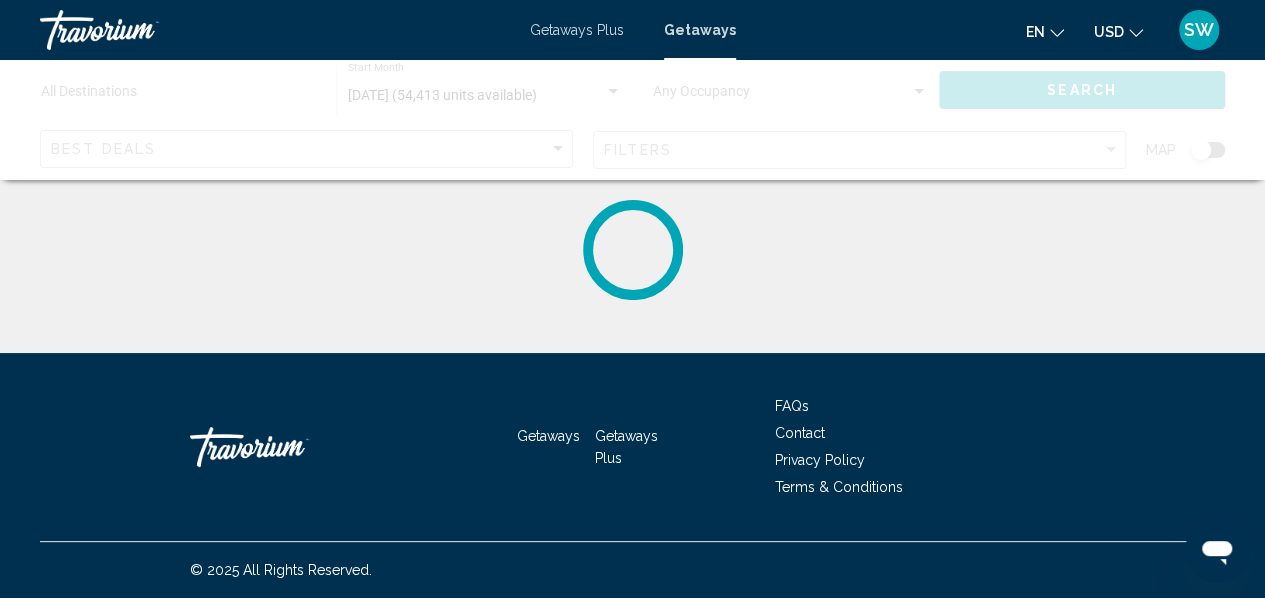 scroll, scrollTop: 0, scrollLeft: 0, axis: both 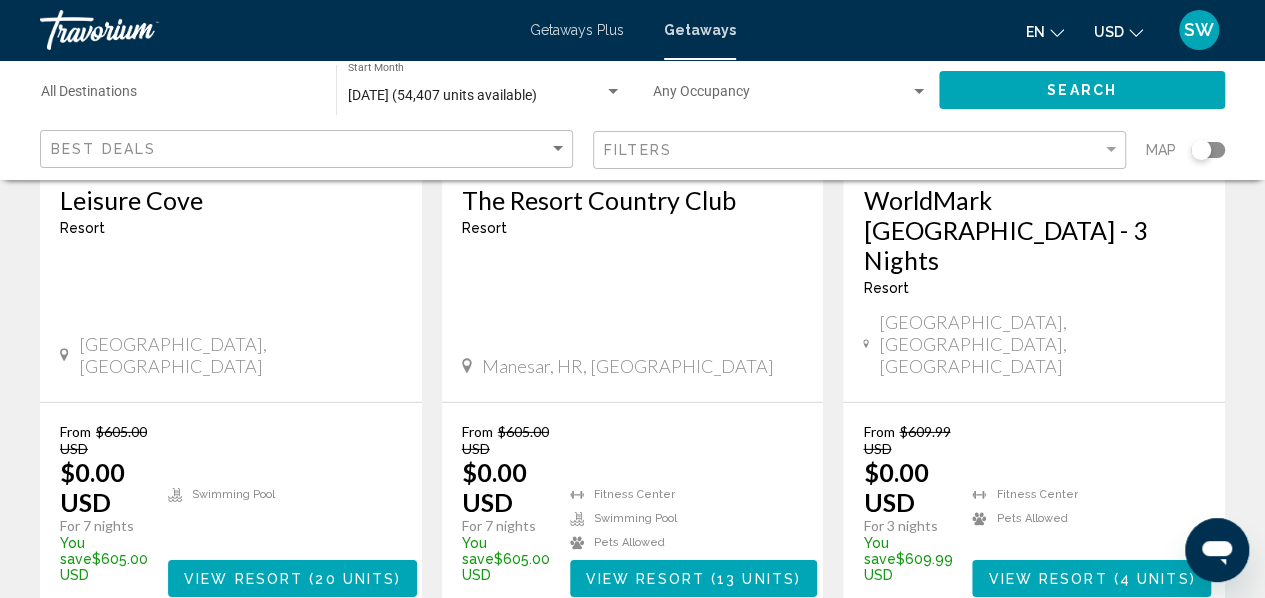 drag, startPoint x: 1270, startPoint y: 76, endPoint x: 60, endPoint y: 27, distance: 1210.9917 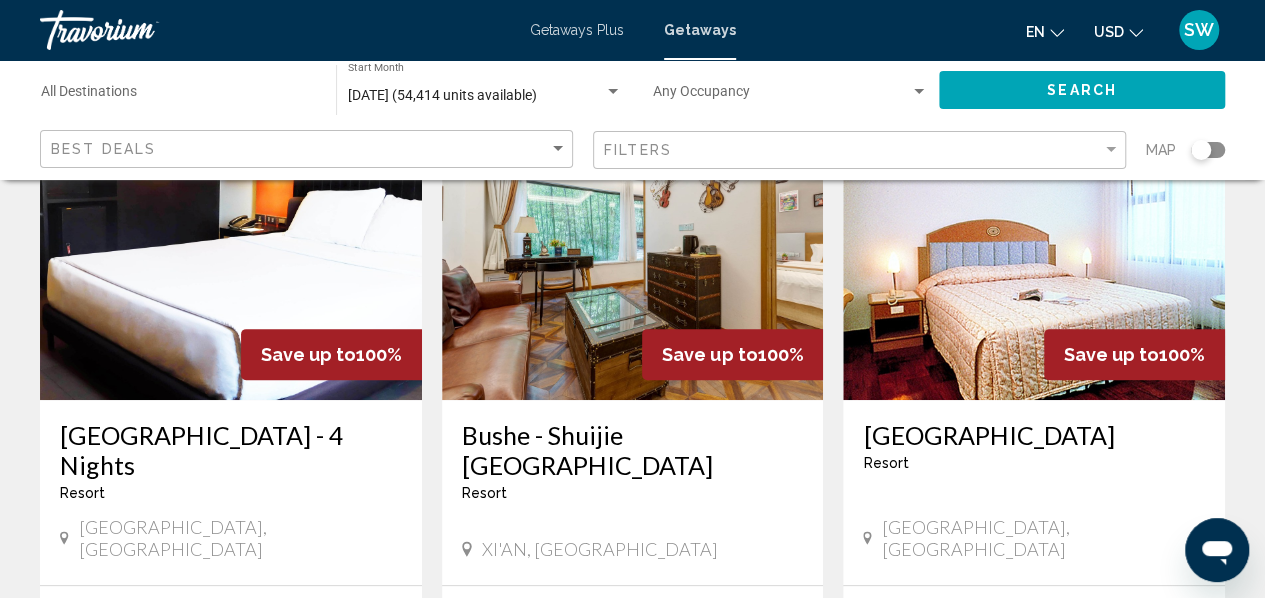 scroll, scrollTop: 186, scrollLeft: 0, axis: vertical 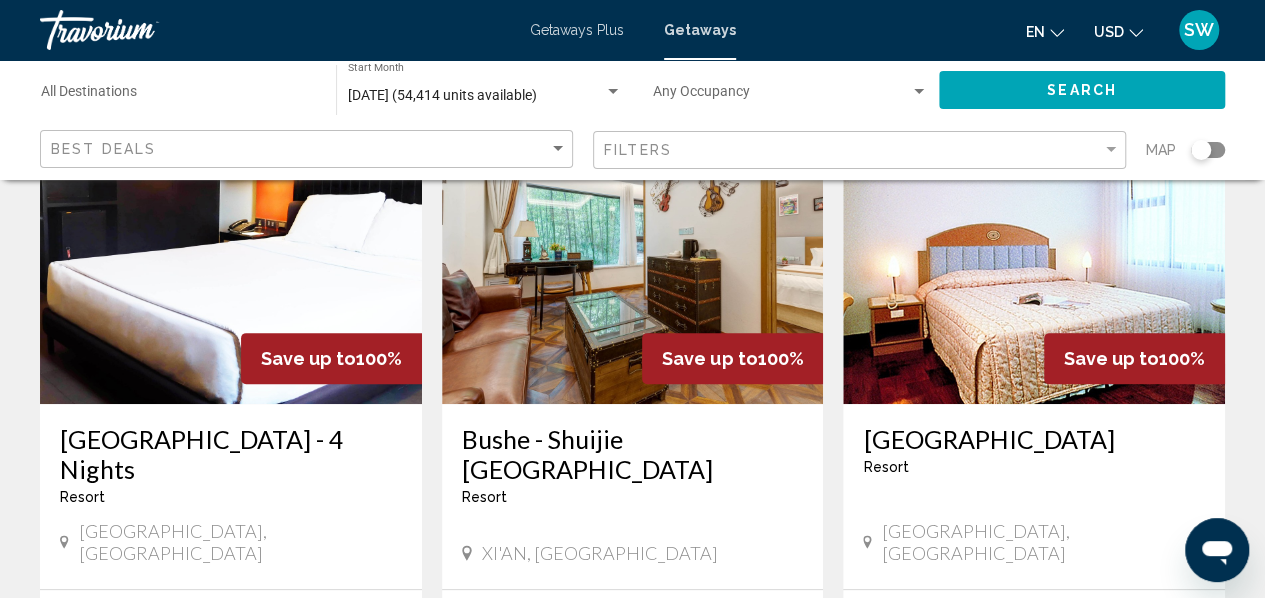 click at bounding box center [1034, 244] 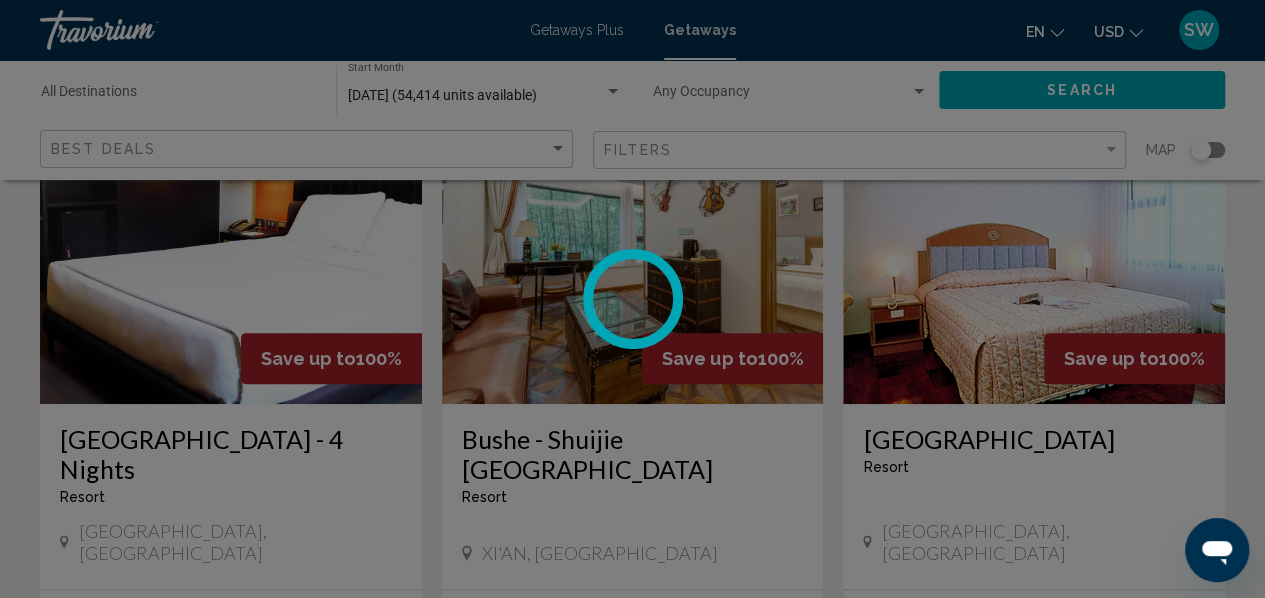 scroll, scrollTop: 236, scrollLeft: 0, axis: vertical 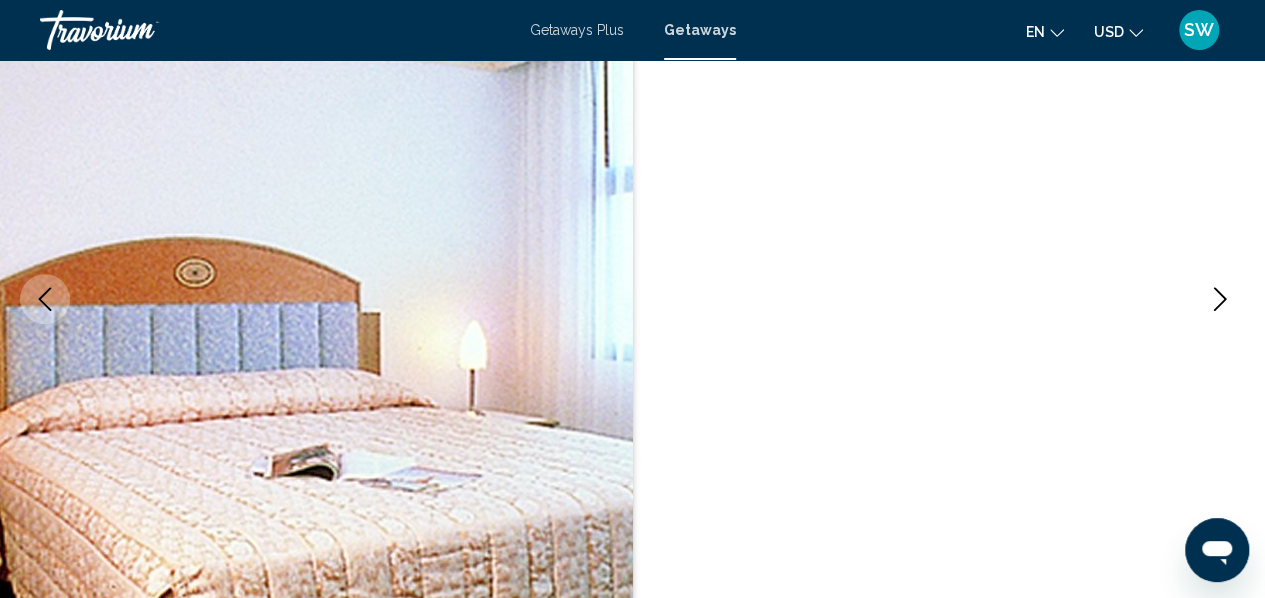 click 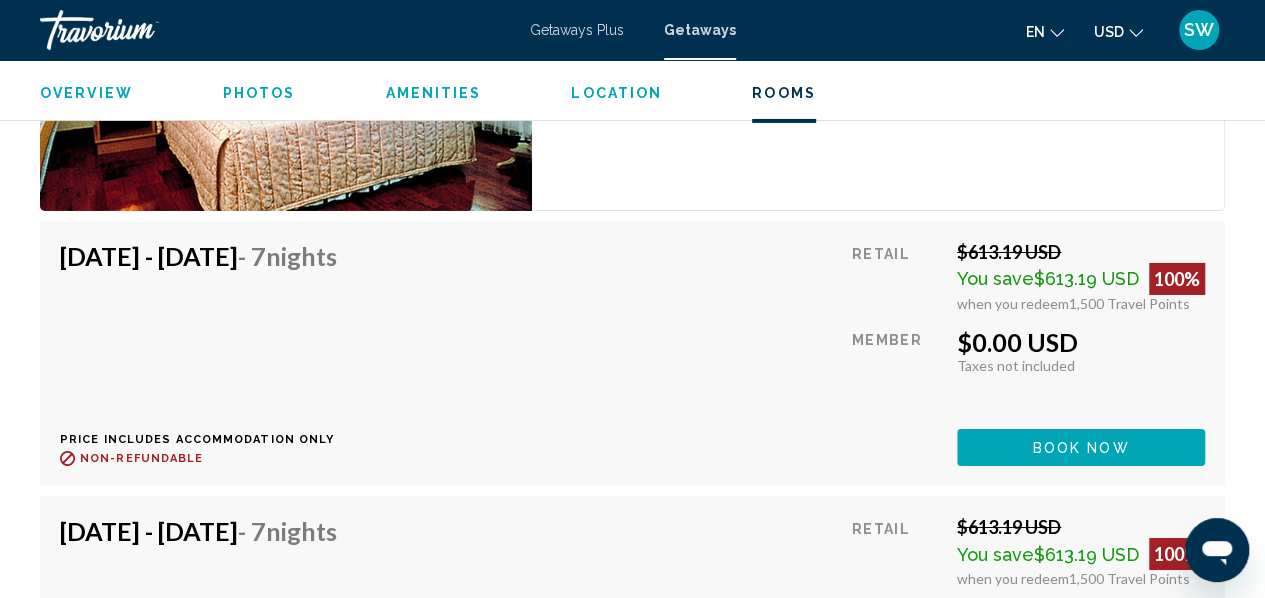 scroll, scrollTop: 3410, scrollLeft: 0, axis: vertical 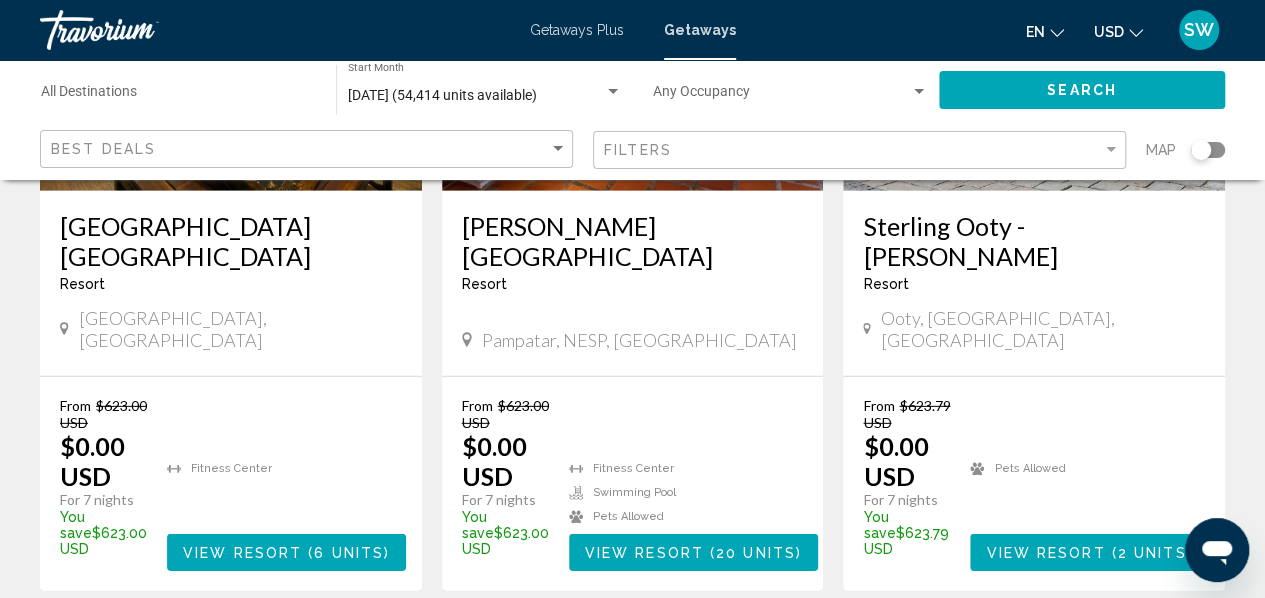click on "6" at bounding box center [703, 651] 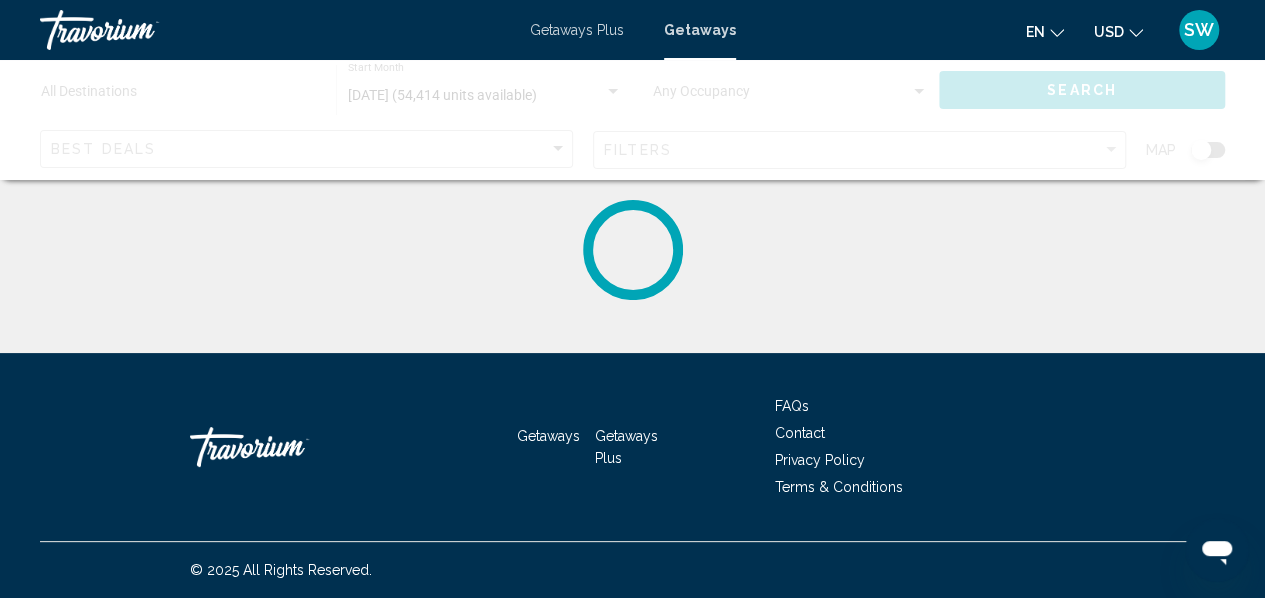 scroll, scrollTop: 0, scrollLeft: 0, axis: both 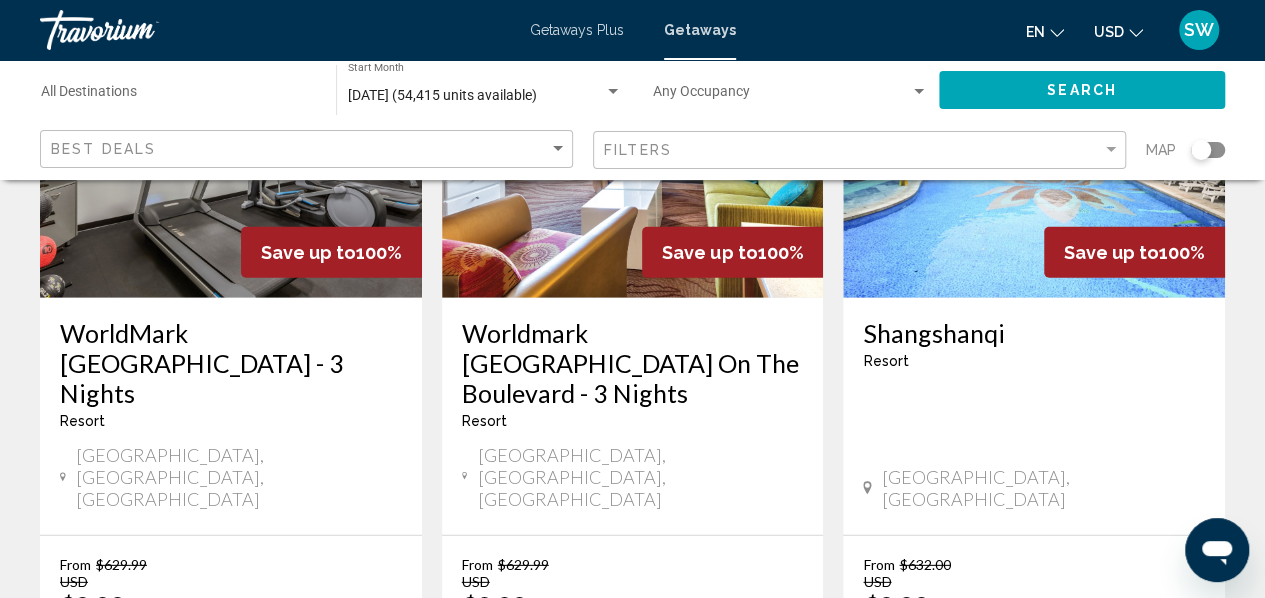click on "7" at bounding box center [703, 810] 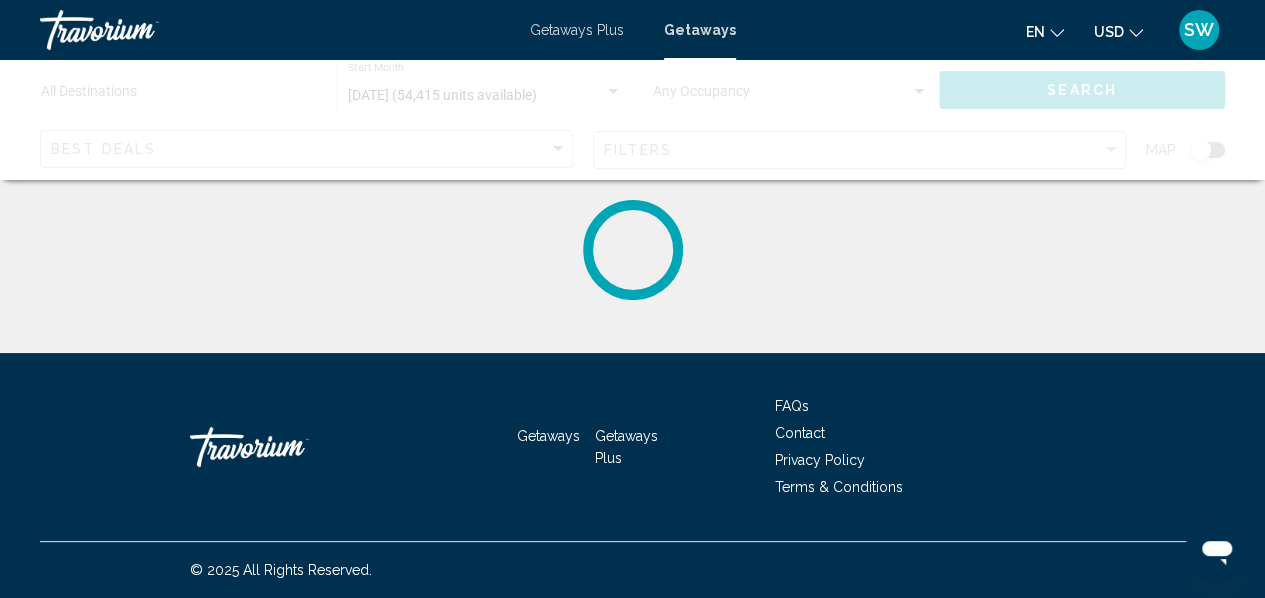 scroll, scrollTop: 0, scrollLeft: 0, axis: both 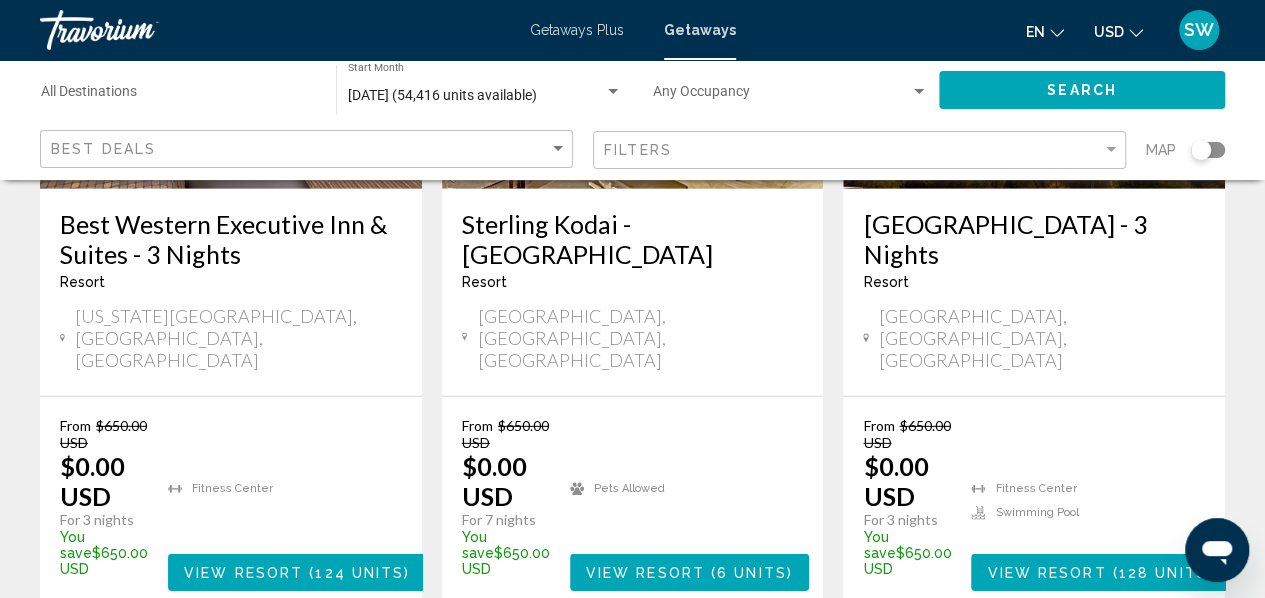click on "Getaways Getaways Plus FAQs Contact Privacy Policy Terms & Conditions © 2025 All Rights Reserved." at bounding box center (632, 853) 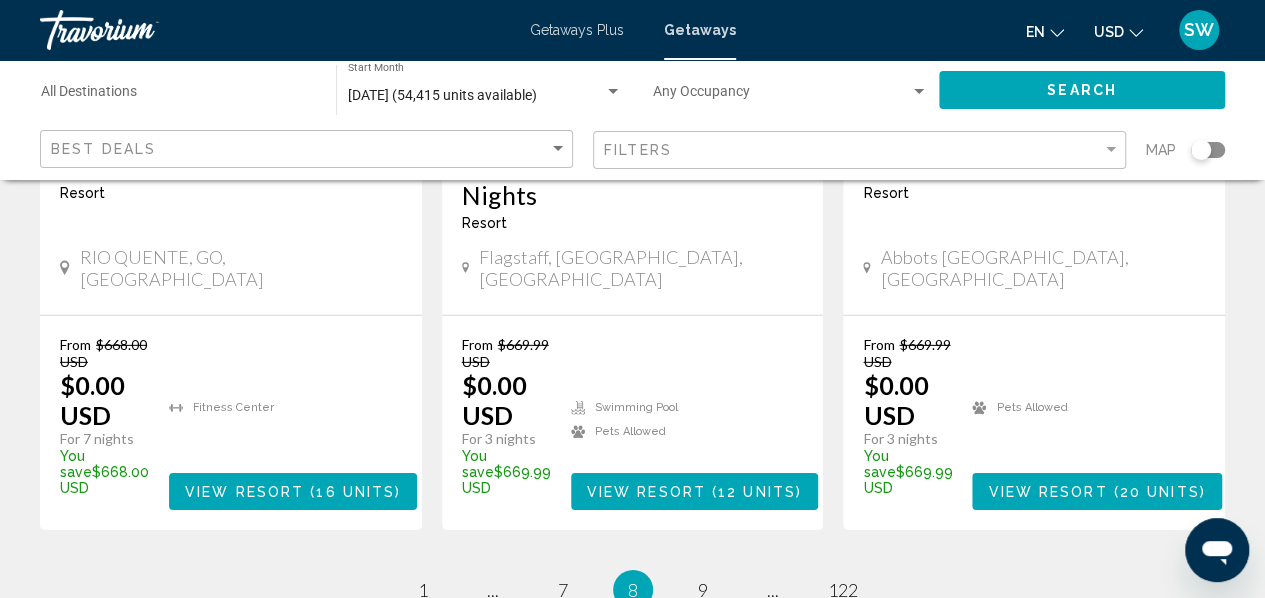 scroll, scrollTop: 2905, scrollLeft: 0, axis: vertical 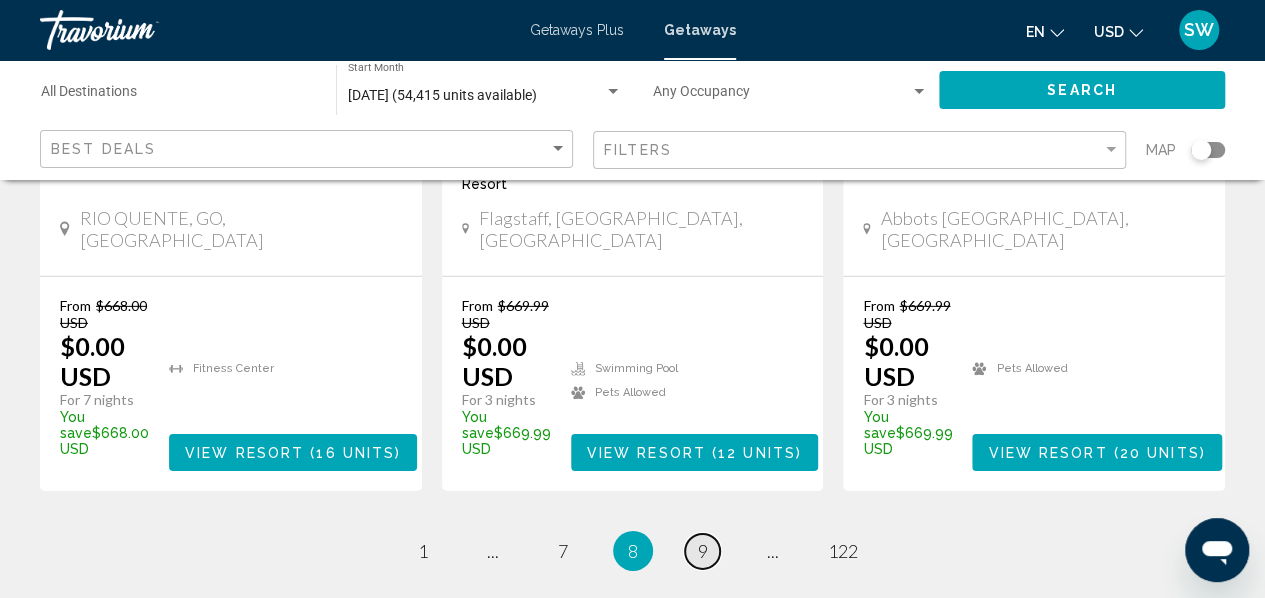 click on "9" at bounding box center [703, 551] 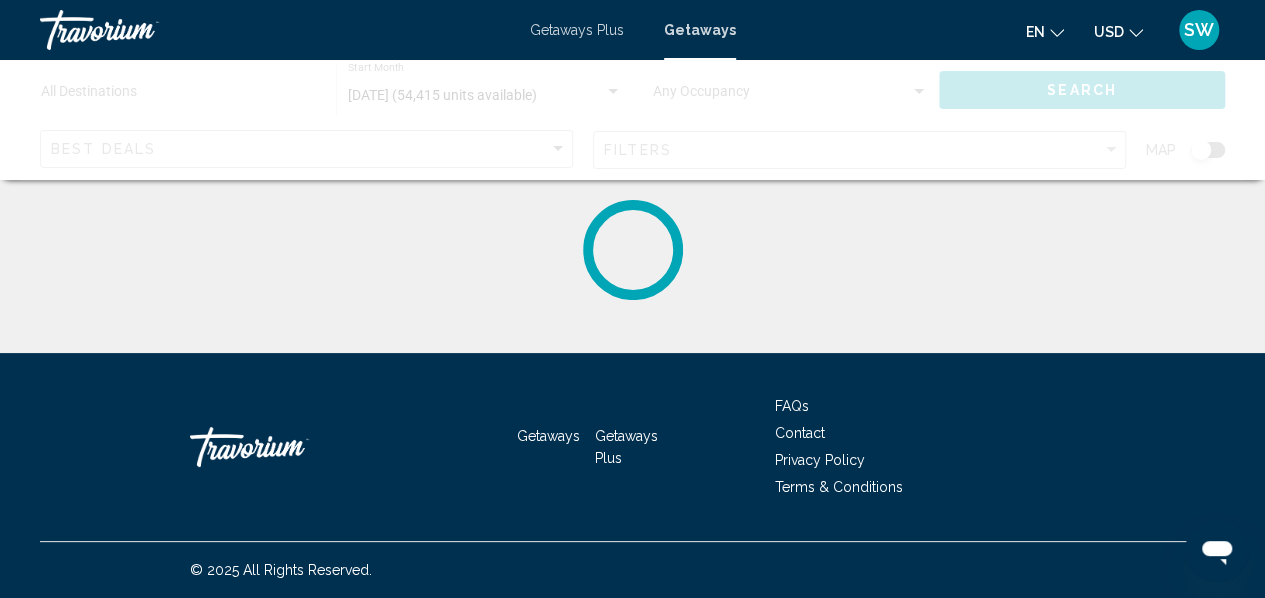 scroll, scrollTop: 0, scrollLeft: 0, axis: both 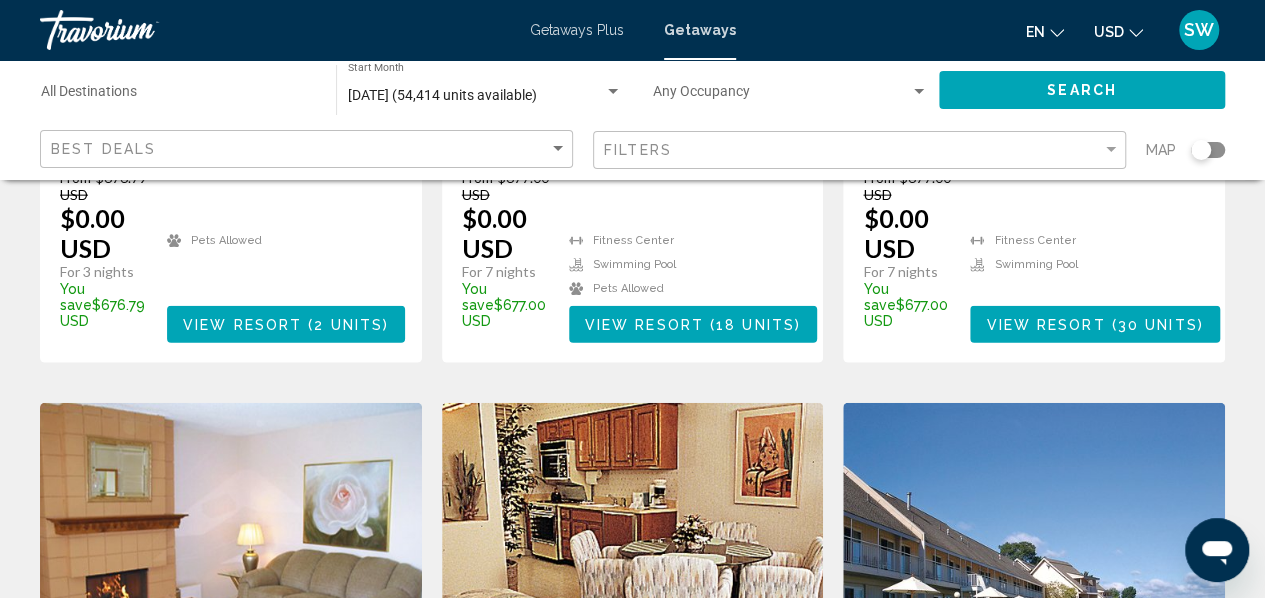 click at bounding box center [1034, 563] 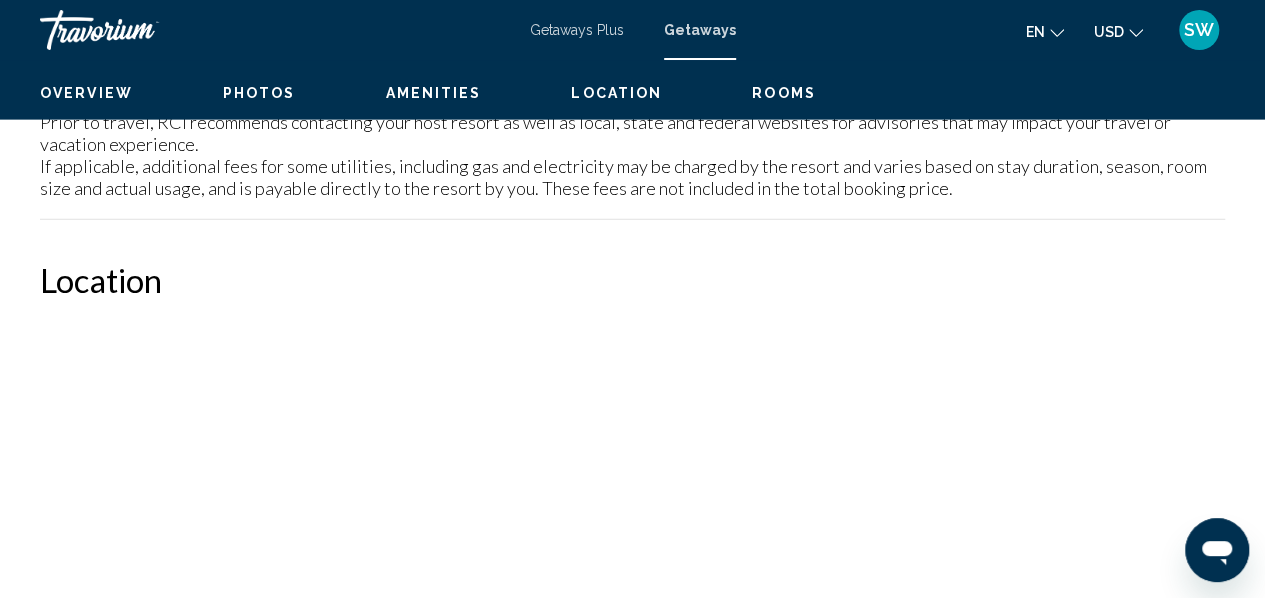 scroll, scrollTop: 236, scrollLeft: 0, axis: vertical 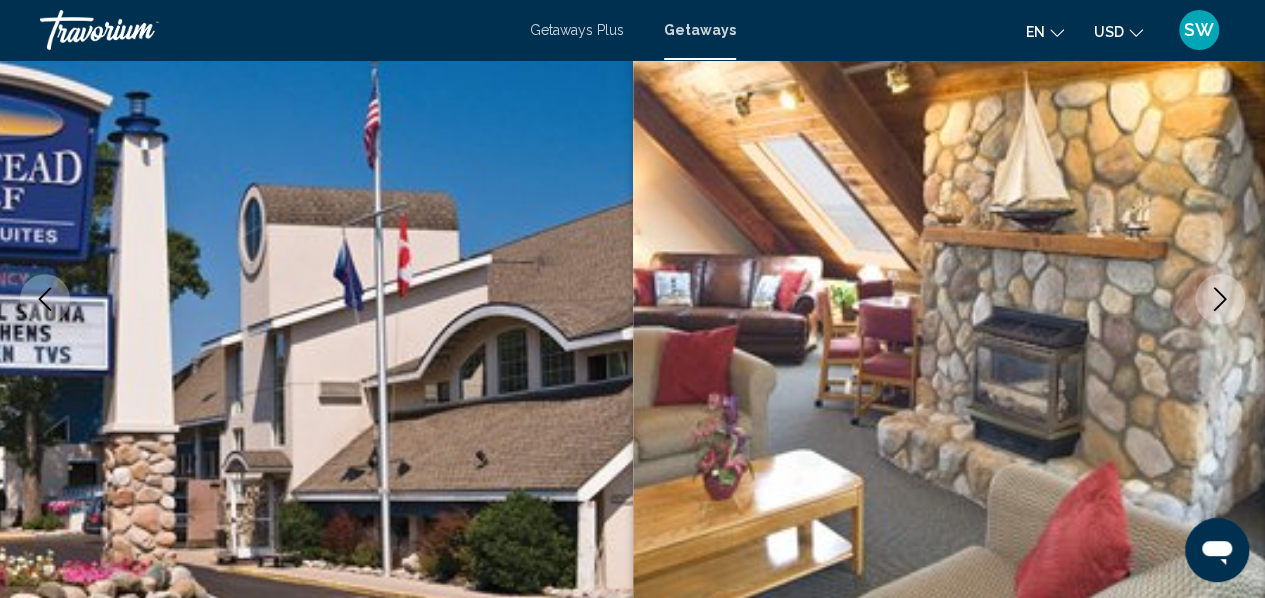 click 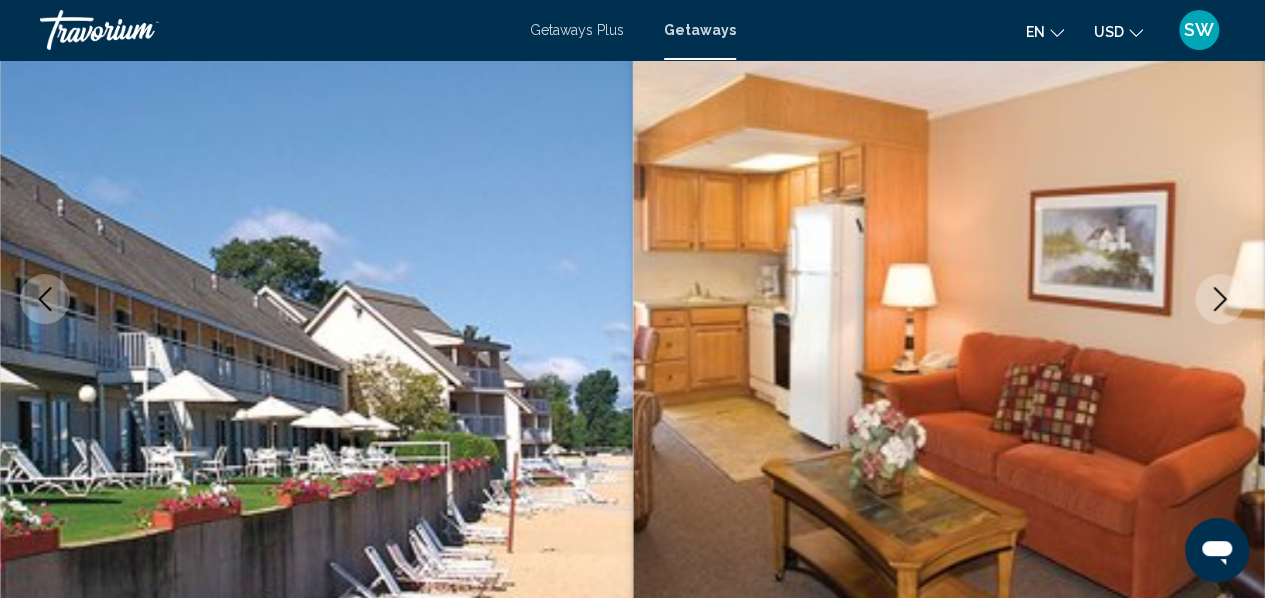 click 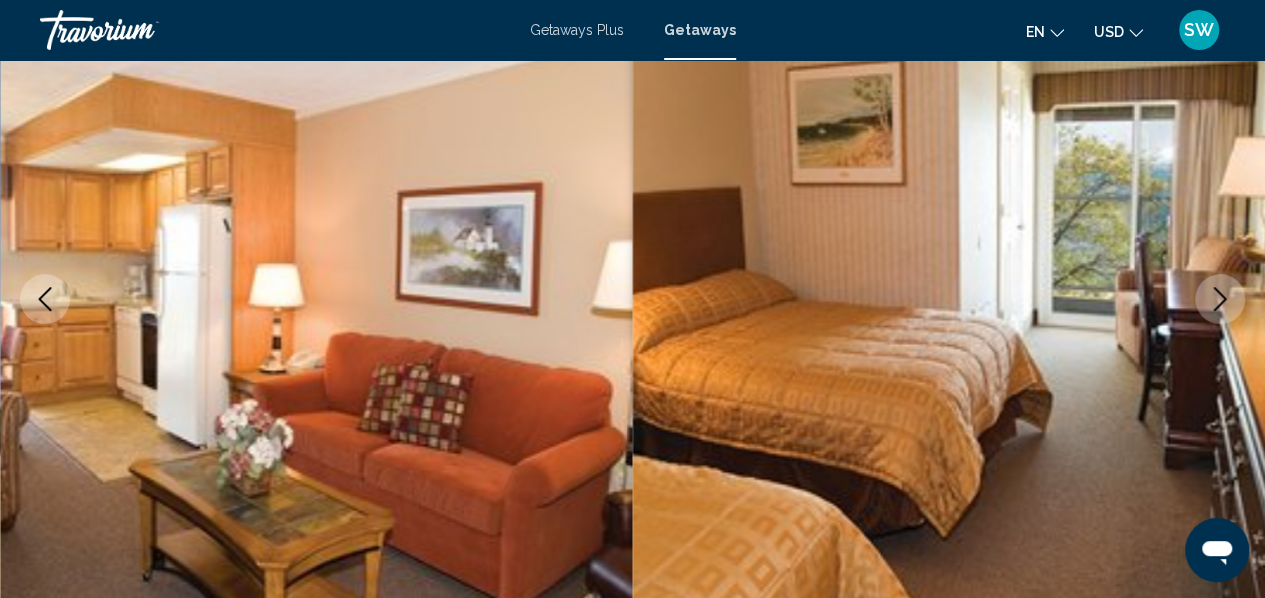 click 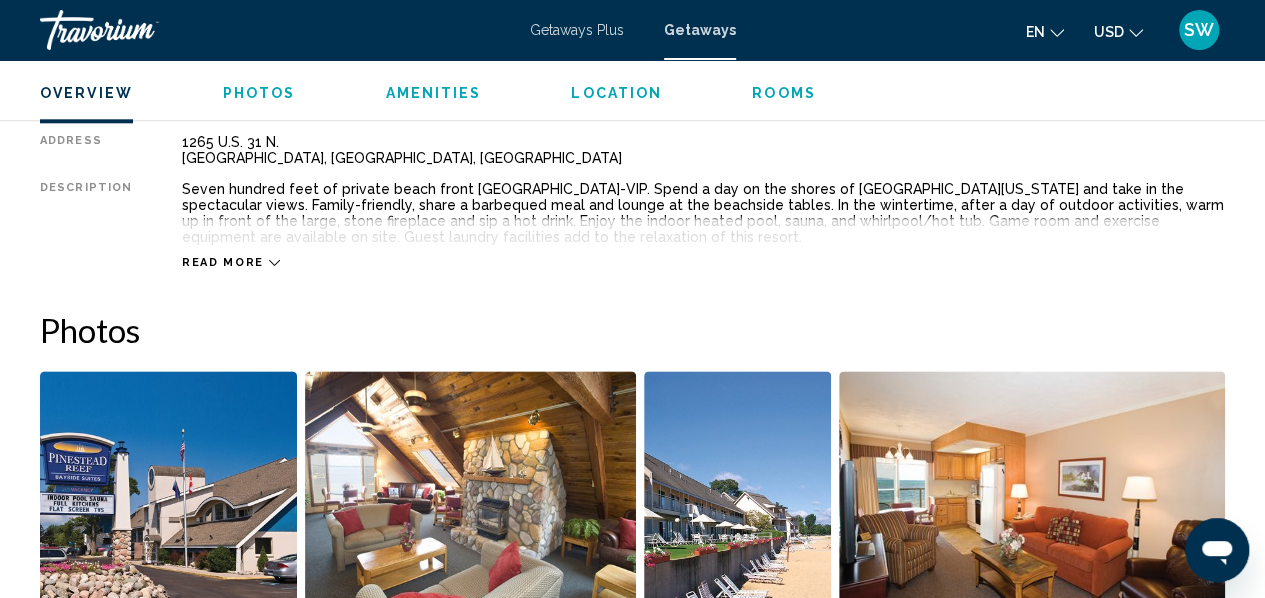 scroll, scrollTop: 1058, scrollLeft: 0, axis: vertical 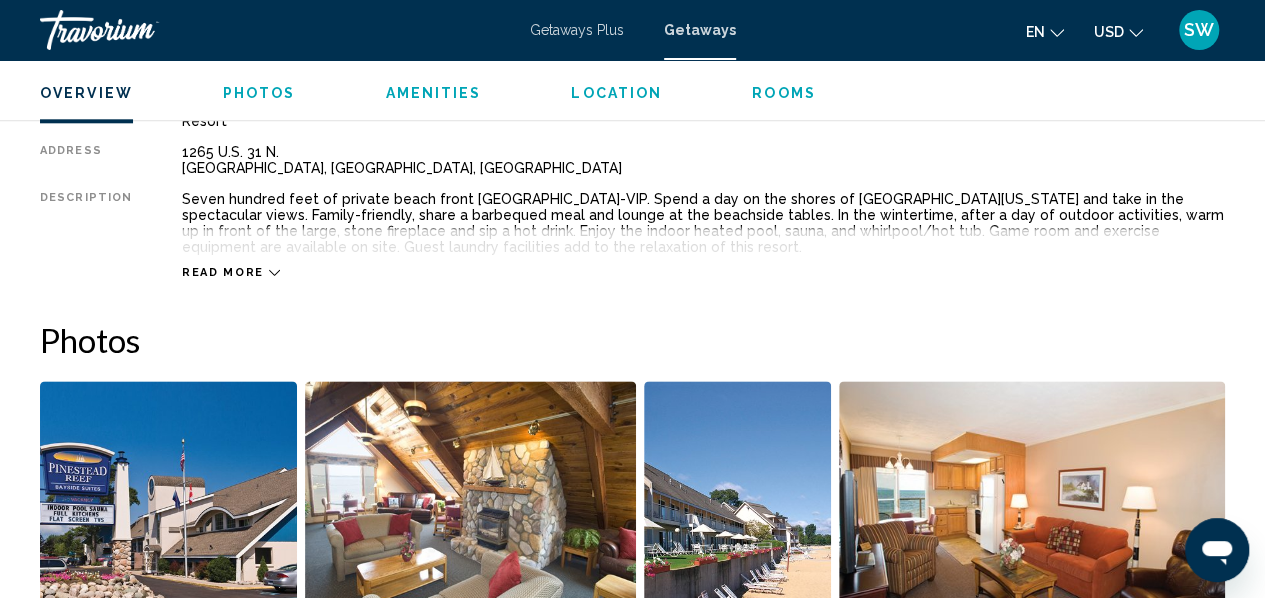 click 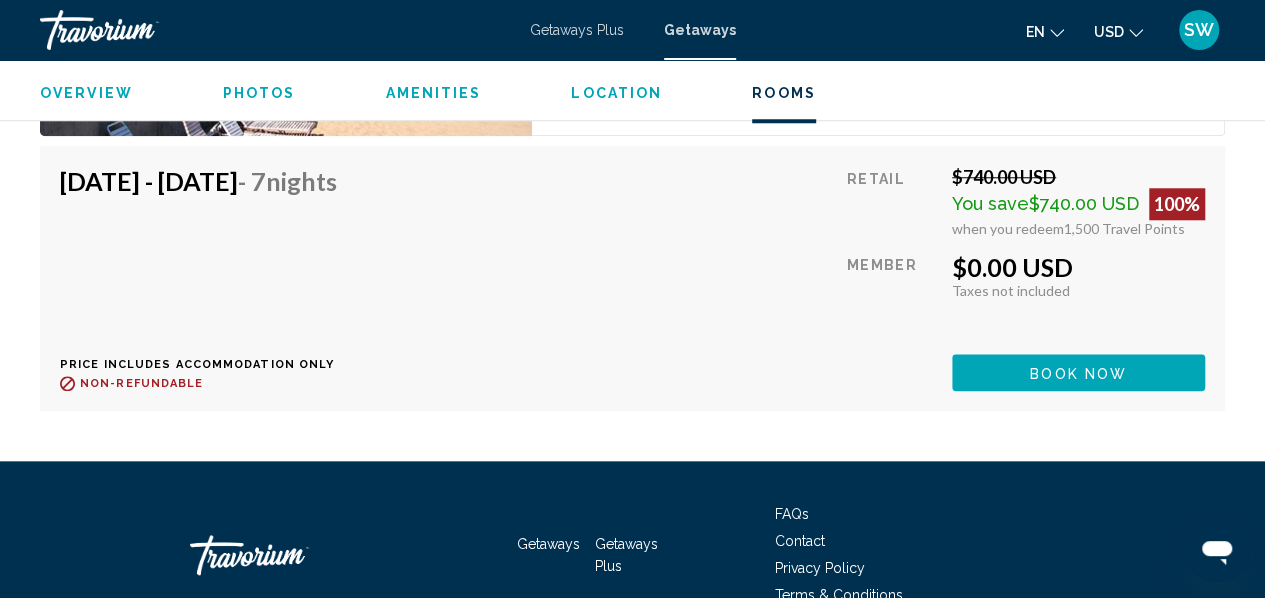 scroll, scrollTop: 8464, scrollLeft: 0, axis: vertical 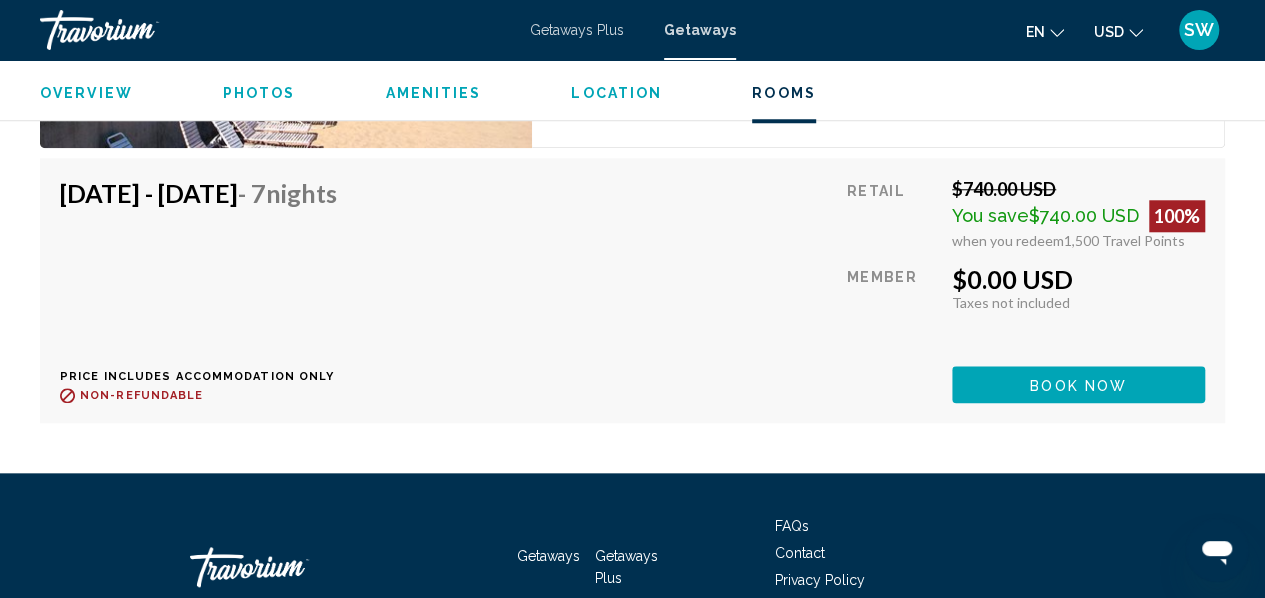 drag, startPoint x: 1273, startPoint y: 94, endPoint x: 53, endPoint y: 30, distance: 1221.6775 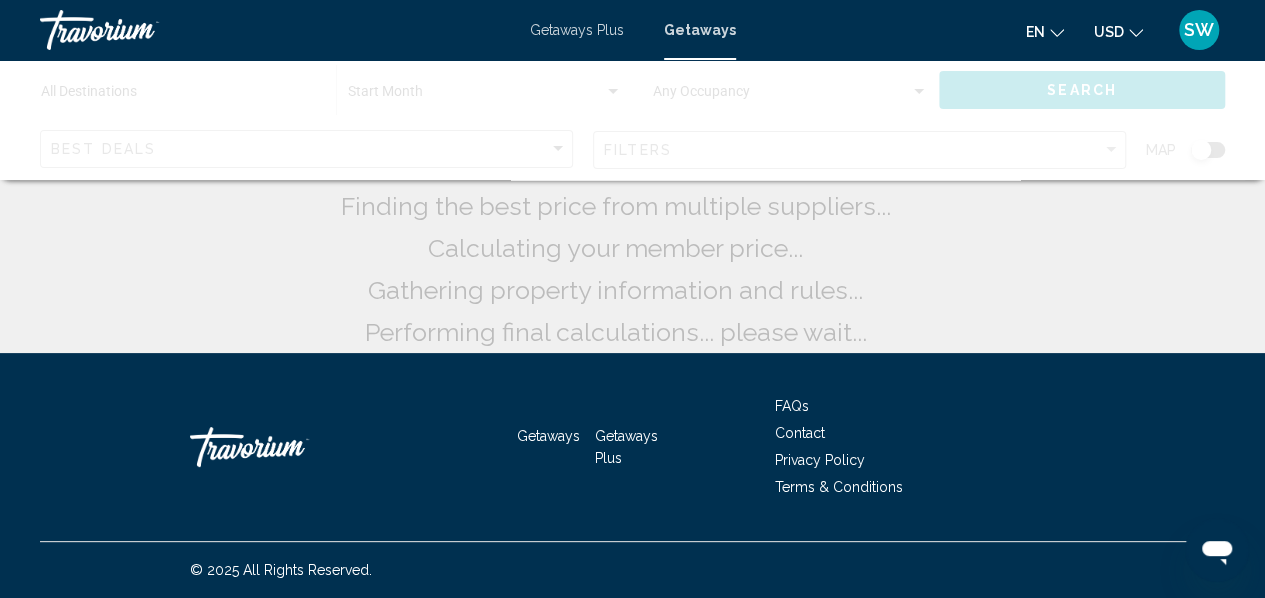 scroll, scrollTop: 0, scrollLeft: 0, axis: both 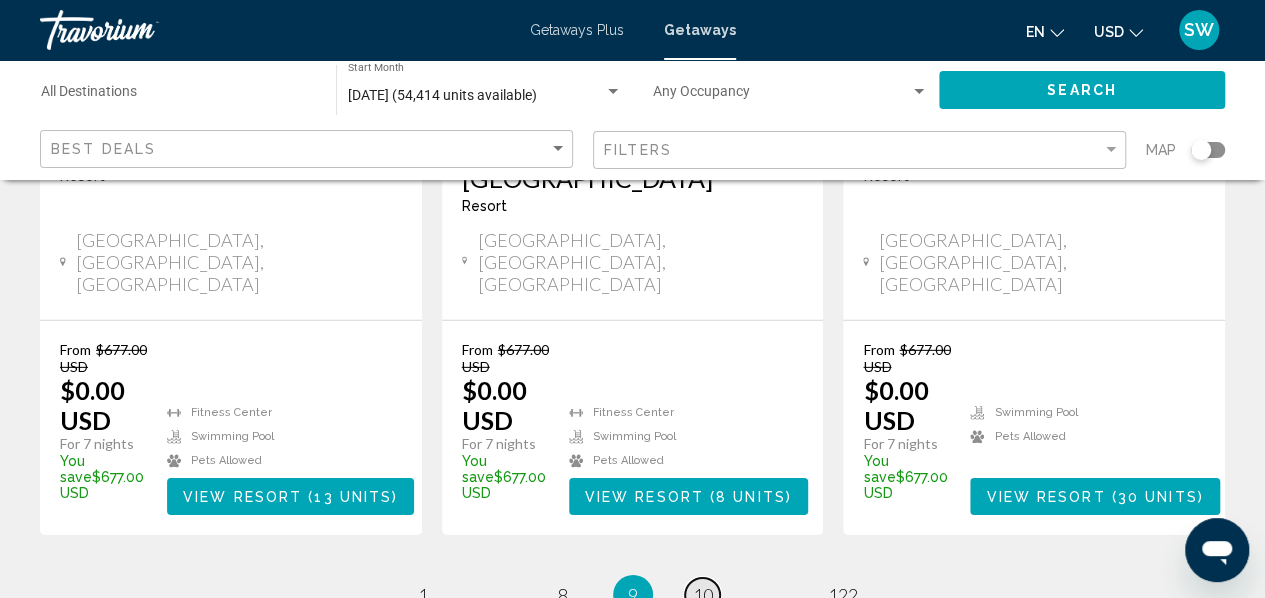 click on "10" at bounding box center [703, 595] 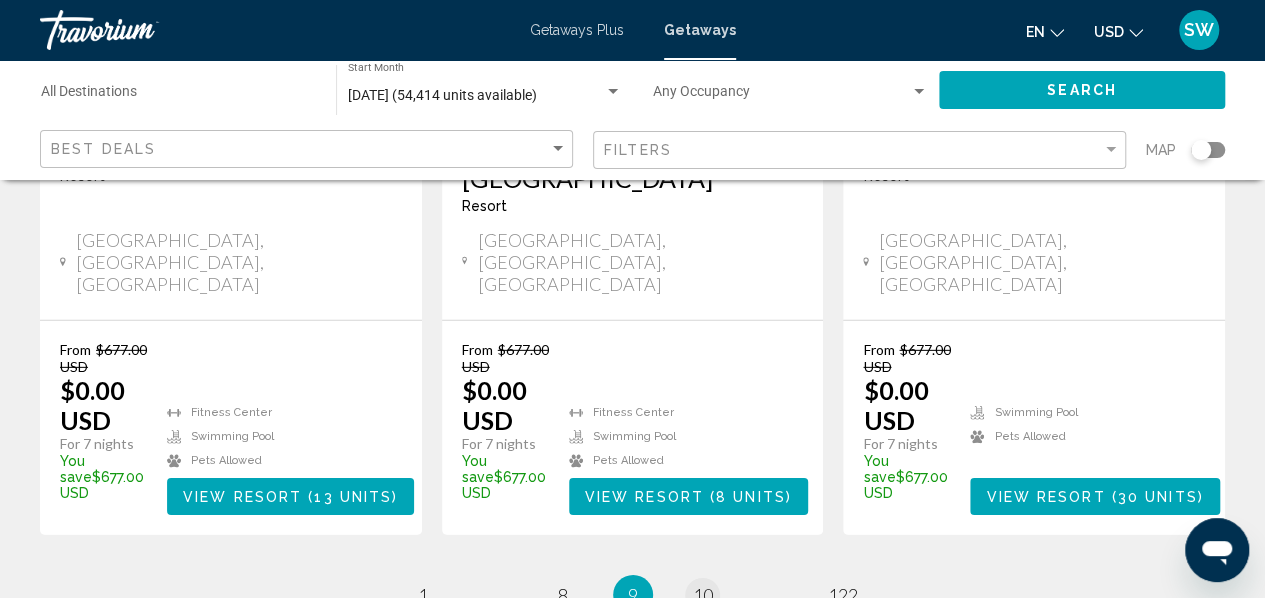 scroll, scrollTop: 0, scrollLeft: 0, axis: both 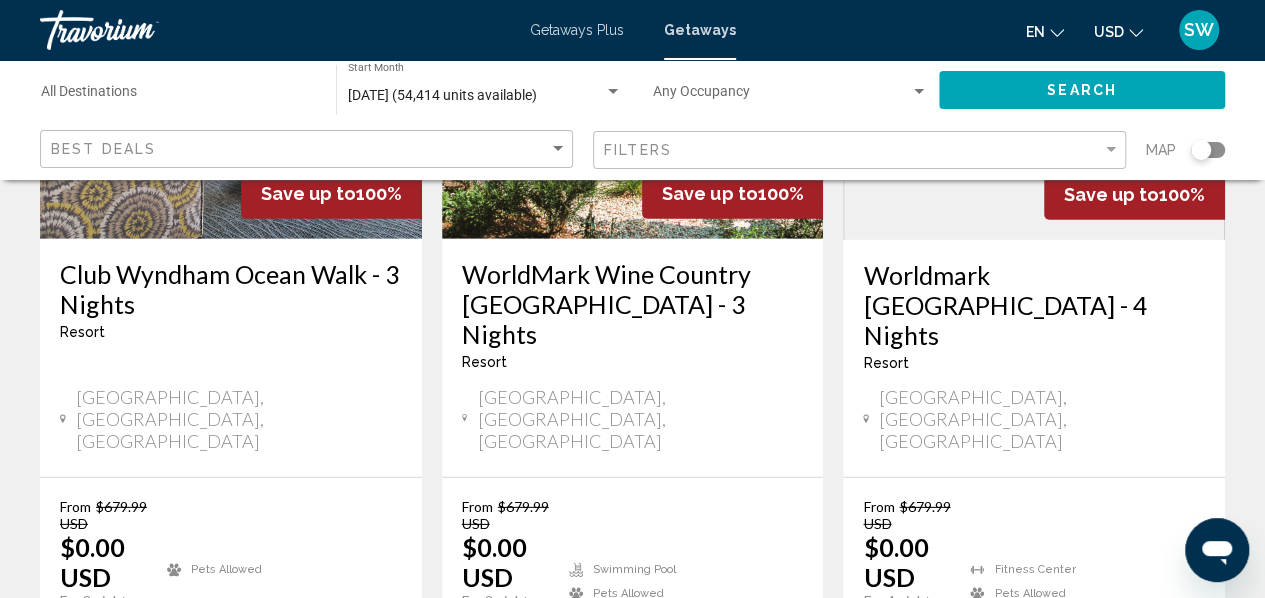 click on "11" at bounding box center (703, 752) 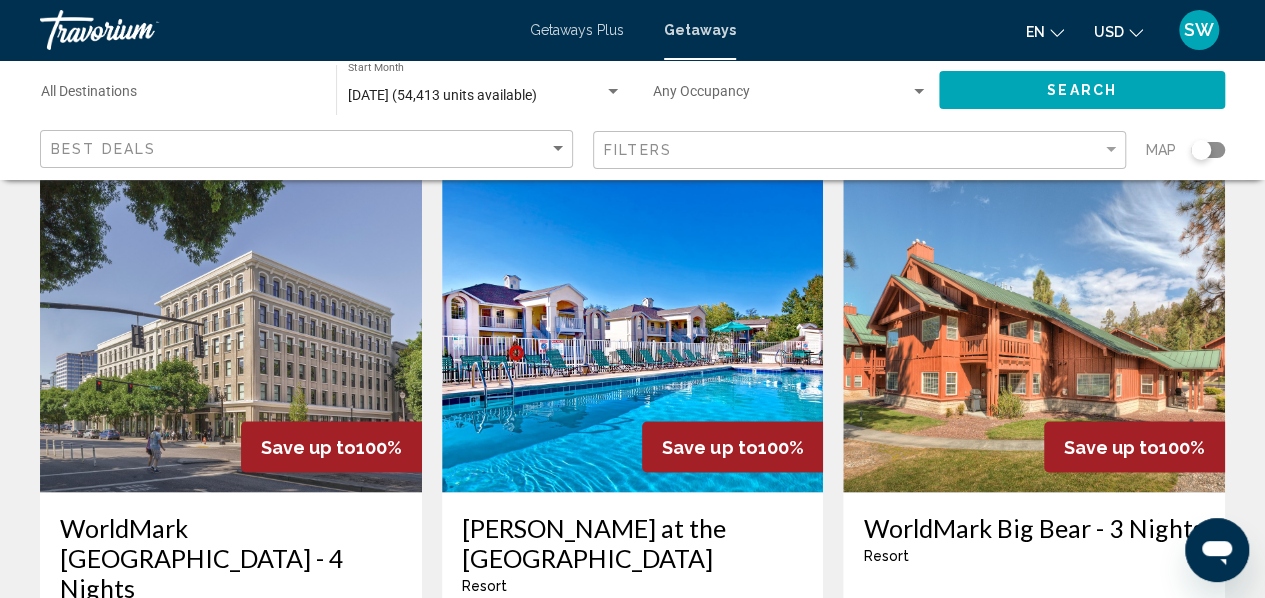 scroll, scrollTop: 1679, scrollLeft: 0, axis: vertical 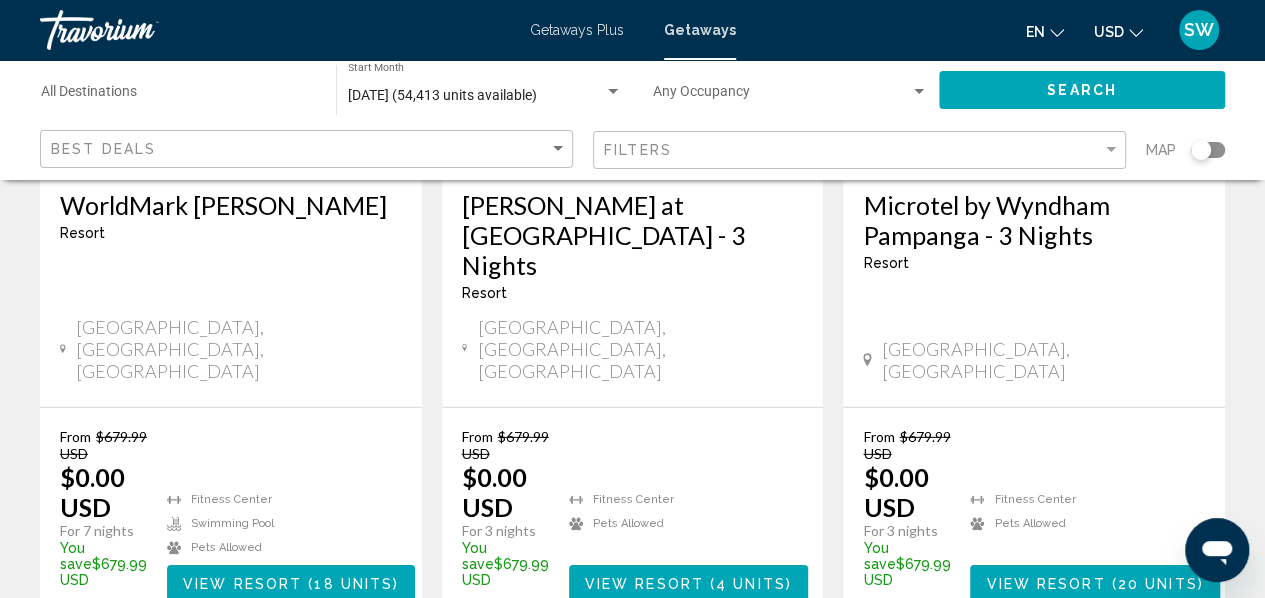click on "12" at bounding box center [703, 682] 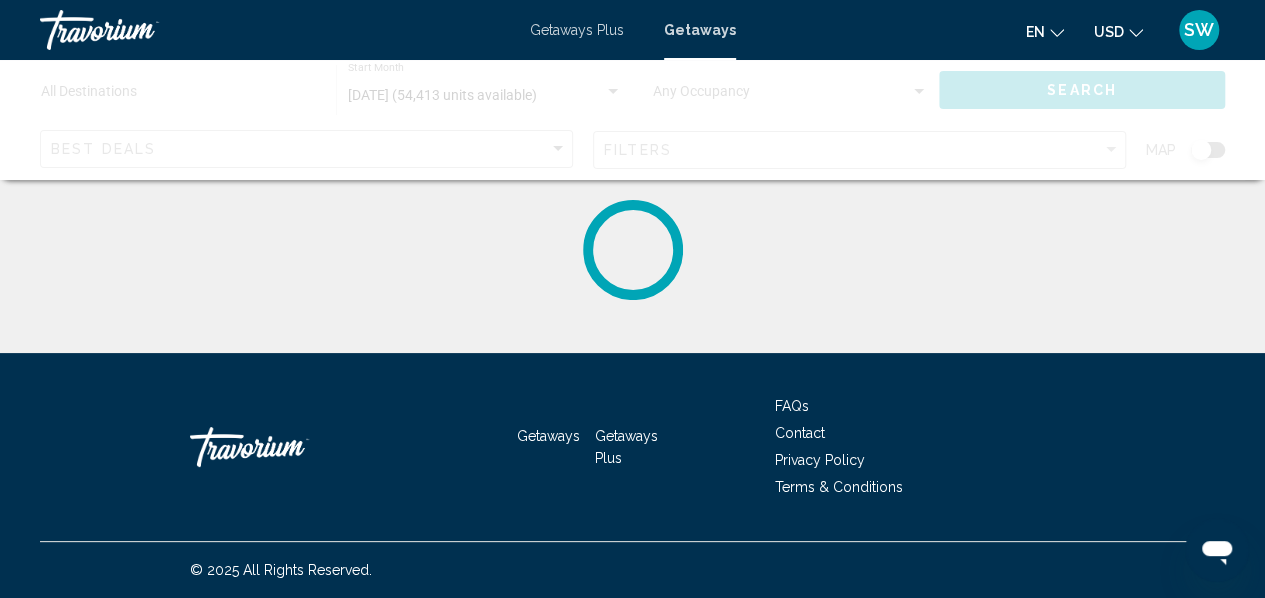 scroll, scrollTop: 0, scrollLeft: 0, axis: both 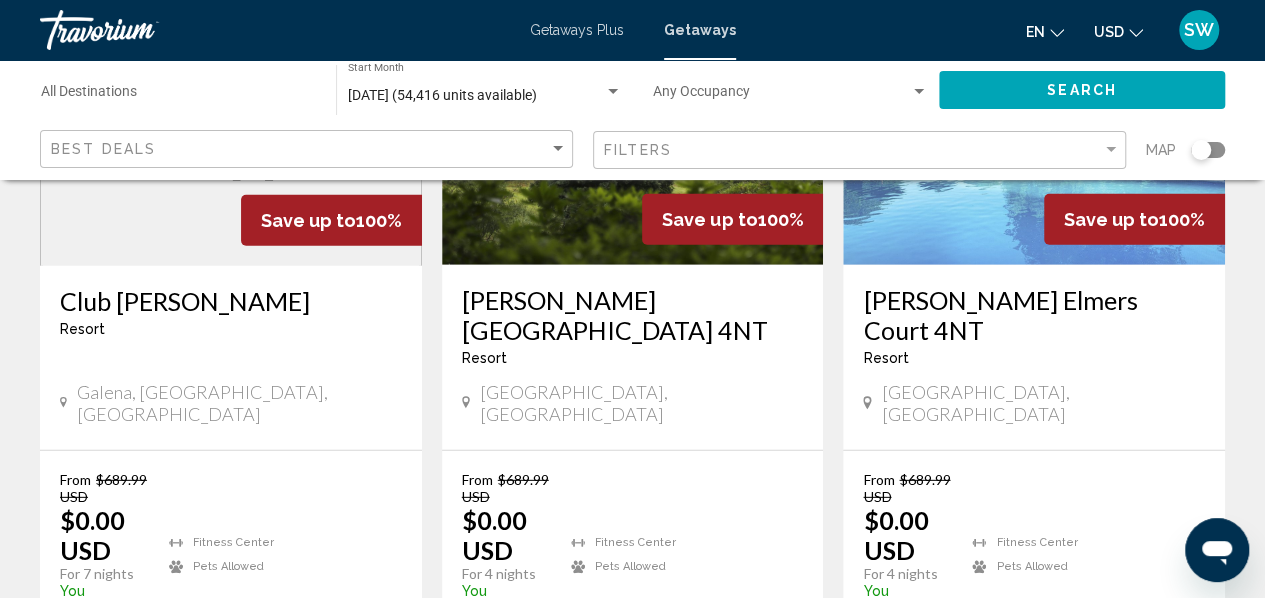 click on "13" at bounding box center (703, 725) 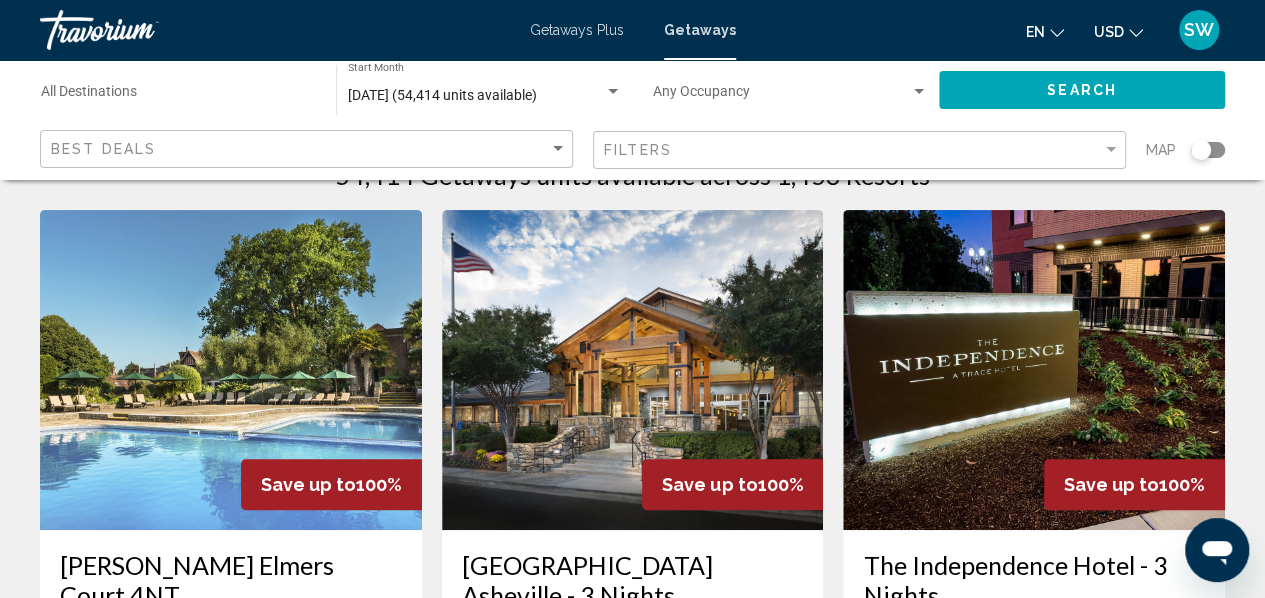 scroll, scrollTop: 80, scrollLeft: 0, axis: vertical 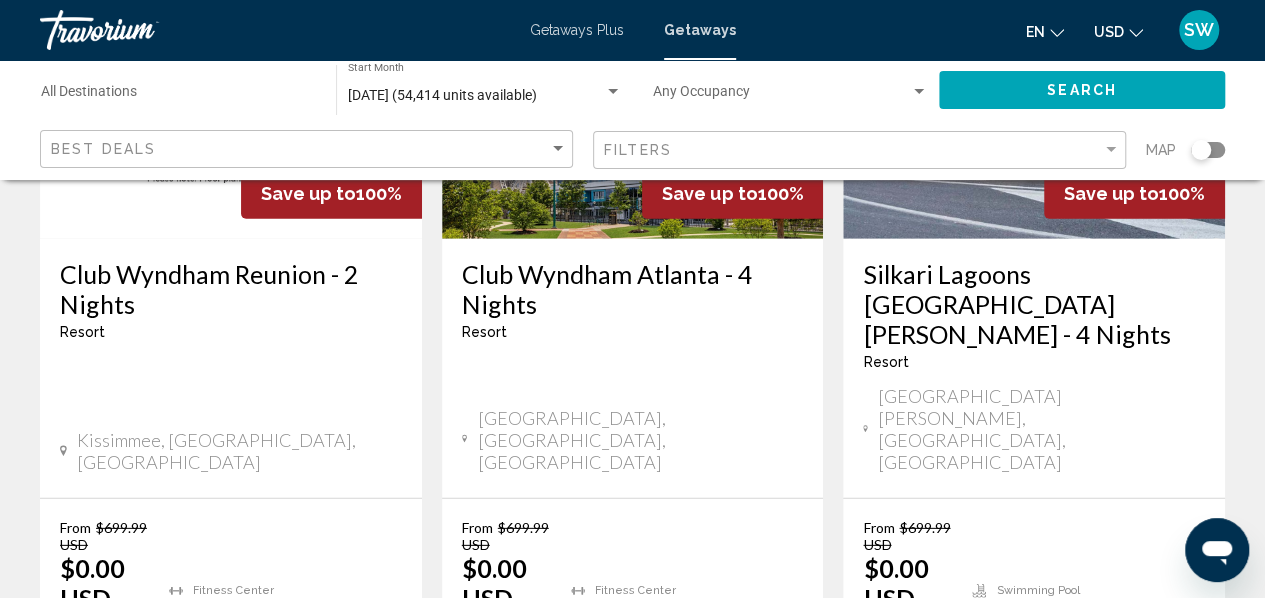 click on "14" at bounding box center (703, 773) 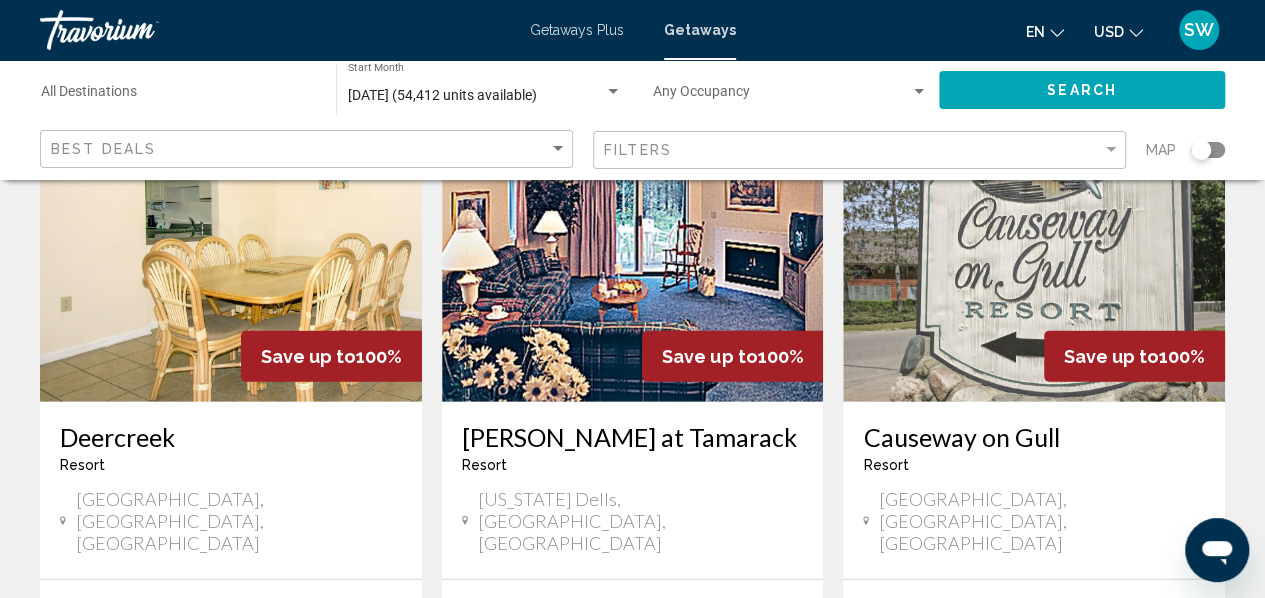 scroll, scrollTop: 2747, scrollLeft: 0, axis: vertical 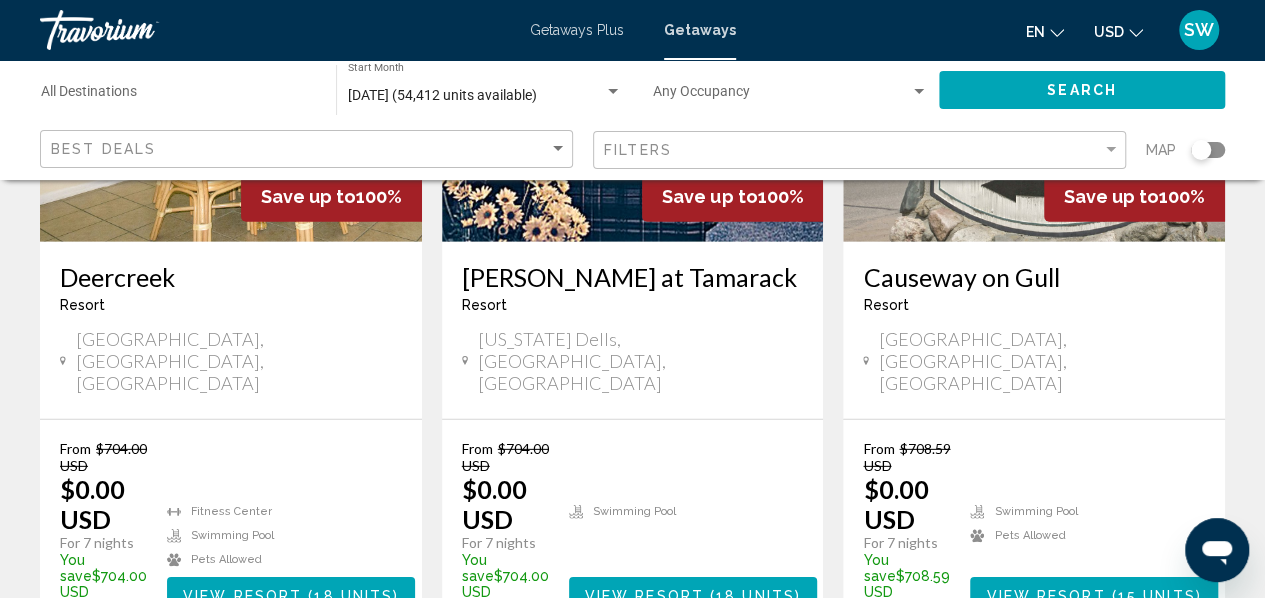 click on "15" at bounding box center (703, 694) 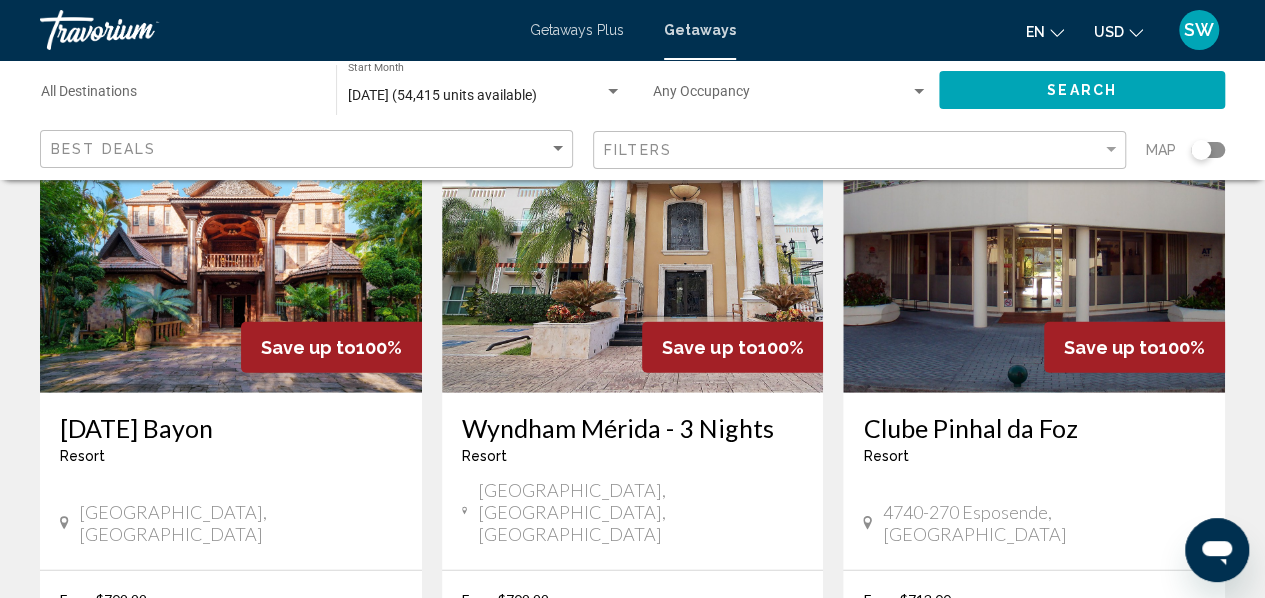 scroll, scrollTop: 2573, scrollLeft: 0, axis: vertical 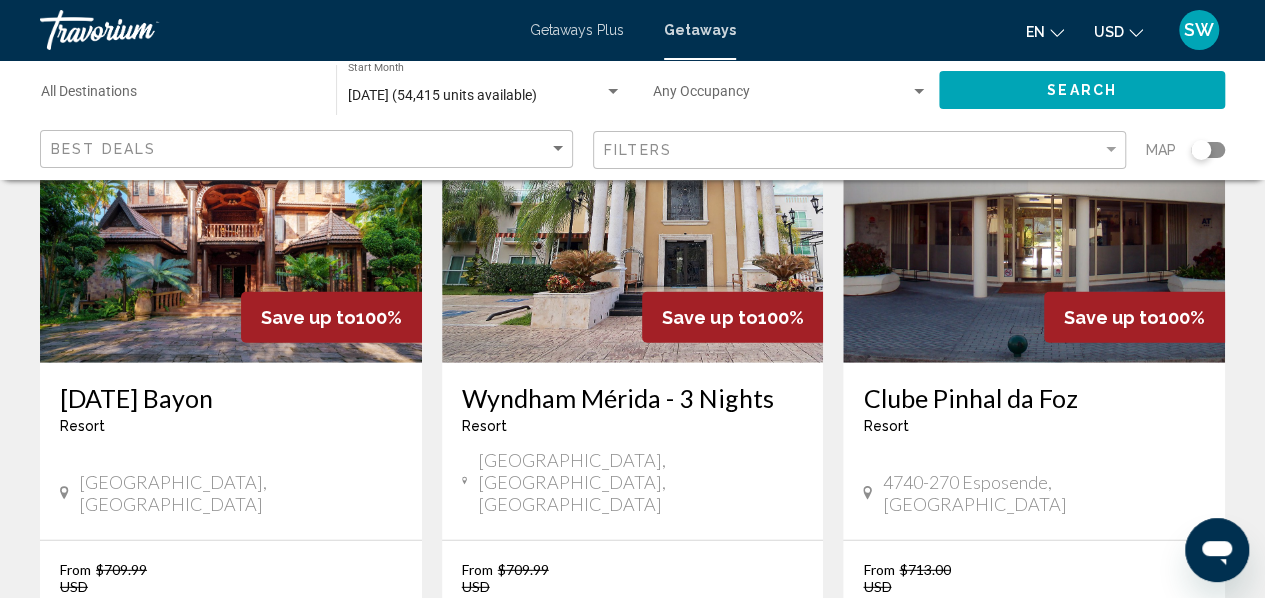 click on "16" at bounding box center (703, 815) 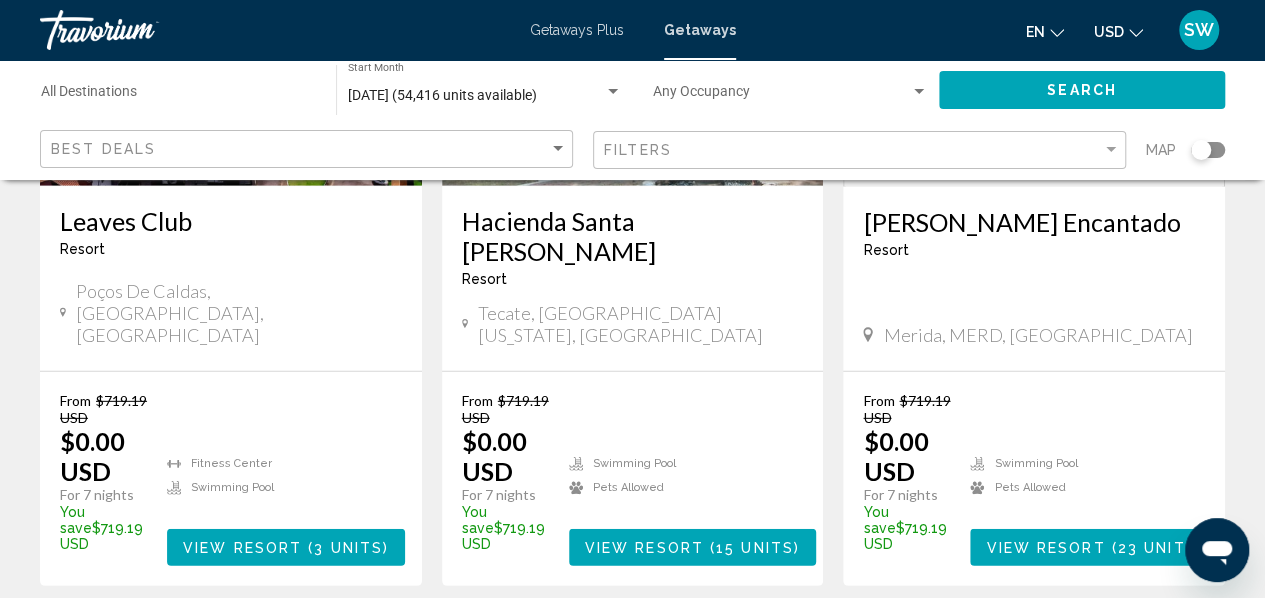 scroll, scrollTop: 2747, scrollLeft: 0, axis: vertical 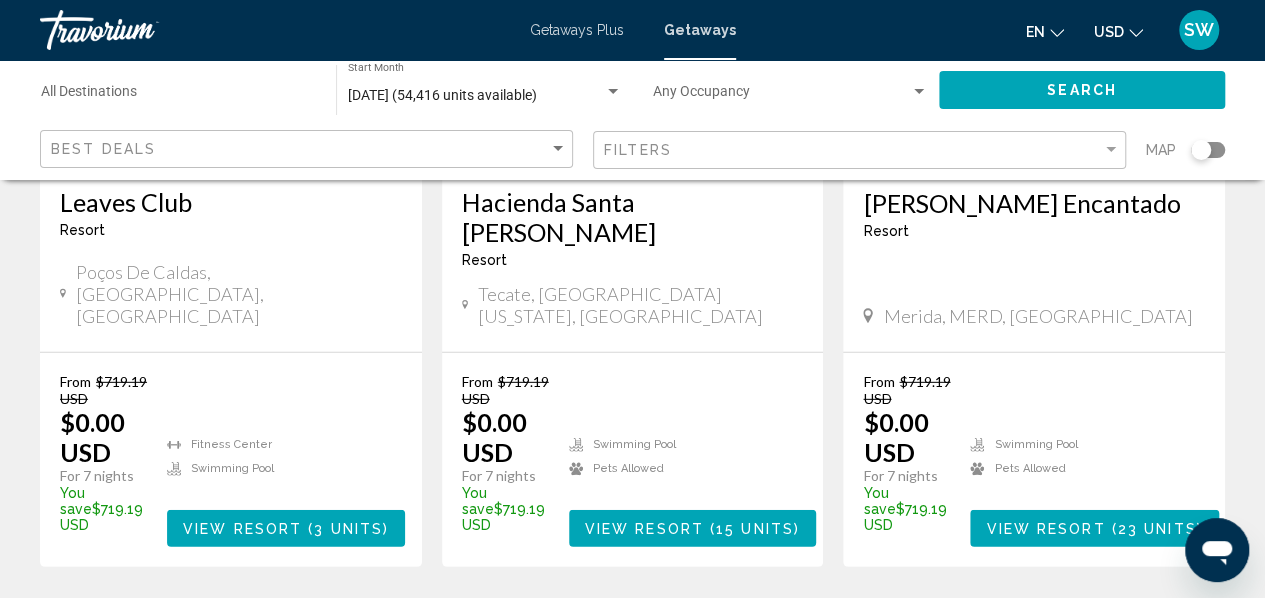 click on "17" at bounding box center [703, 627] 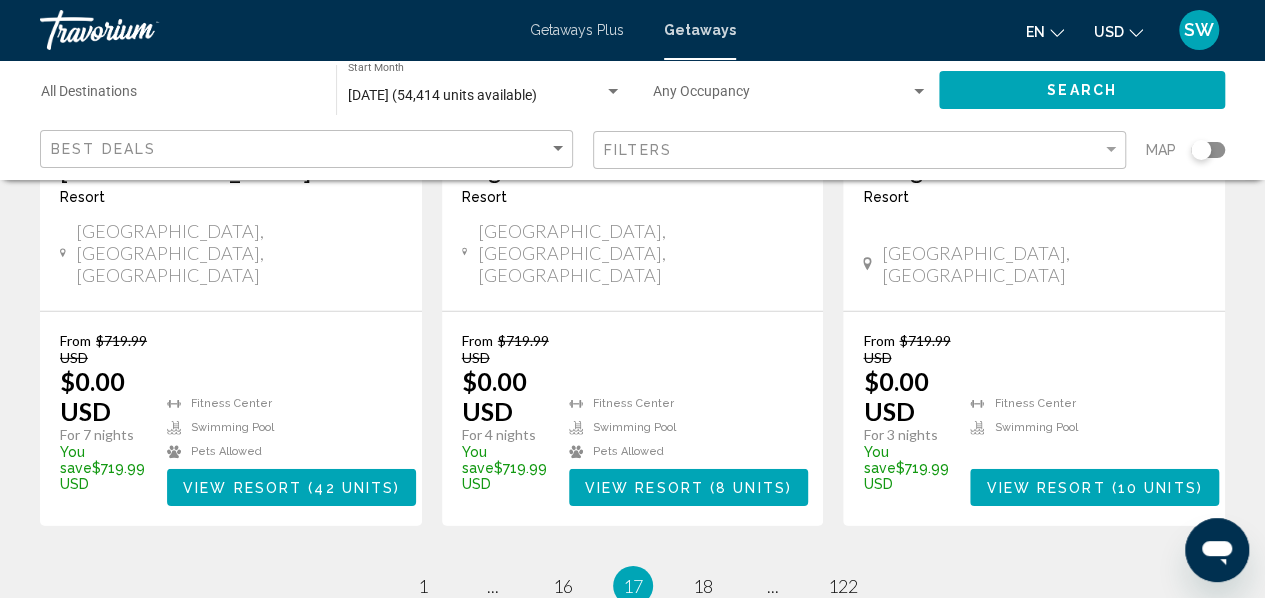 scroll, scrollTop: 2883, scrollLeft: 0, axis: vertical 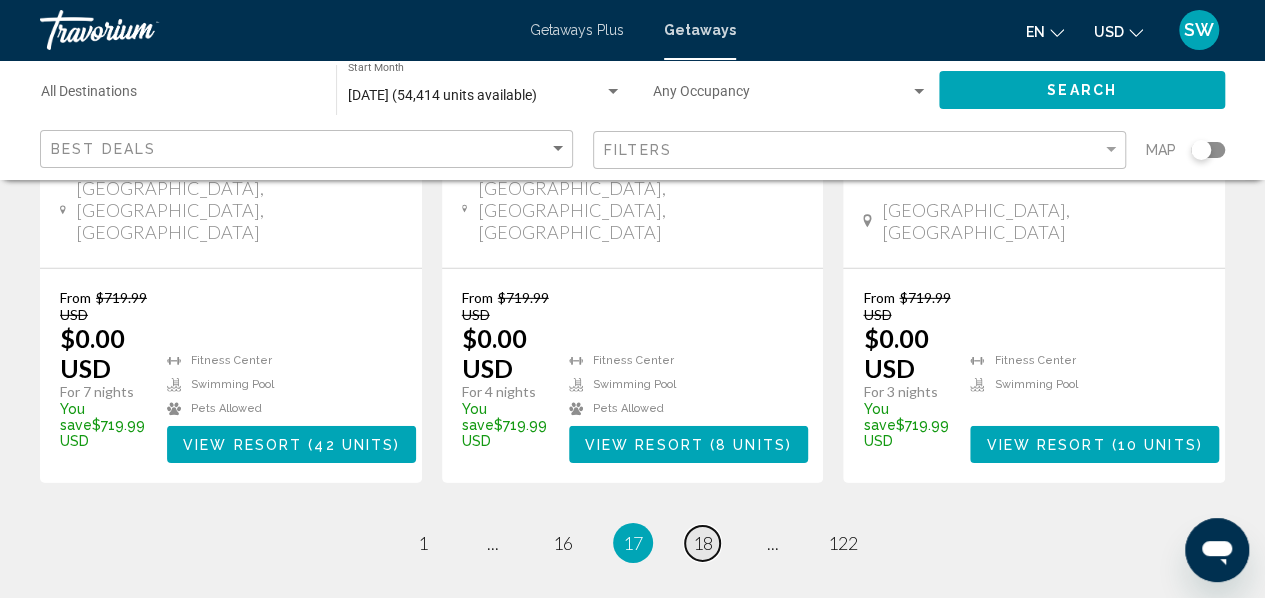 click on "18" at bounding box center [703, 543] 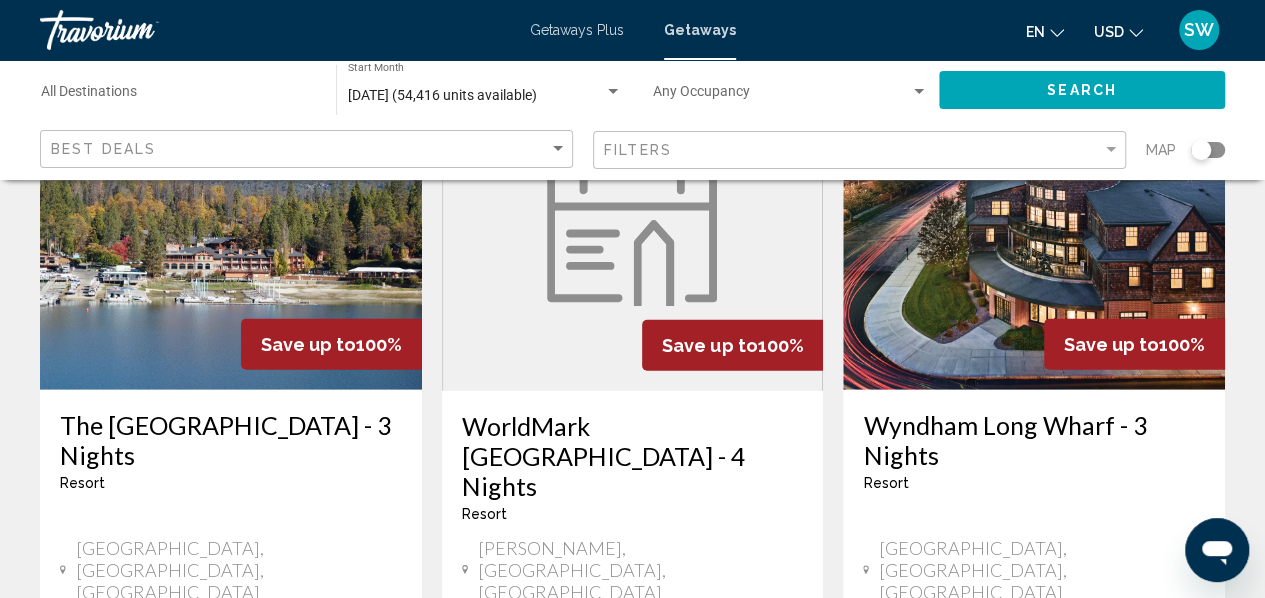 scroll, scrollTop: 2706, scrollLeft: 0, axis: vertical 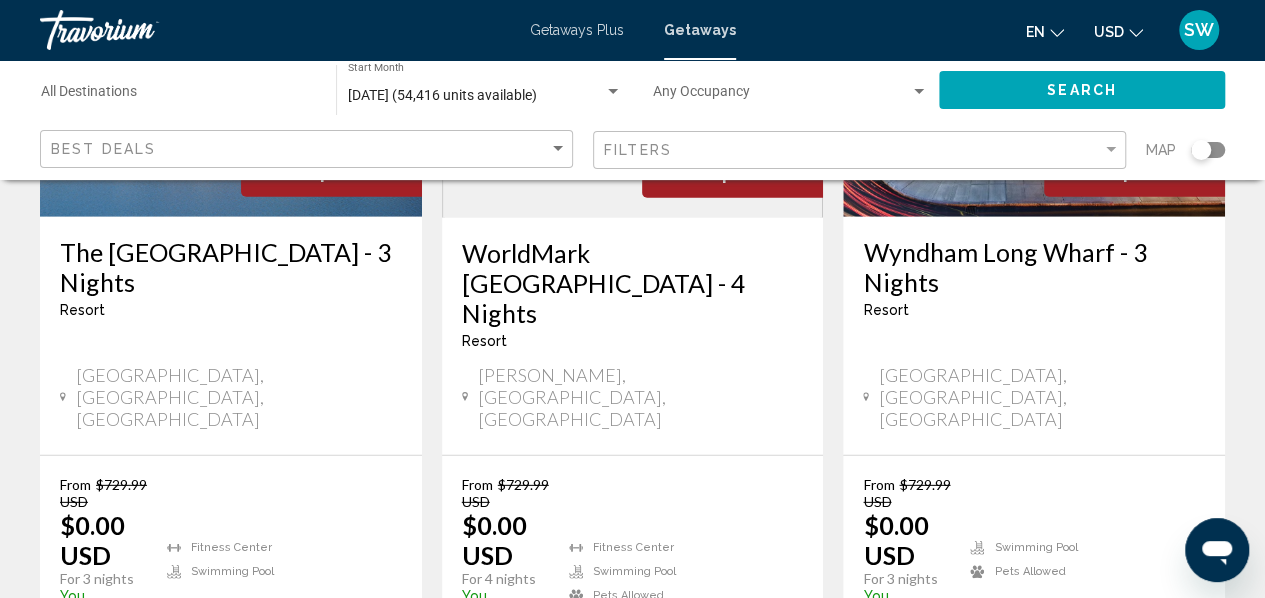 click on "19" at bounding box center [703, 730] 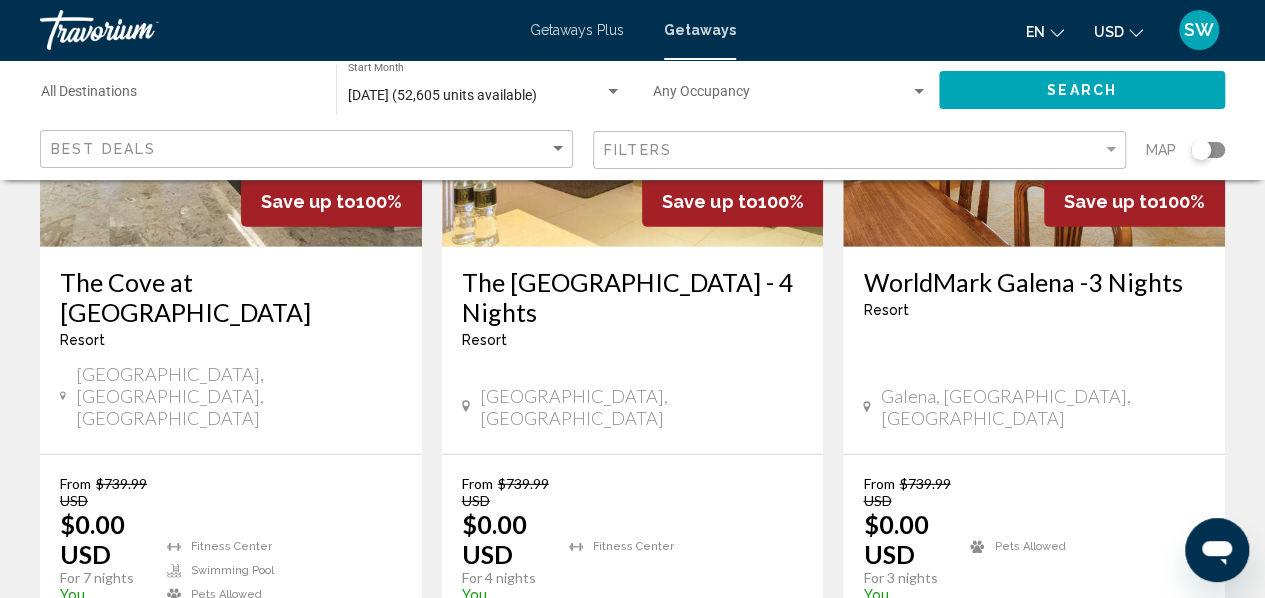 scroll, scrollTop: 2707, scrollLeft: 0, axis: vertical 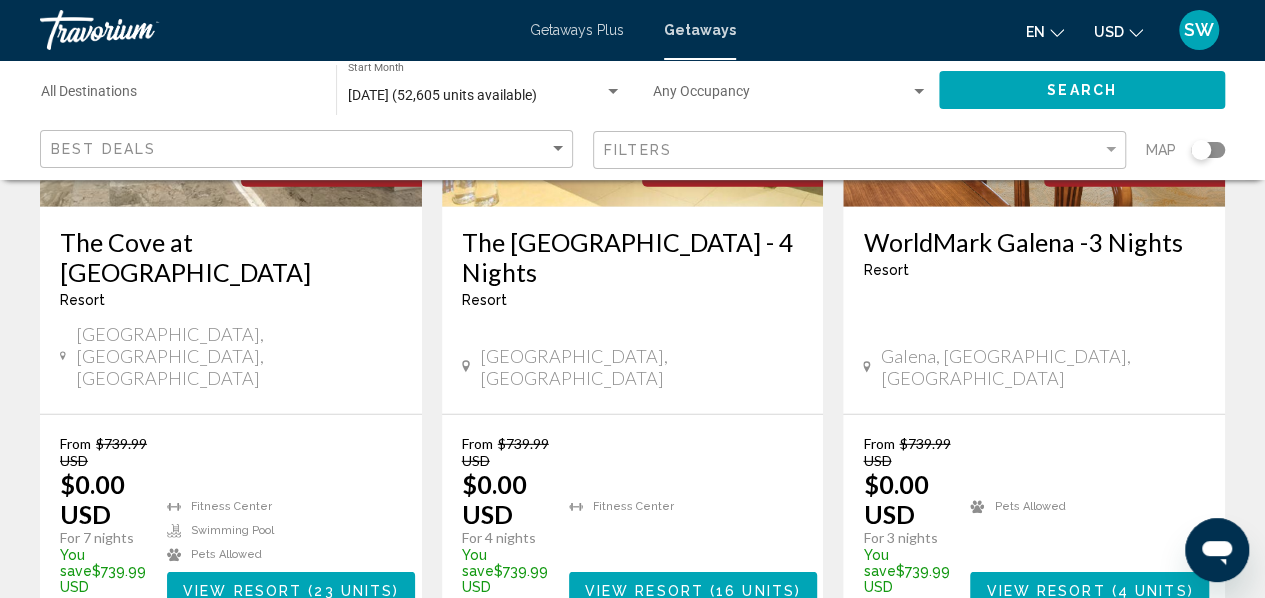 click on "page  20" at bounding box center (702, 689) 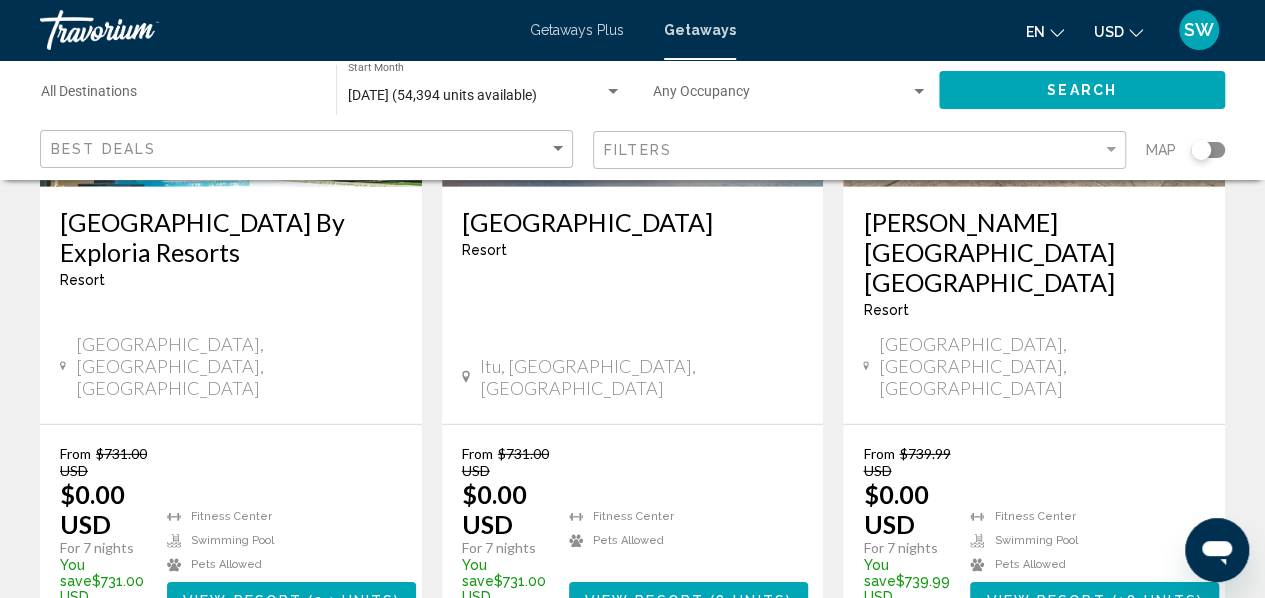scroll, scrollTop: 2787, scrollLeft: 0, axis: vertical 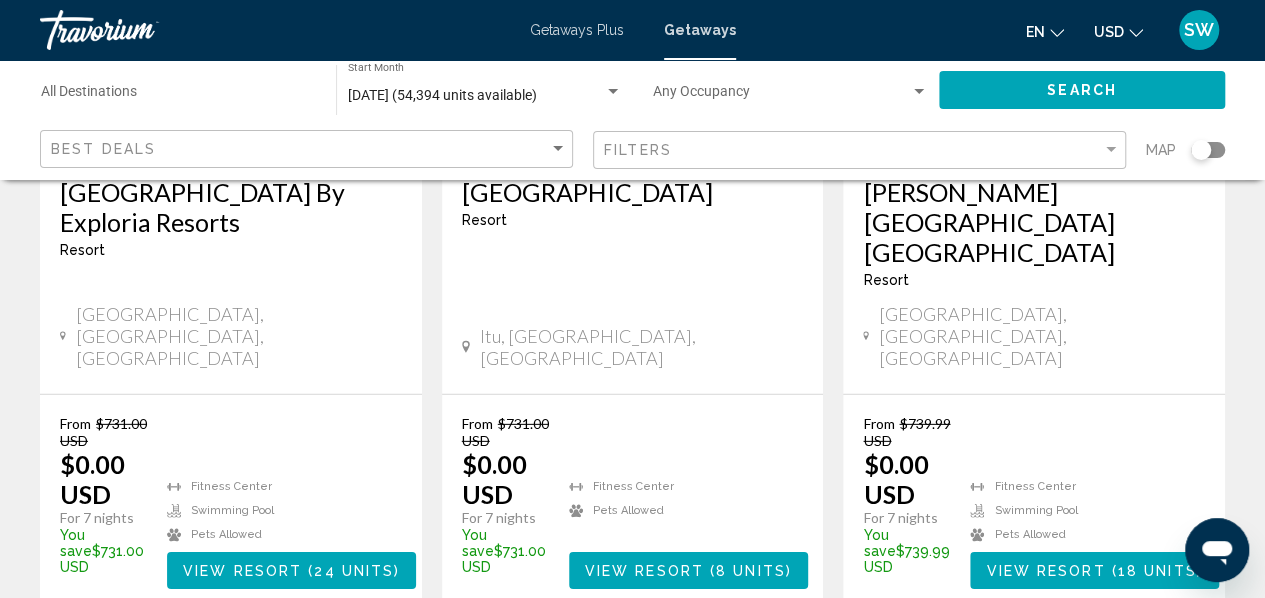 click on "21" at bounding box center [703, 669] 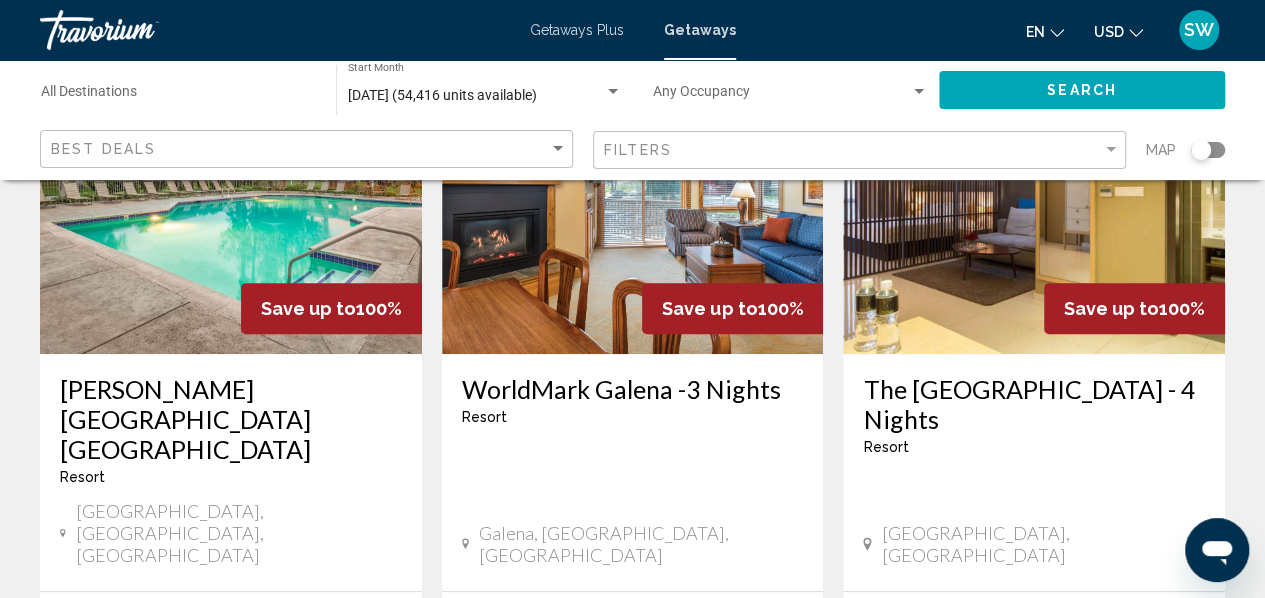 scroll, scrollTop: 266, scrollLeft: 0, axis: vertical 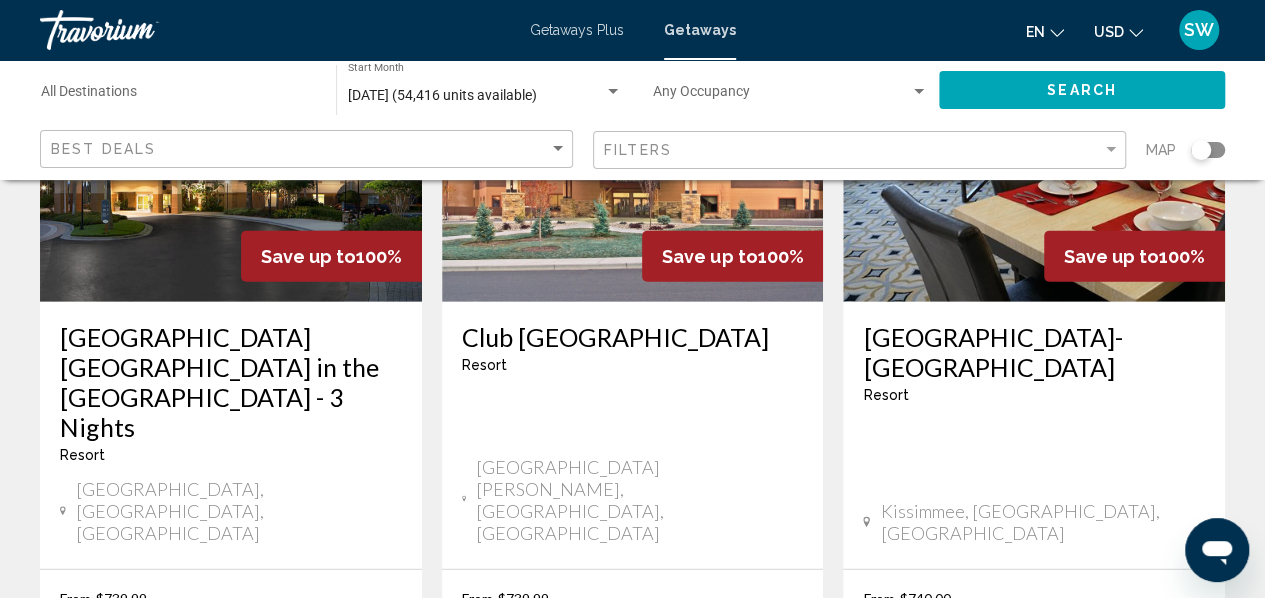 click on "22" at bounding box center (703, 844) 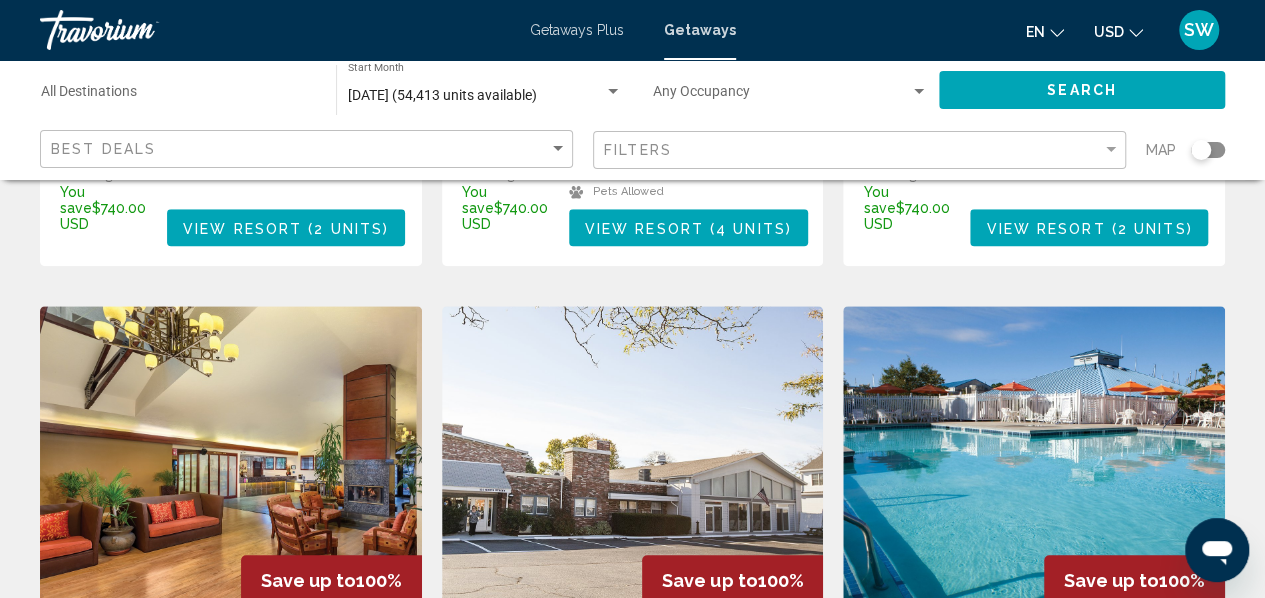scroll, scrollTop: 800, scrollLeft: 0, axis: vertical 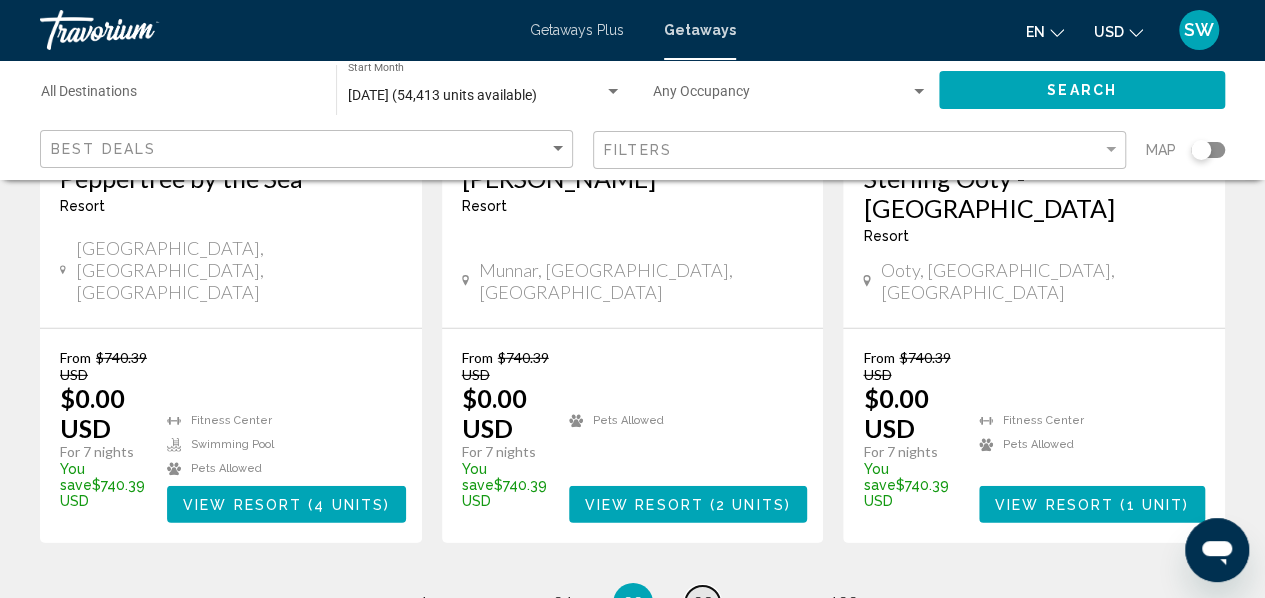 click on "23" at bounding box center (703, 603) 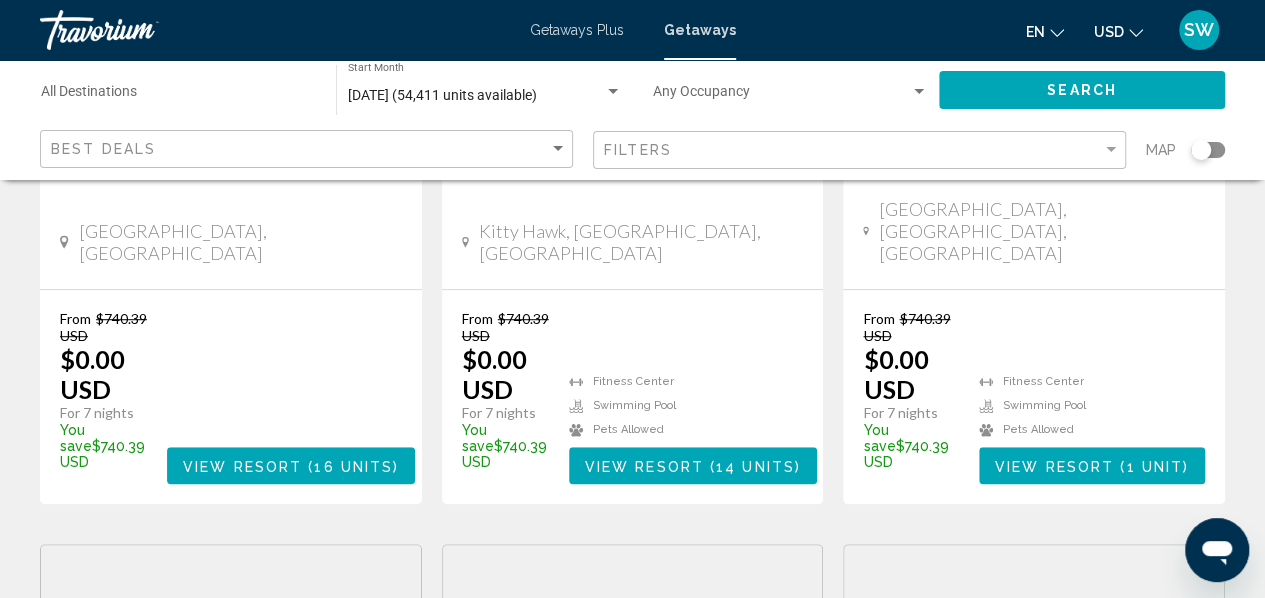 scroll, scrollTop: 480, scrollLeft: 0, axis: vertical 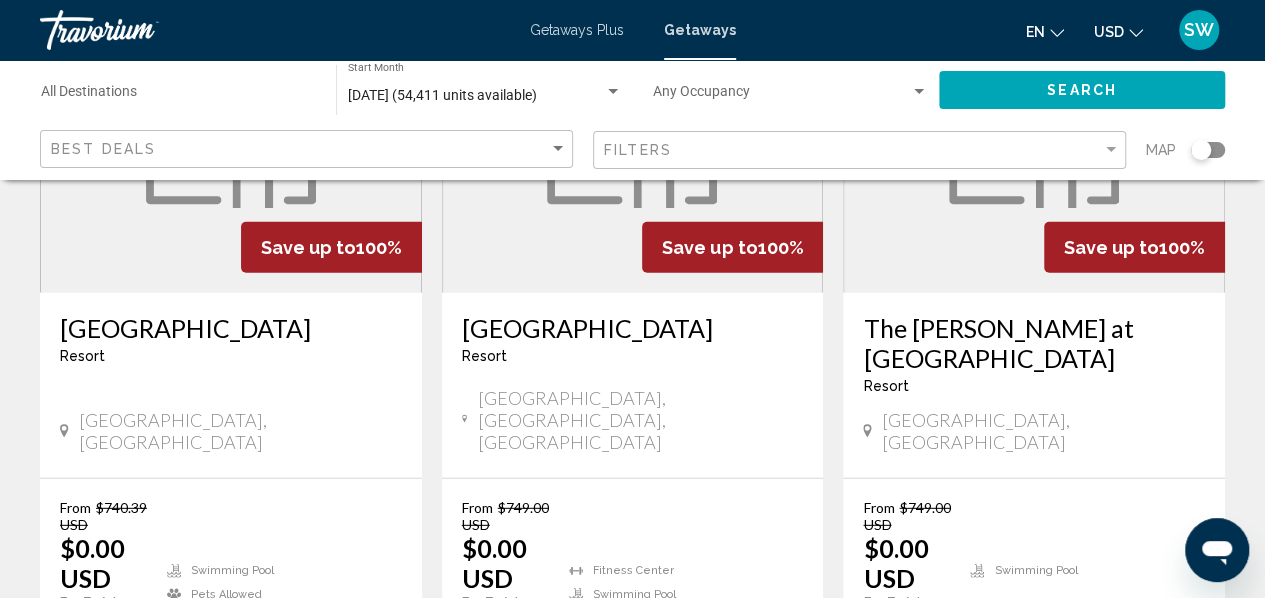click on "24" at bounding box center (703, 753) 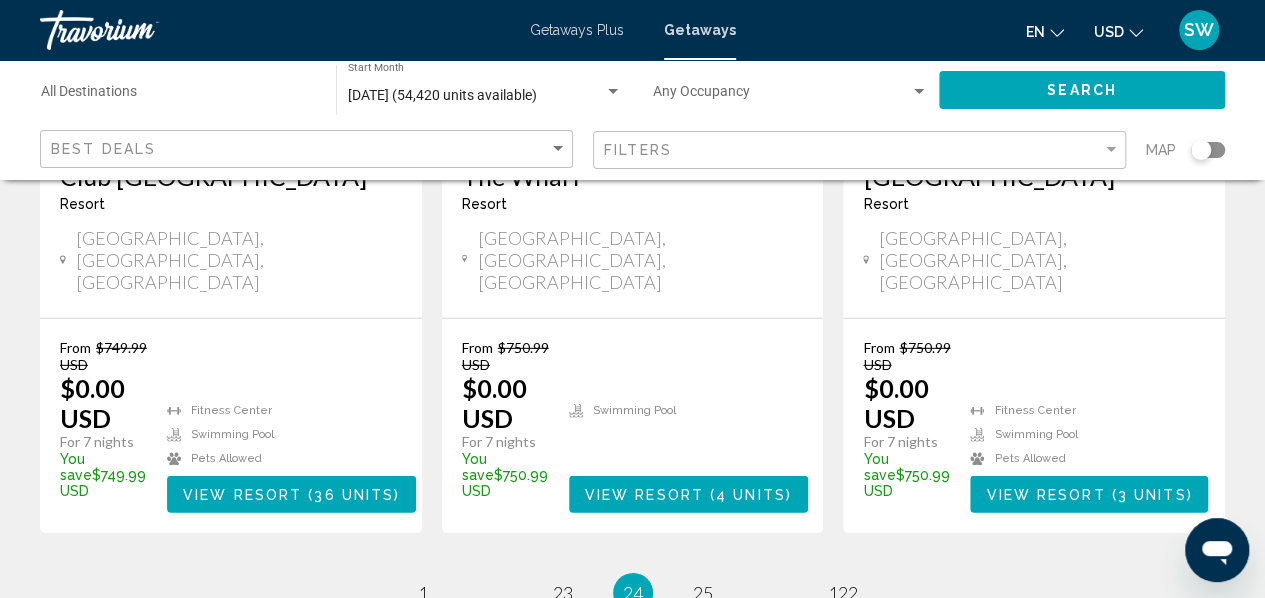 scroll, scrollTop: 2875, scrollLeft: 0, axis: vertical 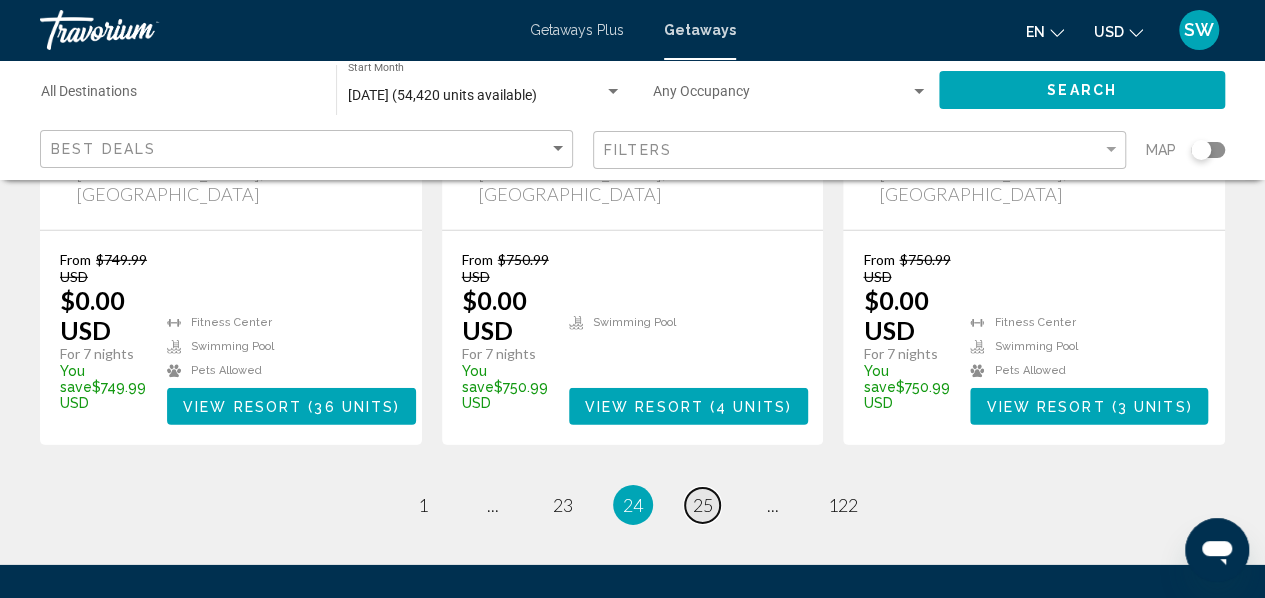 click on "25" at bounding box center [703, 505] 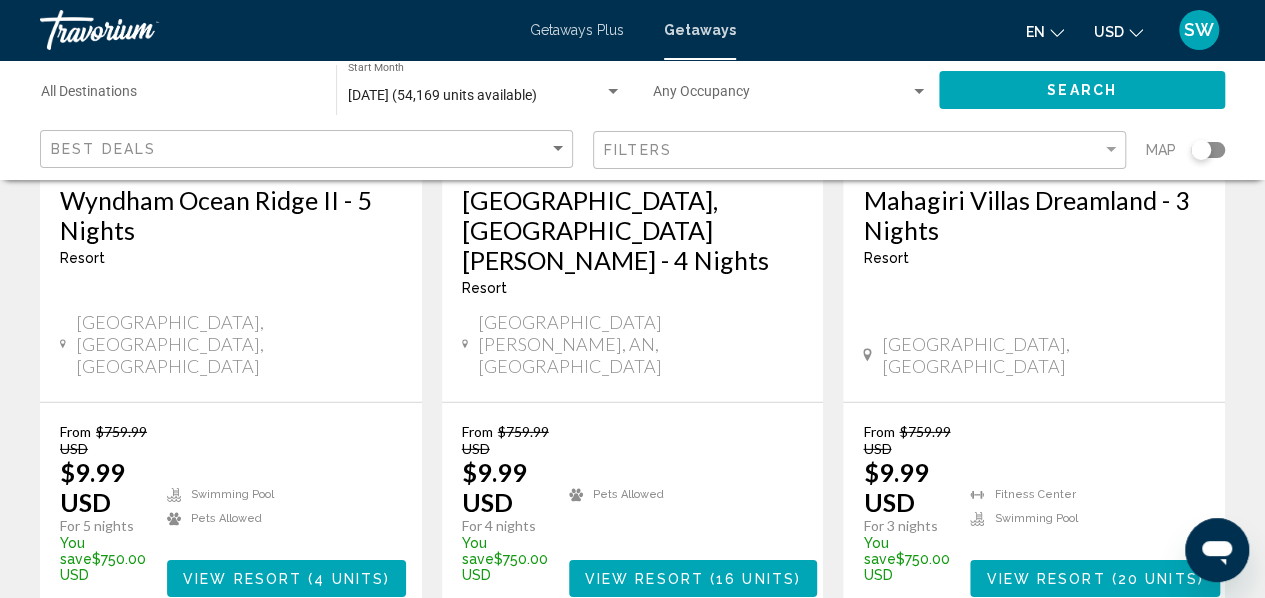 scroll, scrollTop: 2884, scrollLeft: 0, axis: vertical 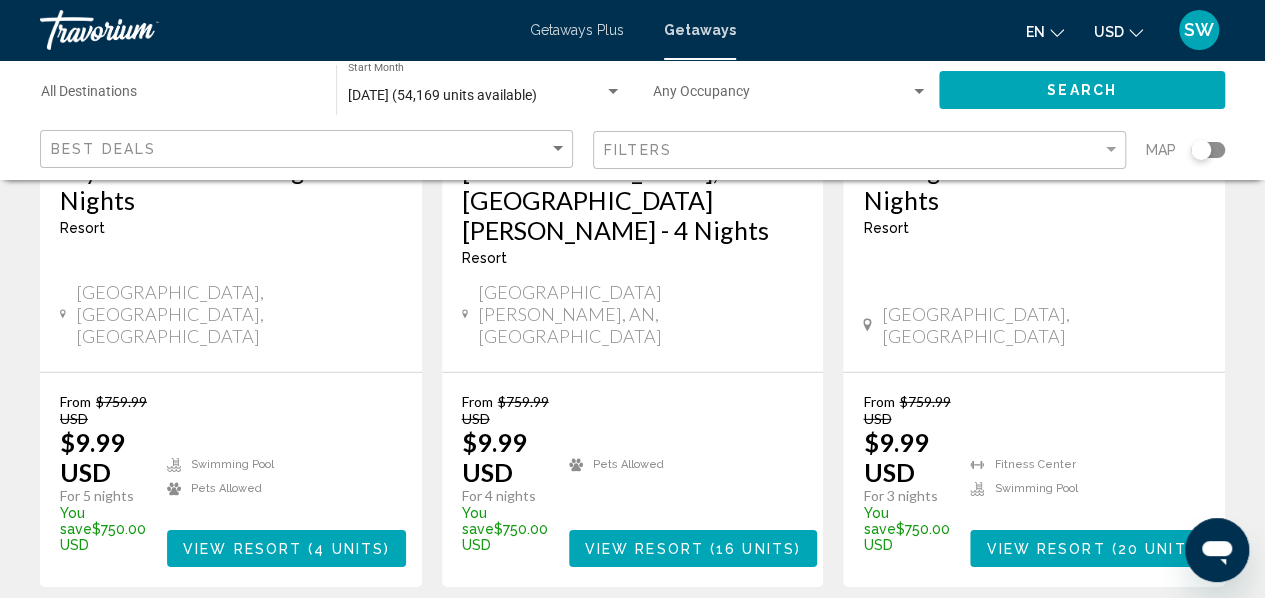 click on "26" at bounding box center (703, 647) 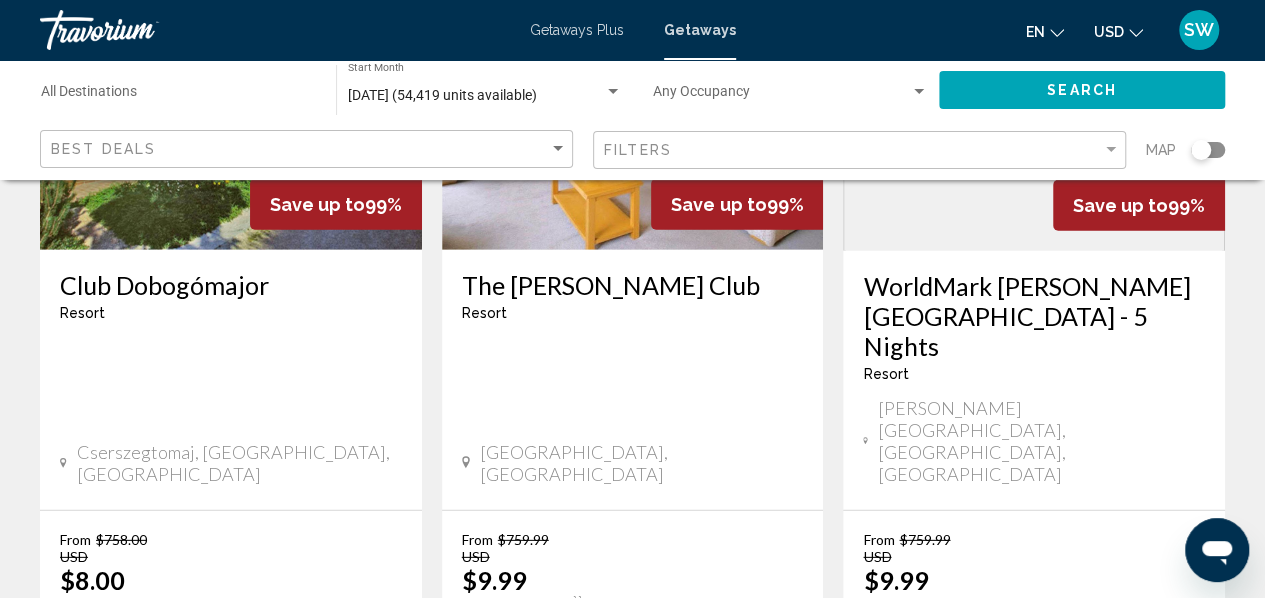 scroll, scrollTop: 2787, scrollLeft: 0, axis: vertical 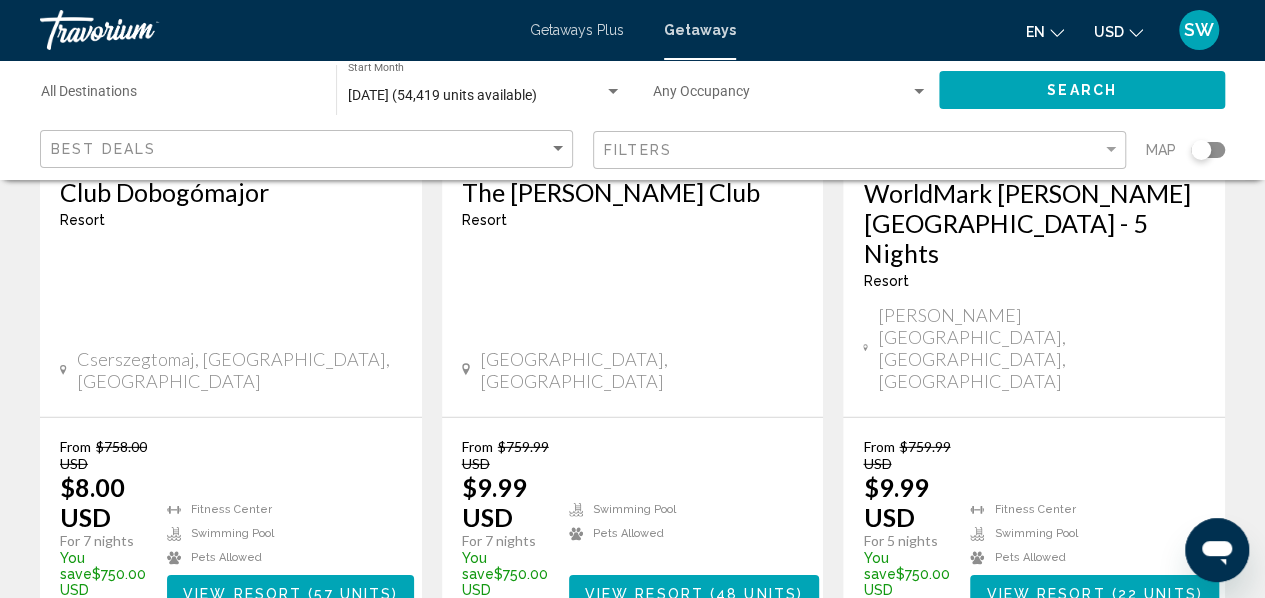 click on "page  27" at bounding box center (702, 692) 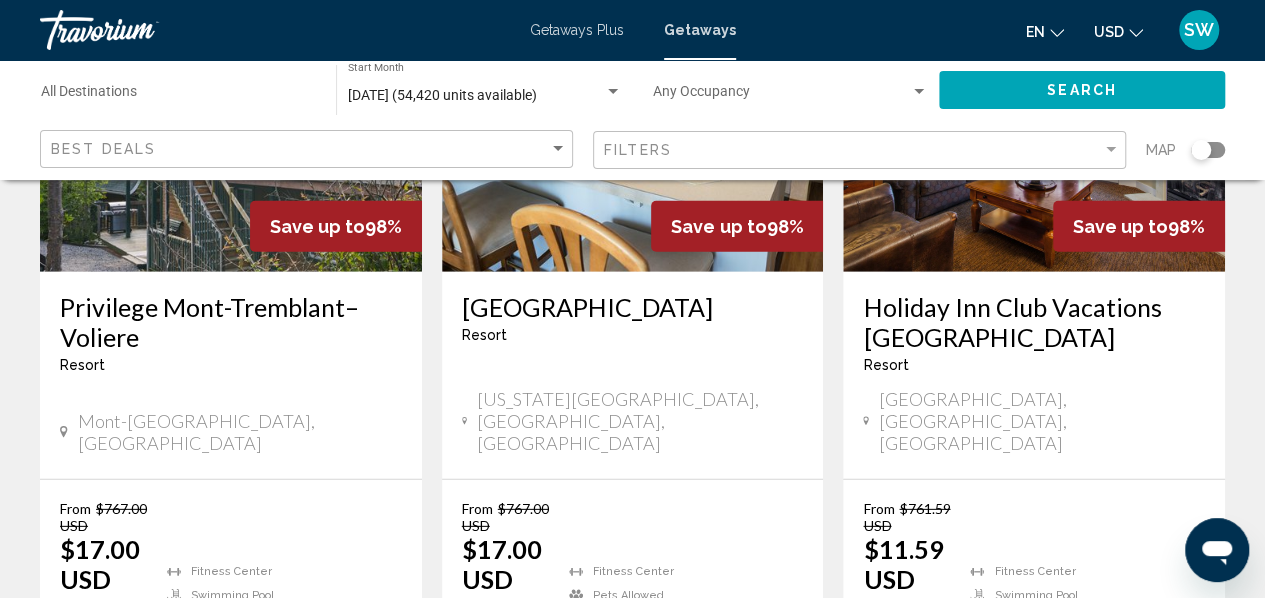 scroll, scrollTop: 2814, scrollLeft: 0, axis: vertical 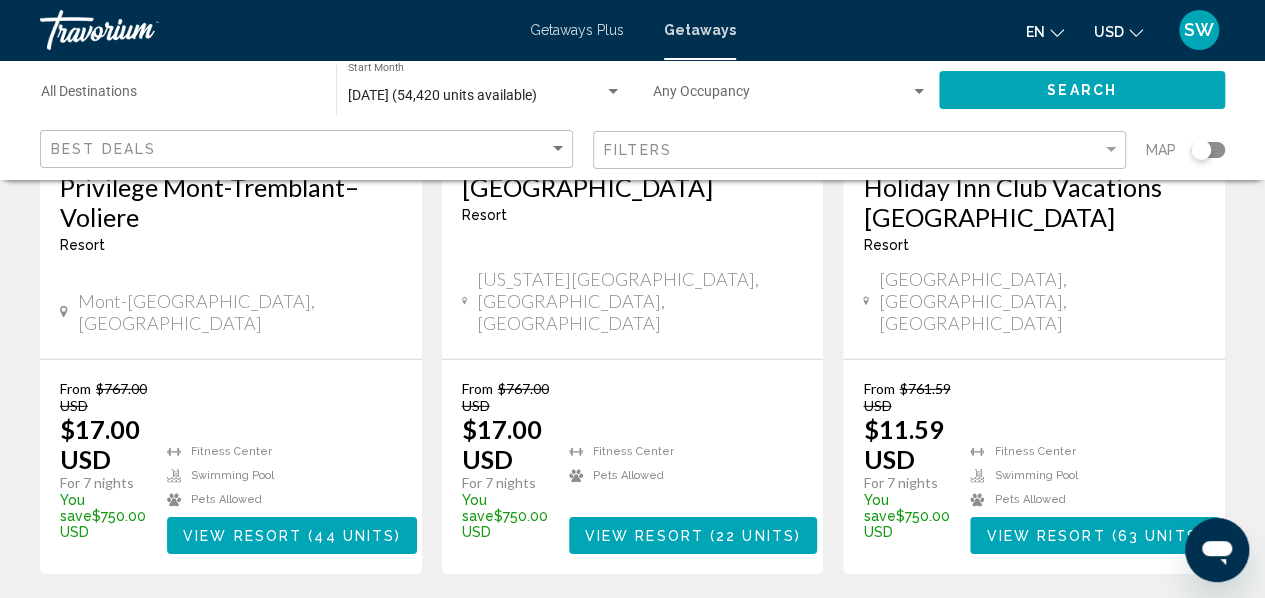 click on "SW" at bounding box center (1199, 30) 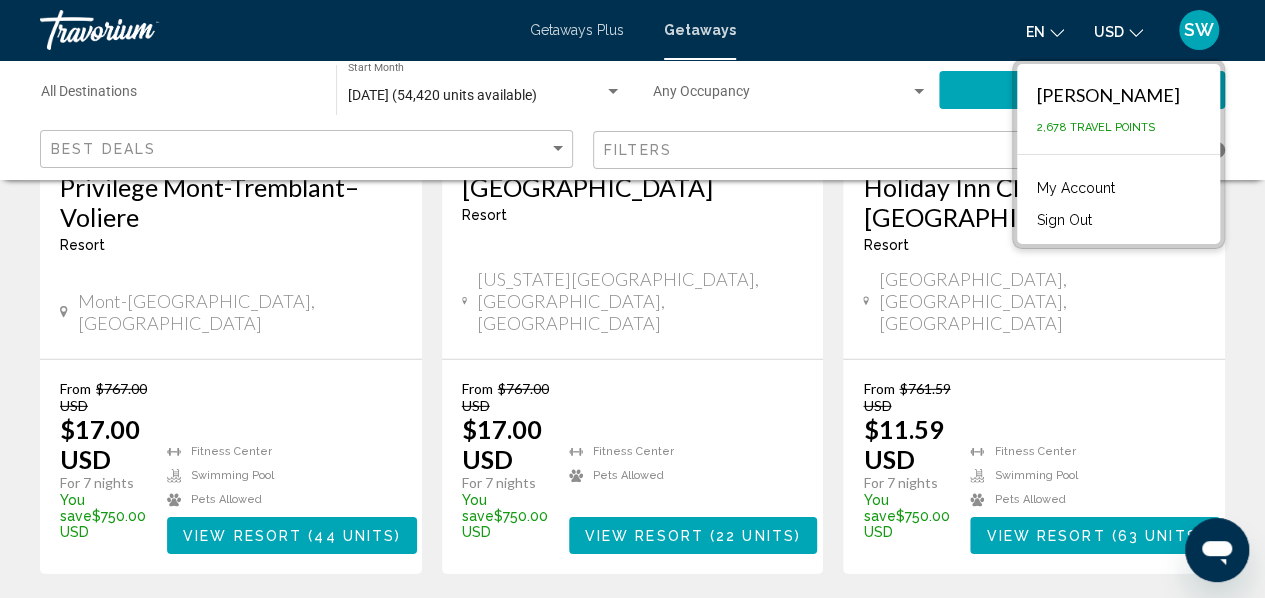 click on "Sign Out" at bounding box center [1064, 220] 